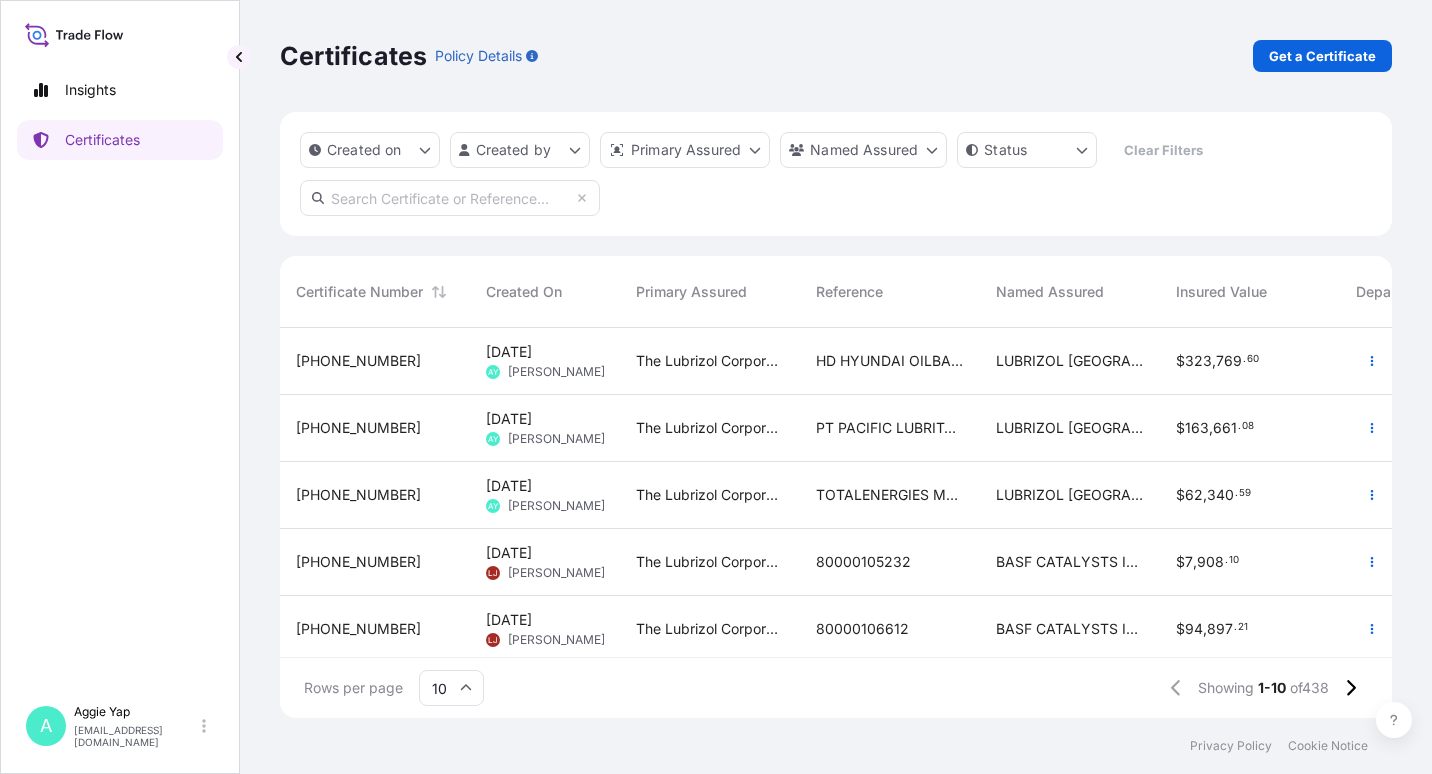 scroll, scrollTop: 0, scrollLeft: 0, axis: both 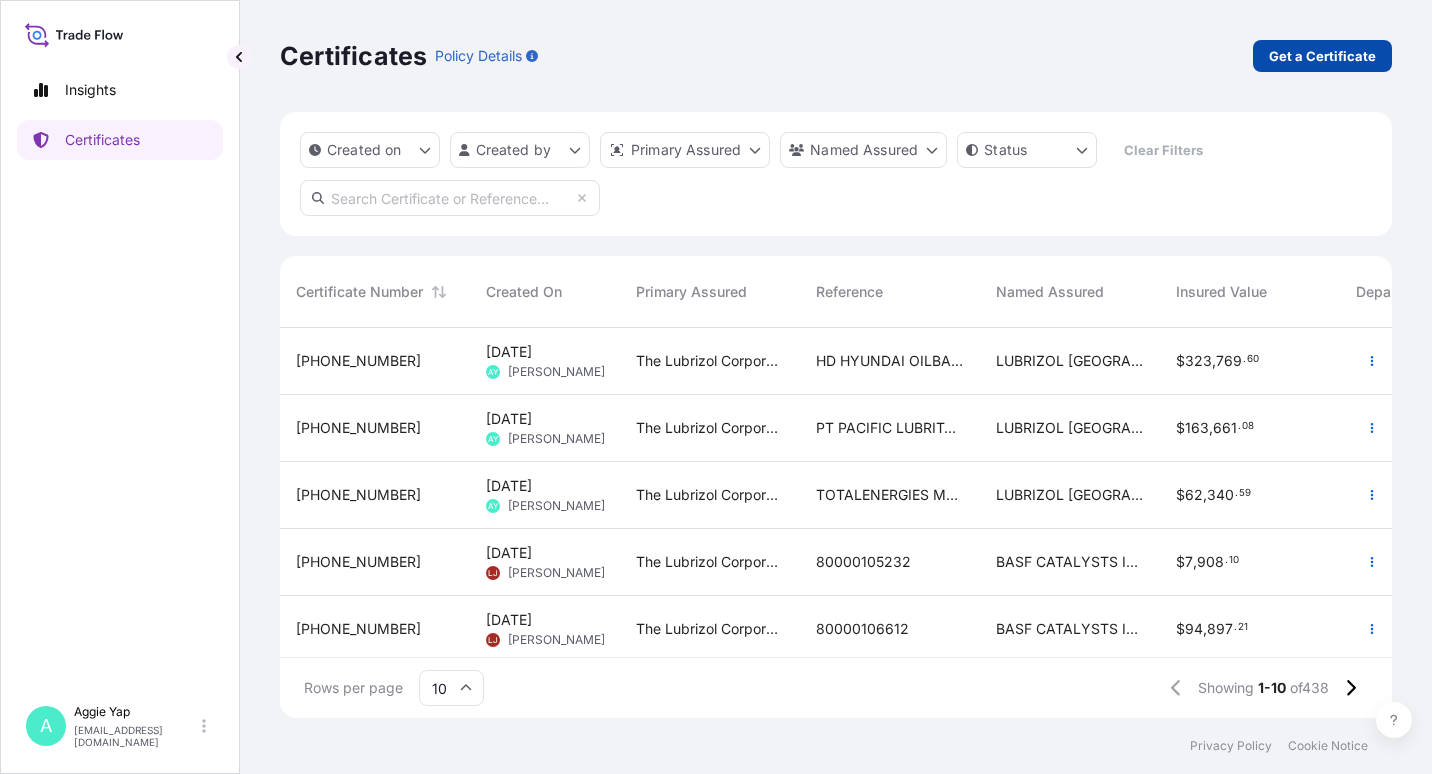 click on "Get a Certificate" at bounding box center (1322, 56) 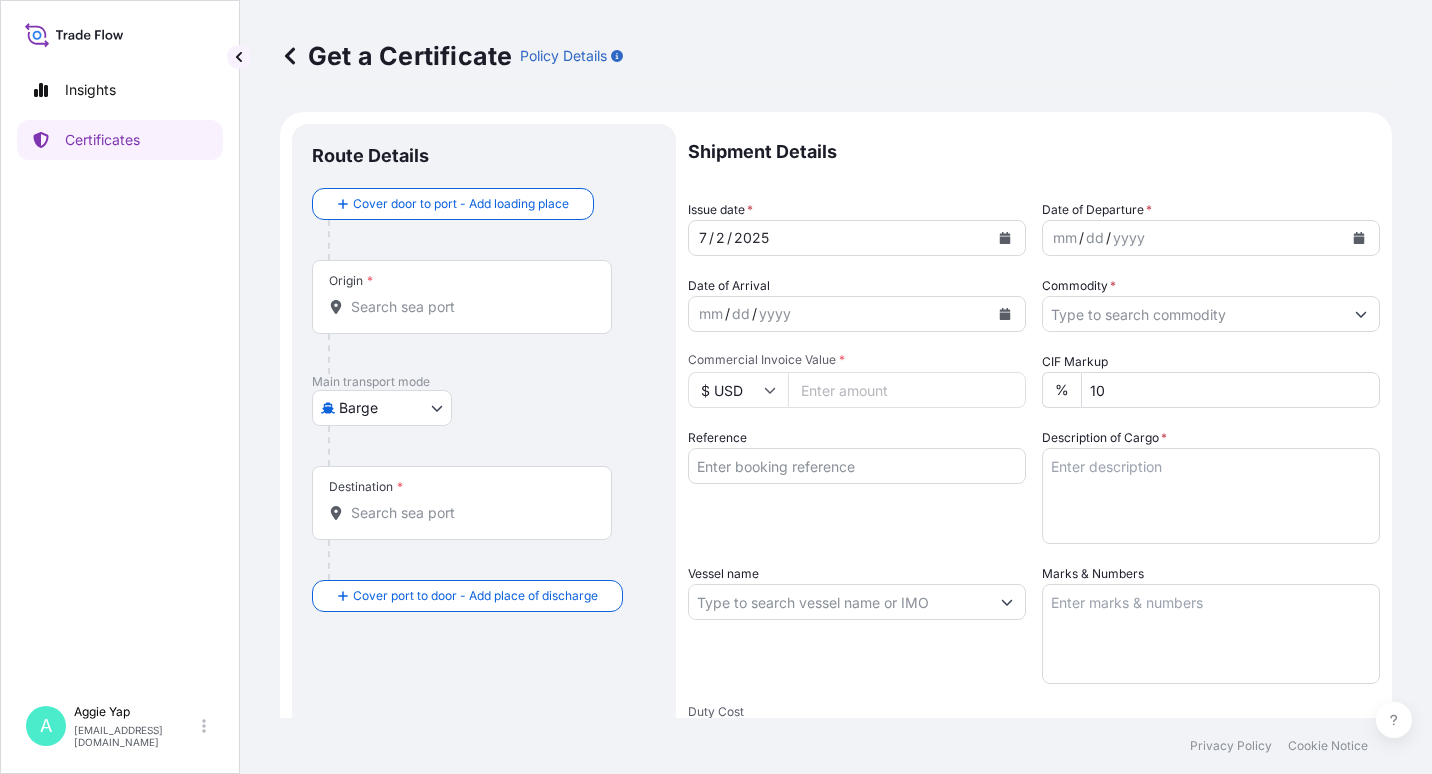 click on "Insights Certificates A [PERSON_NAME] [EMAIL_ADDRESS][DOMAIN_NAME] Get a Certificate Policy Details Route Details   Cover door to port - Add loading place Place of loading Road / [GEOGRAPHIC_DATA] / Inland Origin * Main transport mode Barge Air Barge Road Ocean Vessel Rail Barge in Tow Destination * Cover port to door - Add place of discharge Road / Inland Road / Inland Place of Discharge Shipment Details Issue date * [DATE] Date of Departure * mm / dd / yyyy Date of Arrival mm / dd / yyyy Commodity * Packing Category Commercial Invoice Value    * $ USD CIF Markup % 10 Reference Description of Cargo * Vessel name Marks & Numbers Duty Cost   $ USD Letter of Credit This shipment has a letter of credit Letter of credit * Letter of credit may not exceed 12000 characters Assured Details Primary Assured * Select a primary assured Named Assured Named Assured Address Create Certificate Privacy Policy Cookie Notice
0 Selected Date: [DATE]" at bounding box center [716, 387] 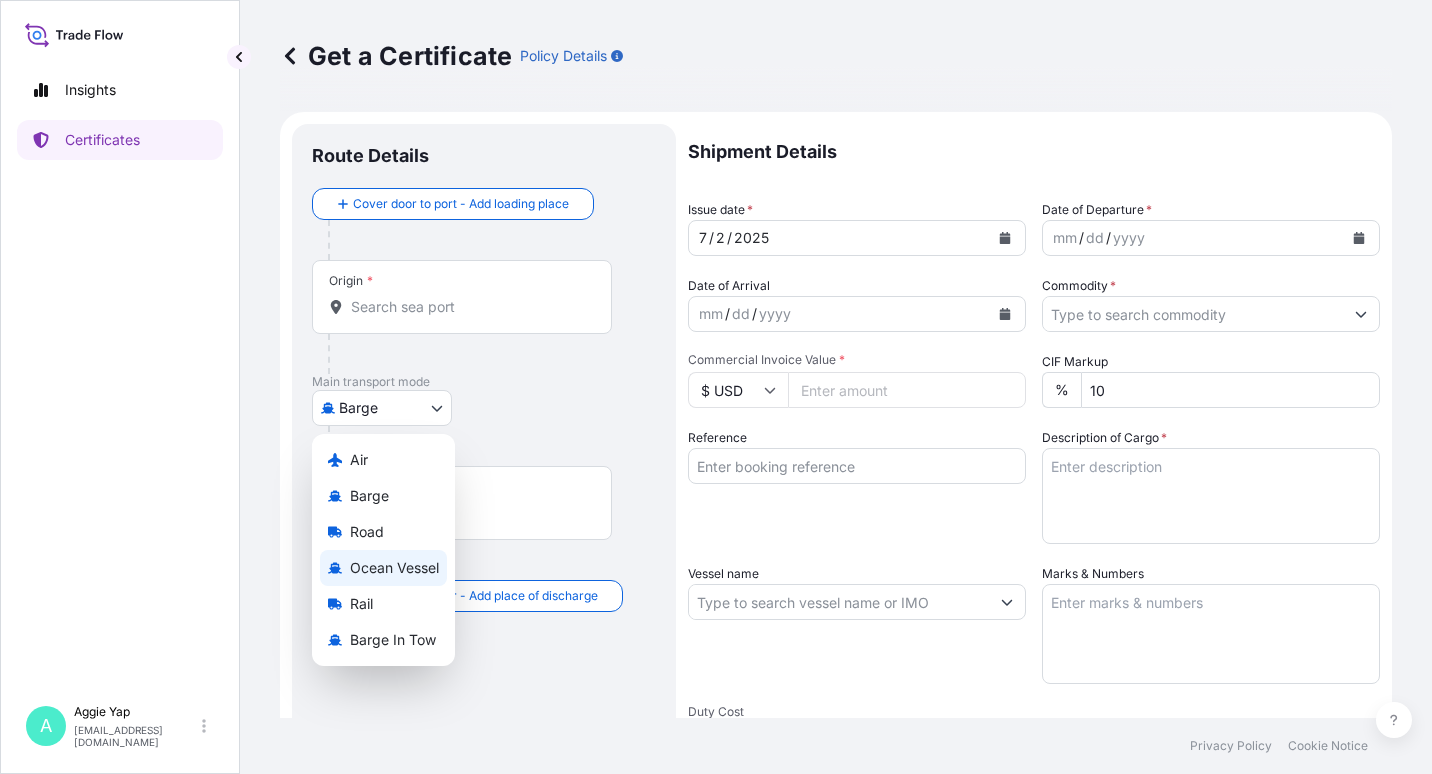 click on "Ocean Vessel" at bounding box center (394, 568) 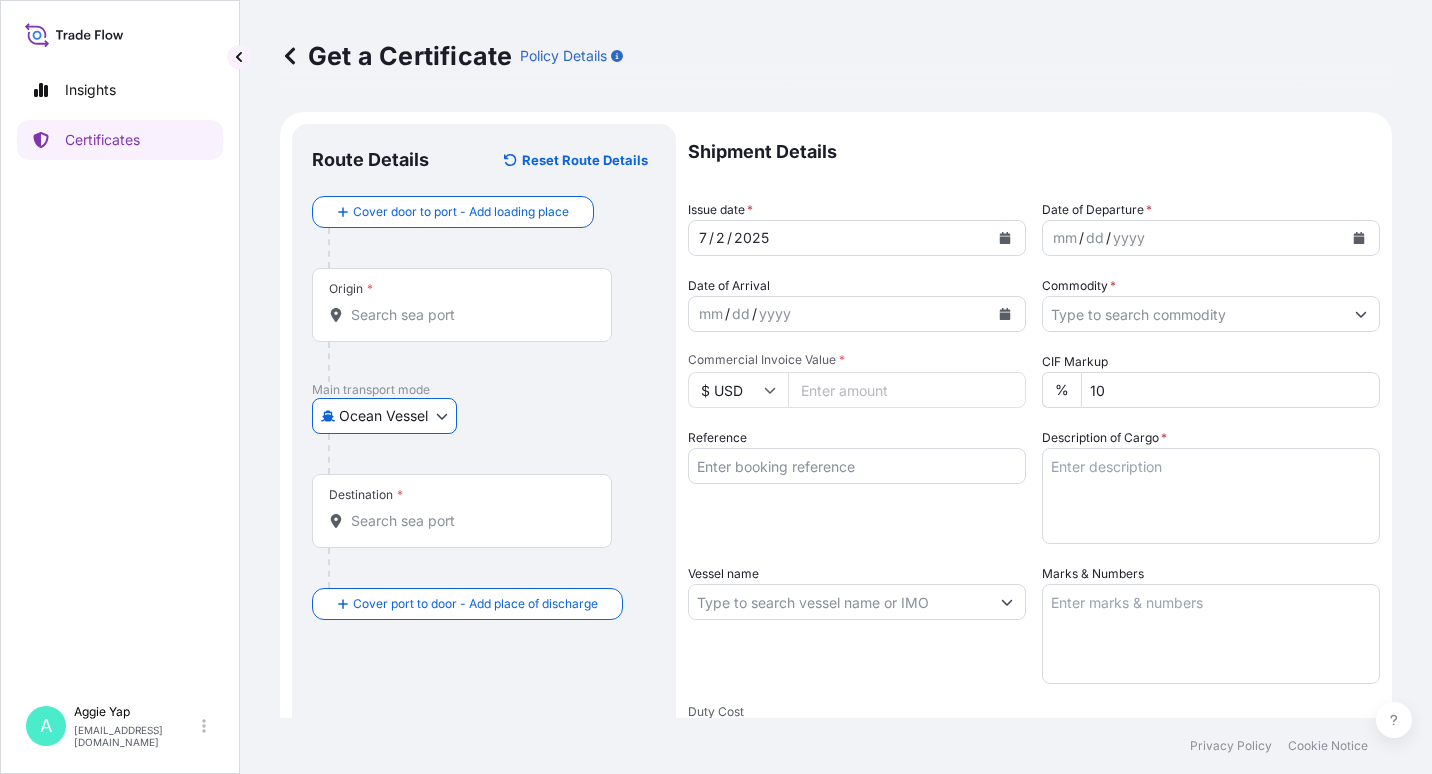 click on "Ocean Vessel Air Barge Road Ocean Vessel Rail Barge in [GEOGRAPHIC_DATA]" at bounding box center (484, 416) 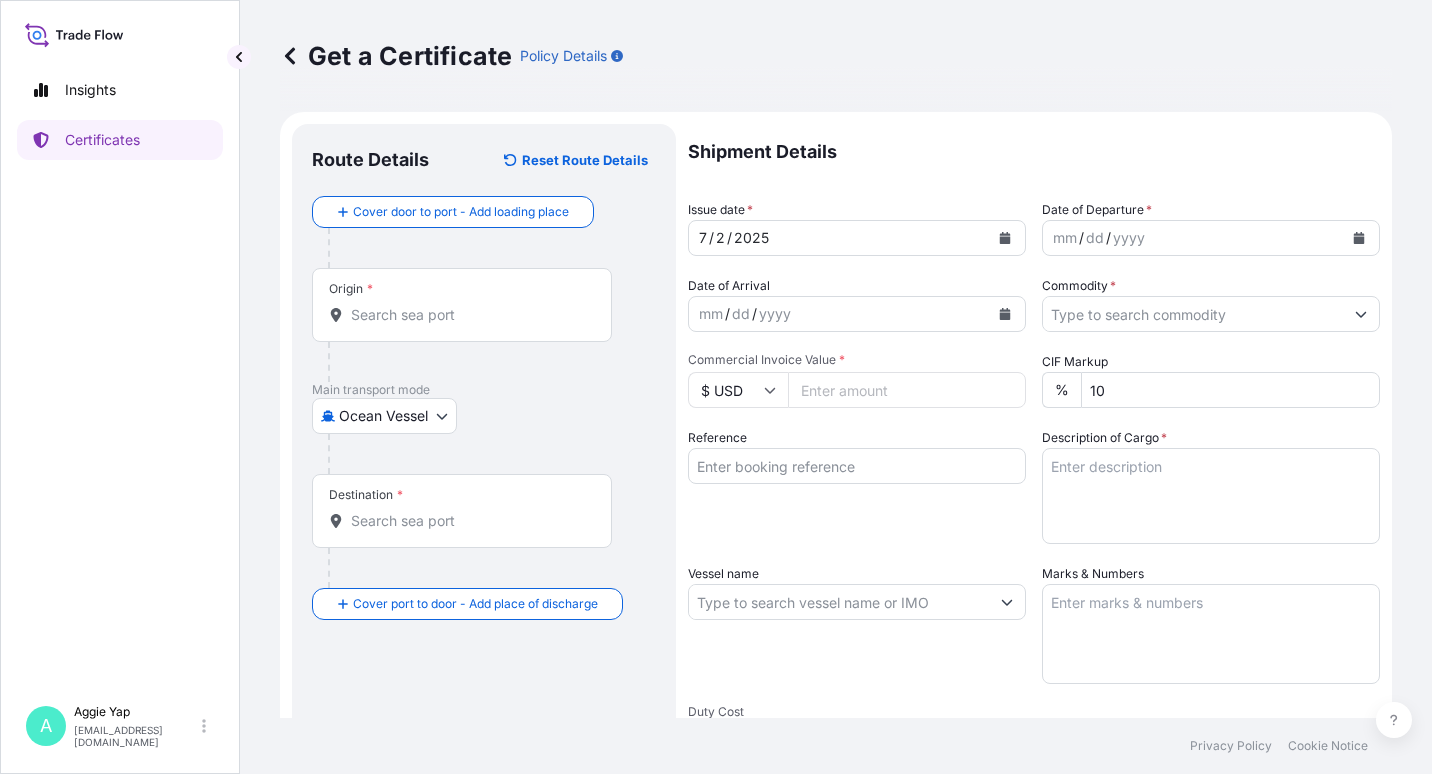 click on "Origin *" at bounding box center [462, 305] 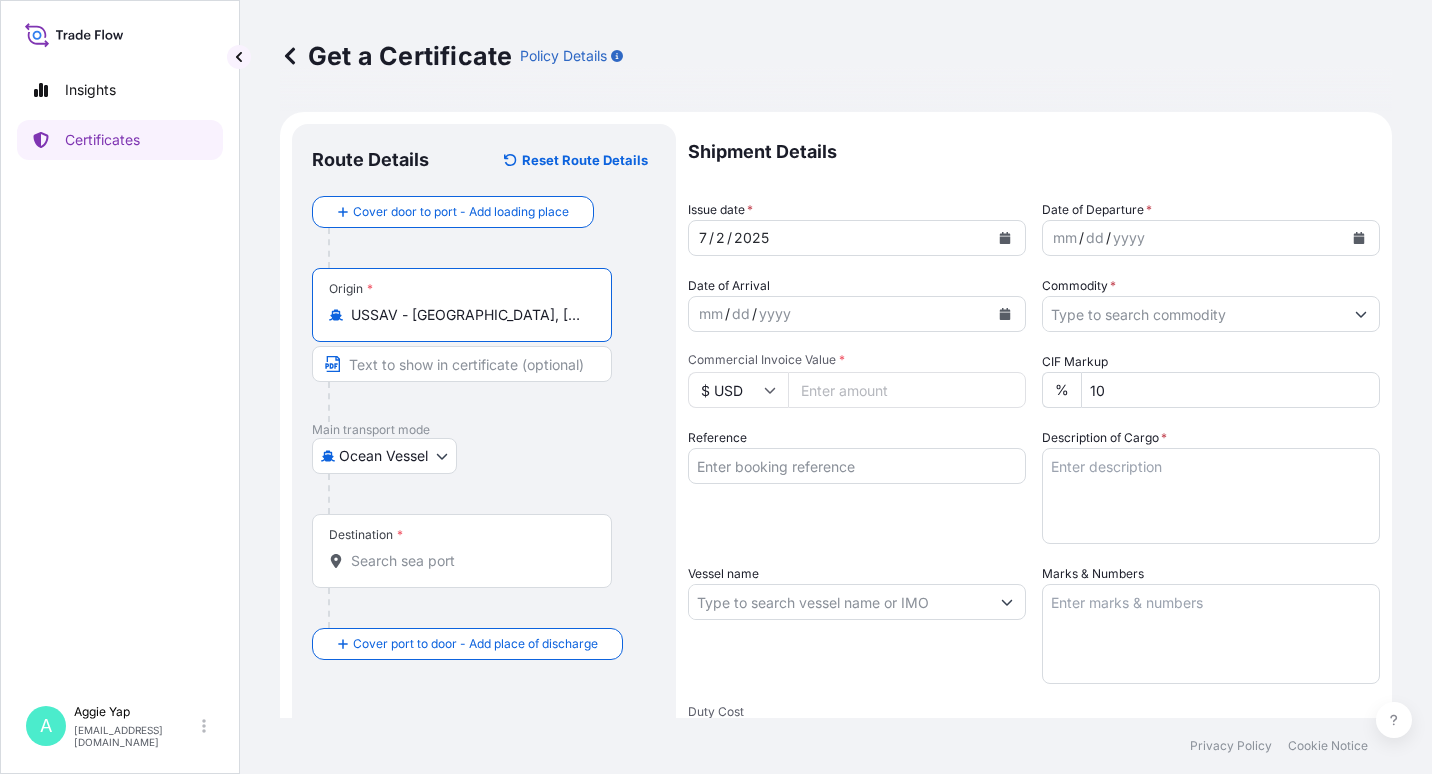 type on "USSAV - [GEOGRAPHIC_DATA], [GEOGRAPHIC_DATA]" 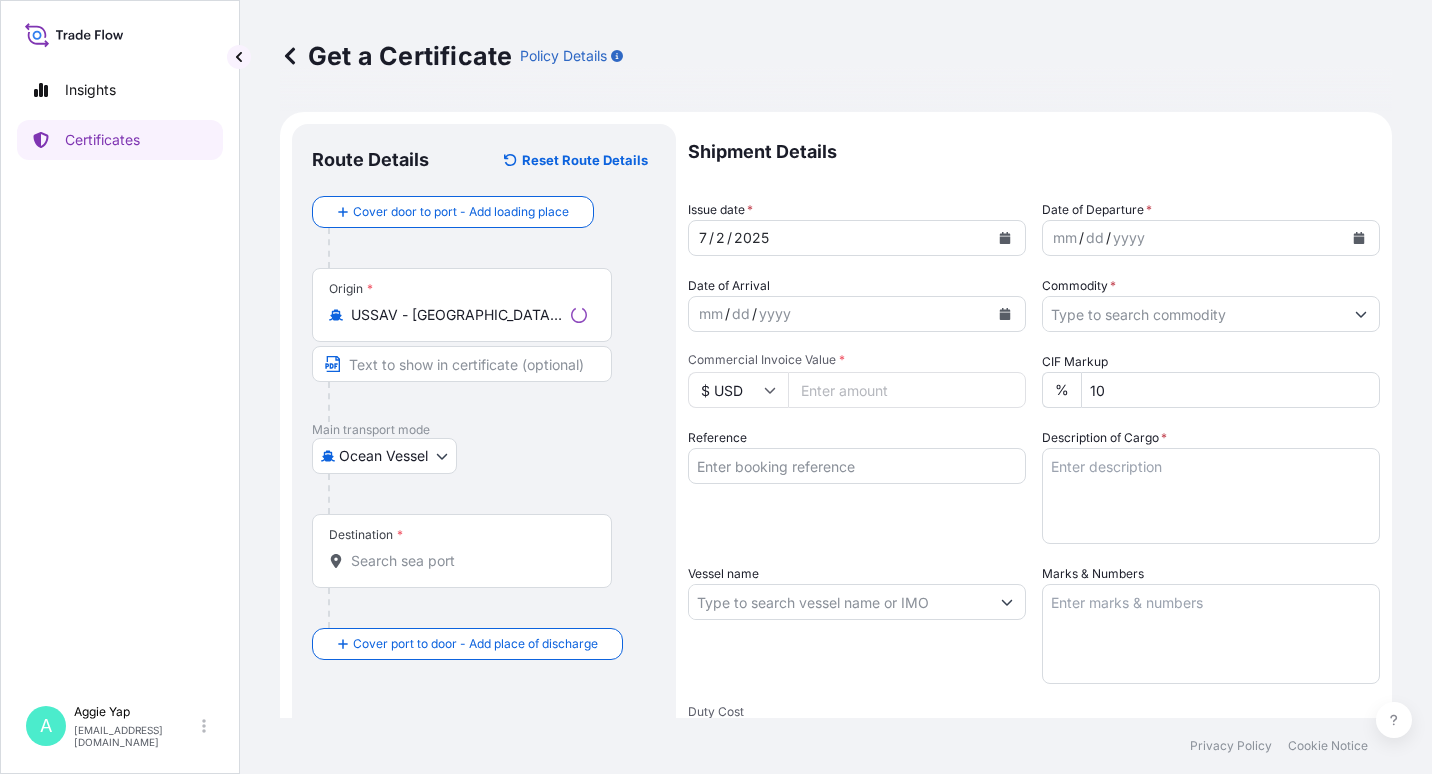 click on "Destination *" at bounding box center (462, 551) 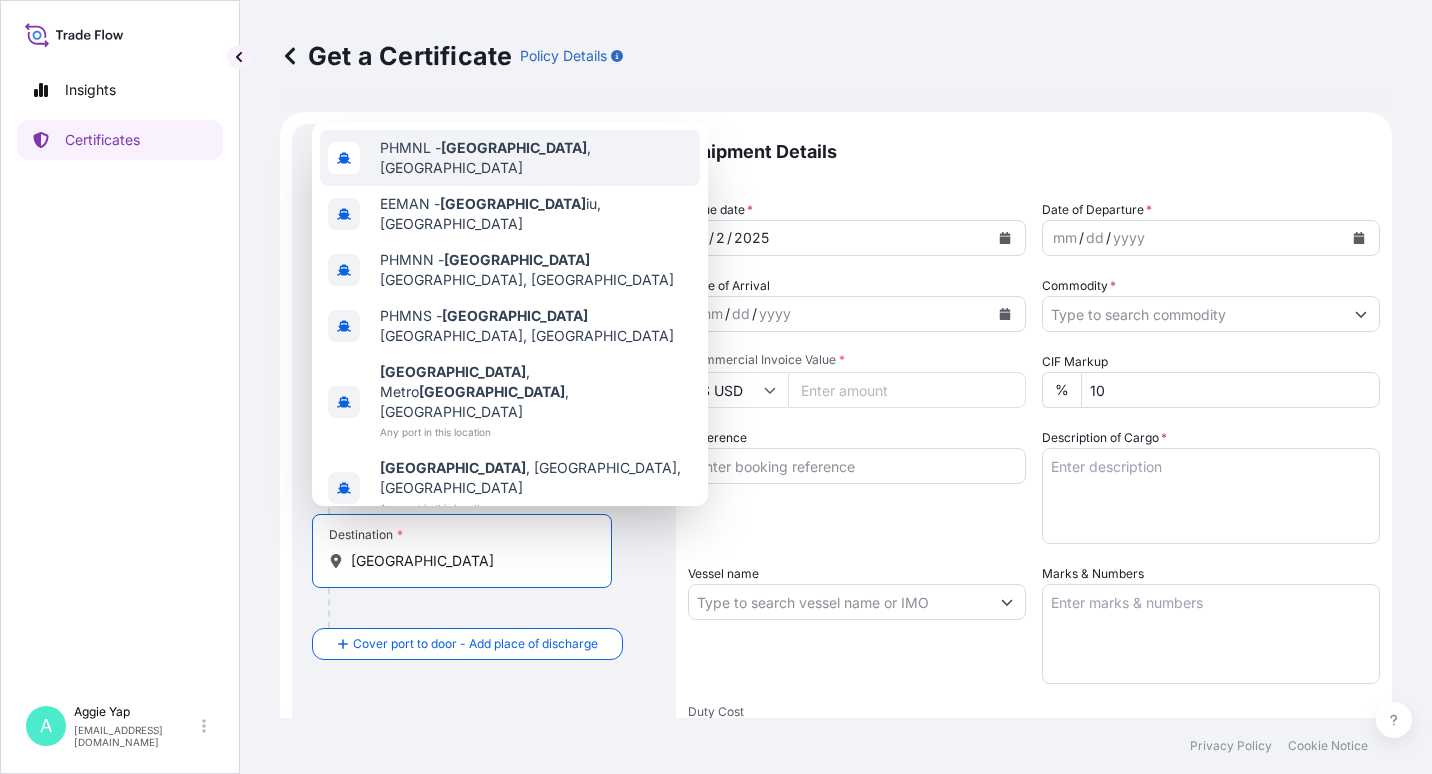 click on "PHMNL -  [GEOGRAPHIC_DATA] , [GEOGRAPHIC_DATA]" at bounding box center [536, 158] 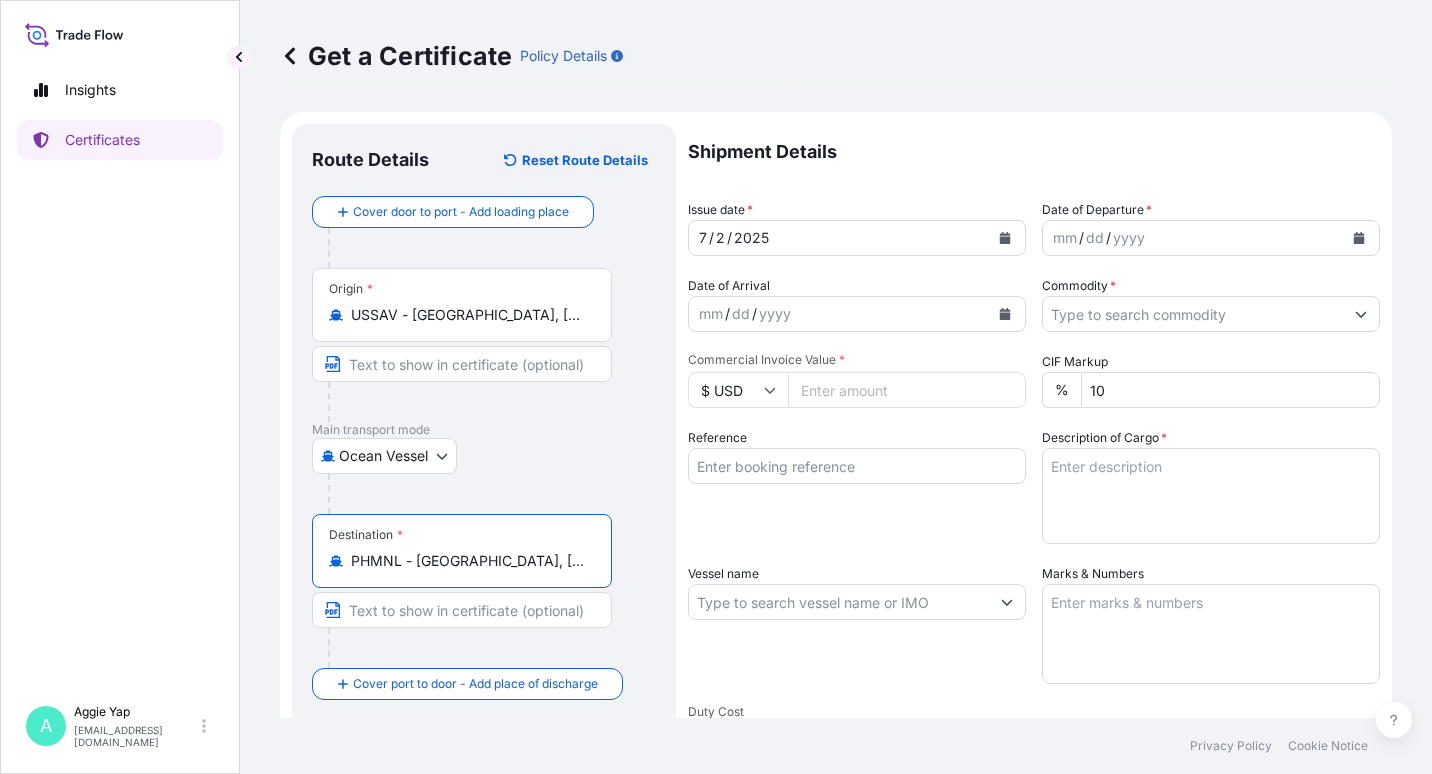 type on "PHMNL - [GEOGRAPHIC_DATA], [GEOGRAPHIC_DATA]" 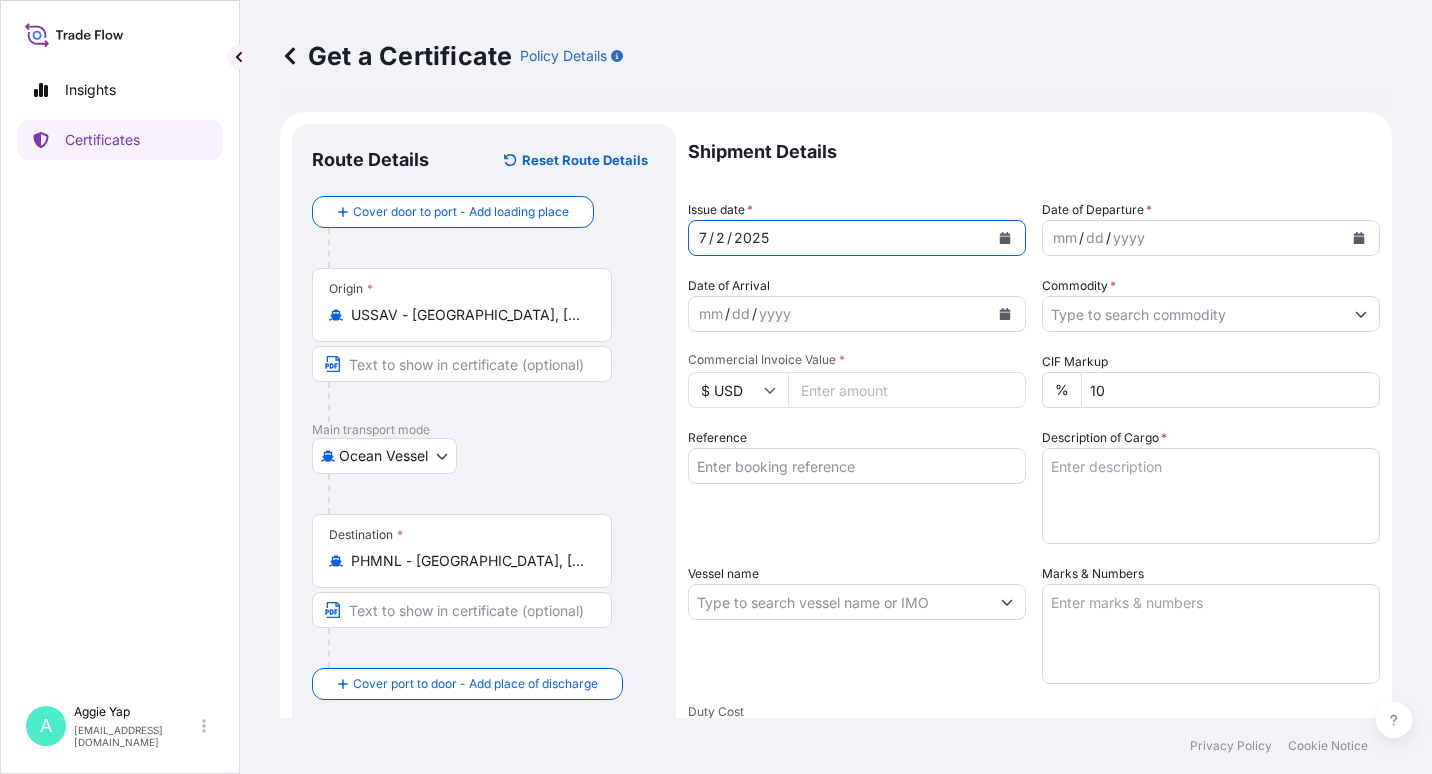 click at bounding box center (1005, 238) 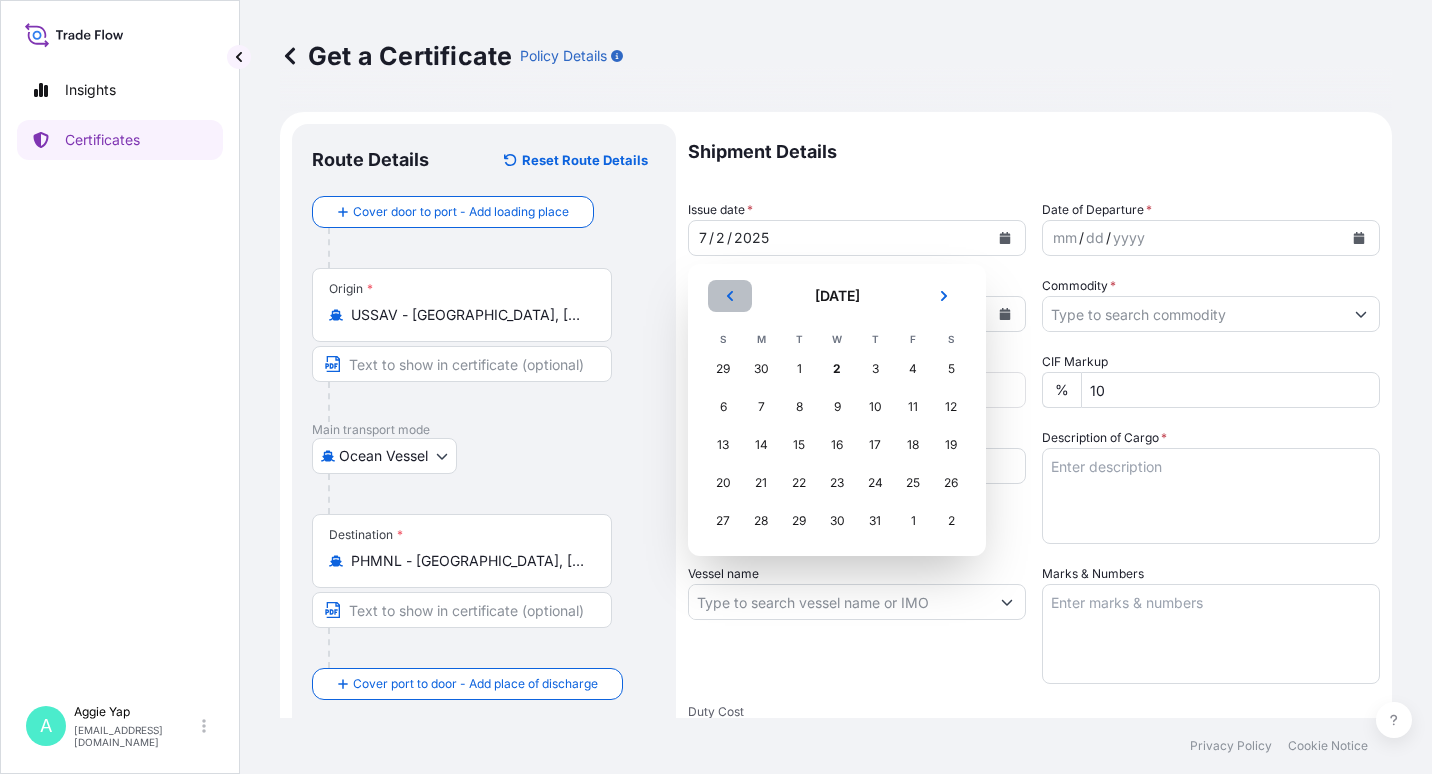 click at bounding box center (730, 296) 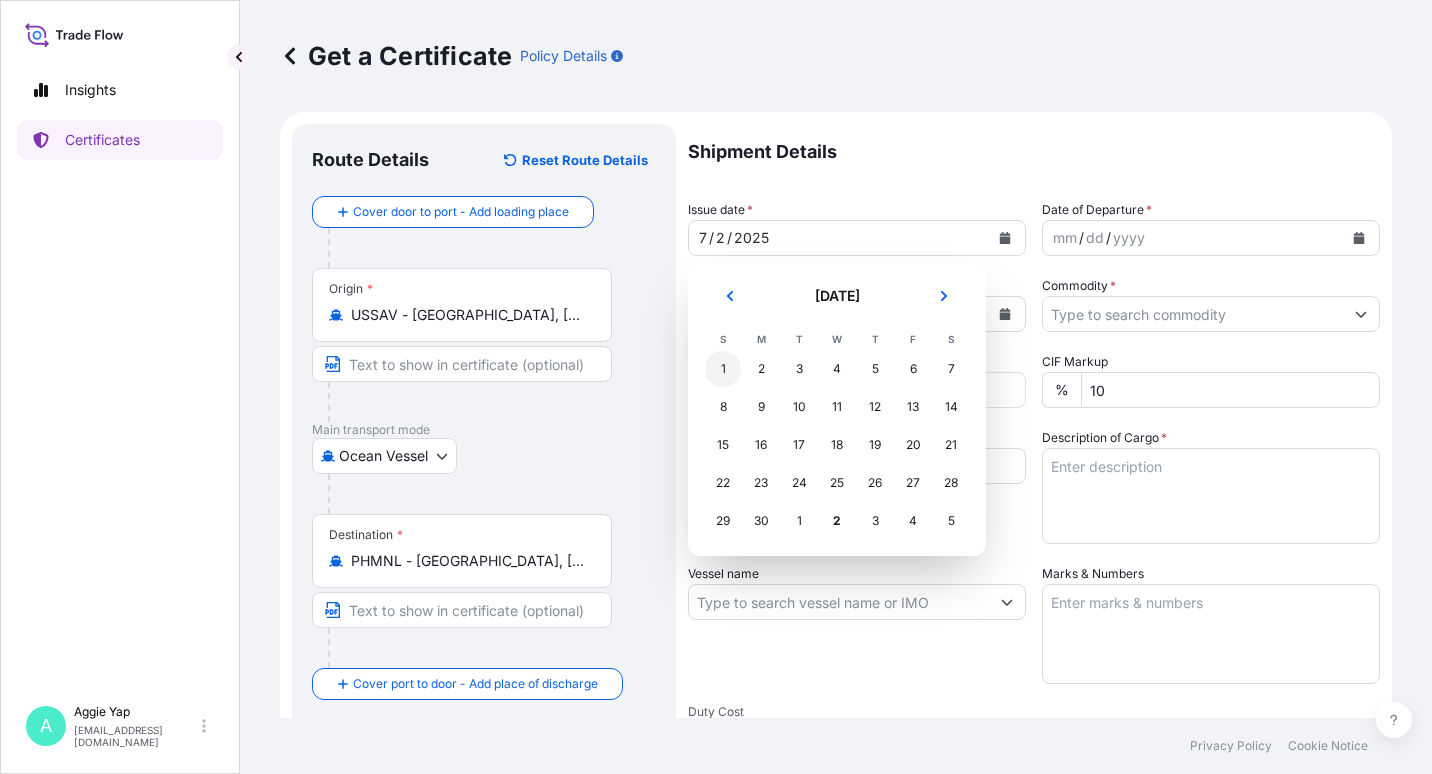 click on "1" at bounding box center (723, 369) 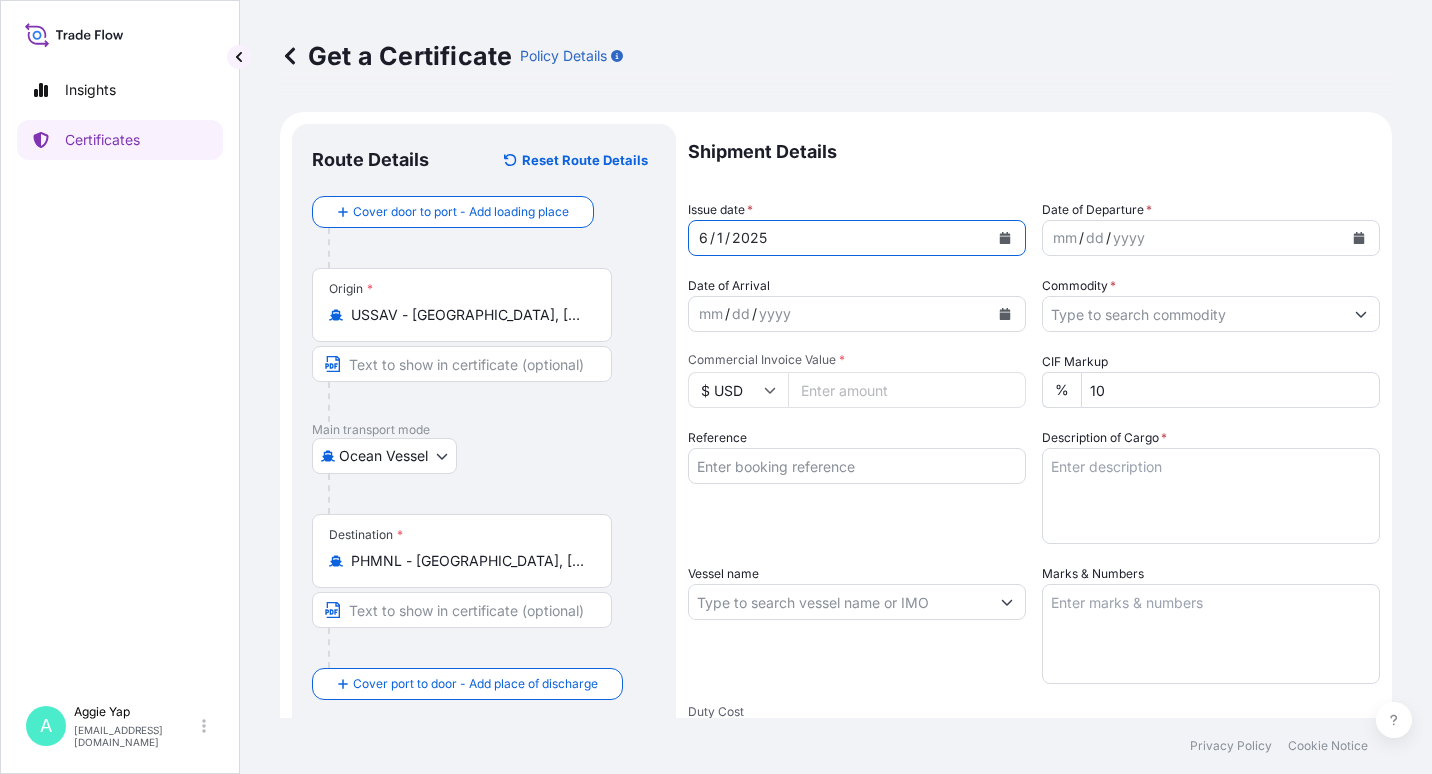 click at bounding box center (1359, 238) 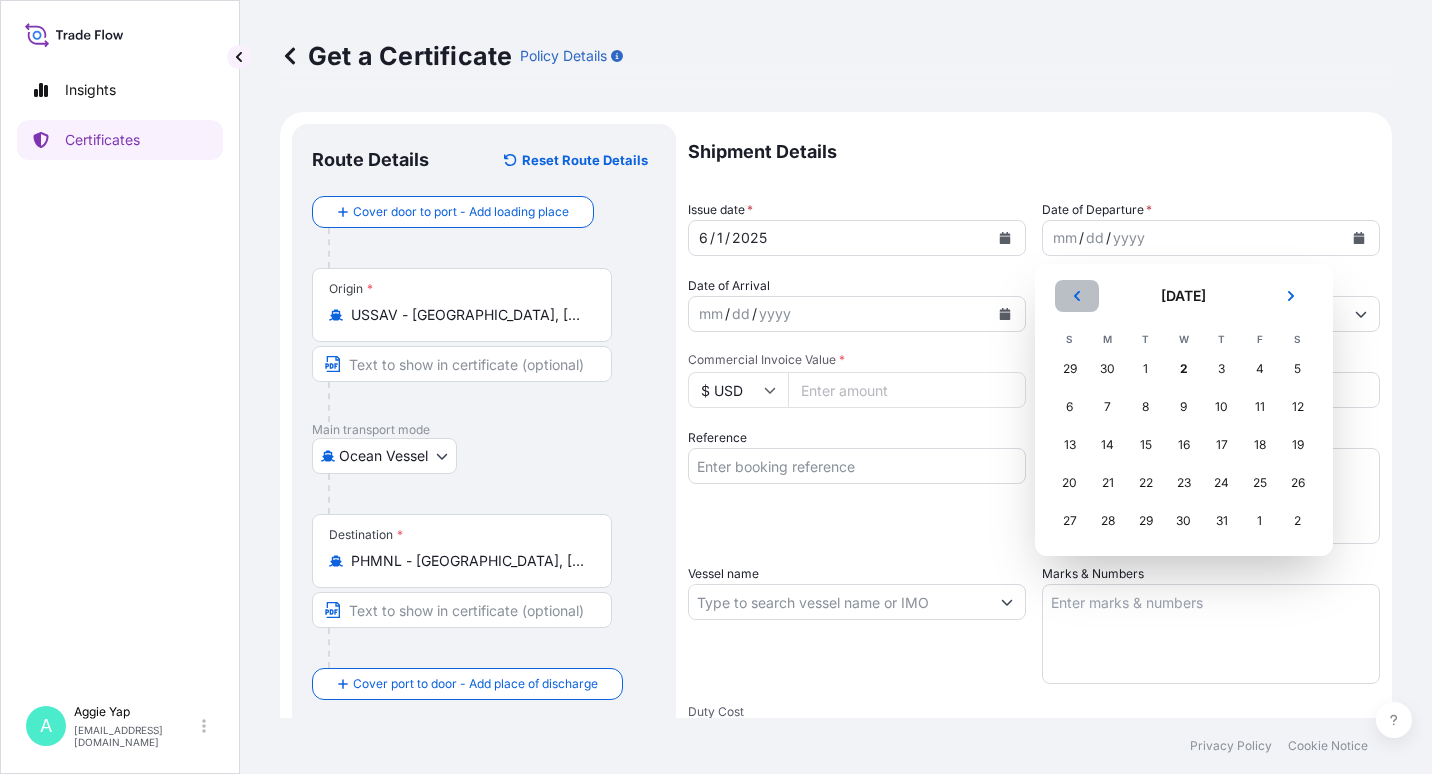 click 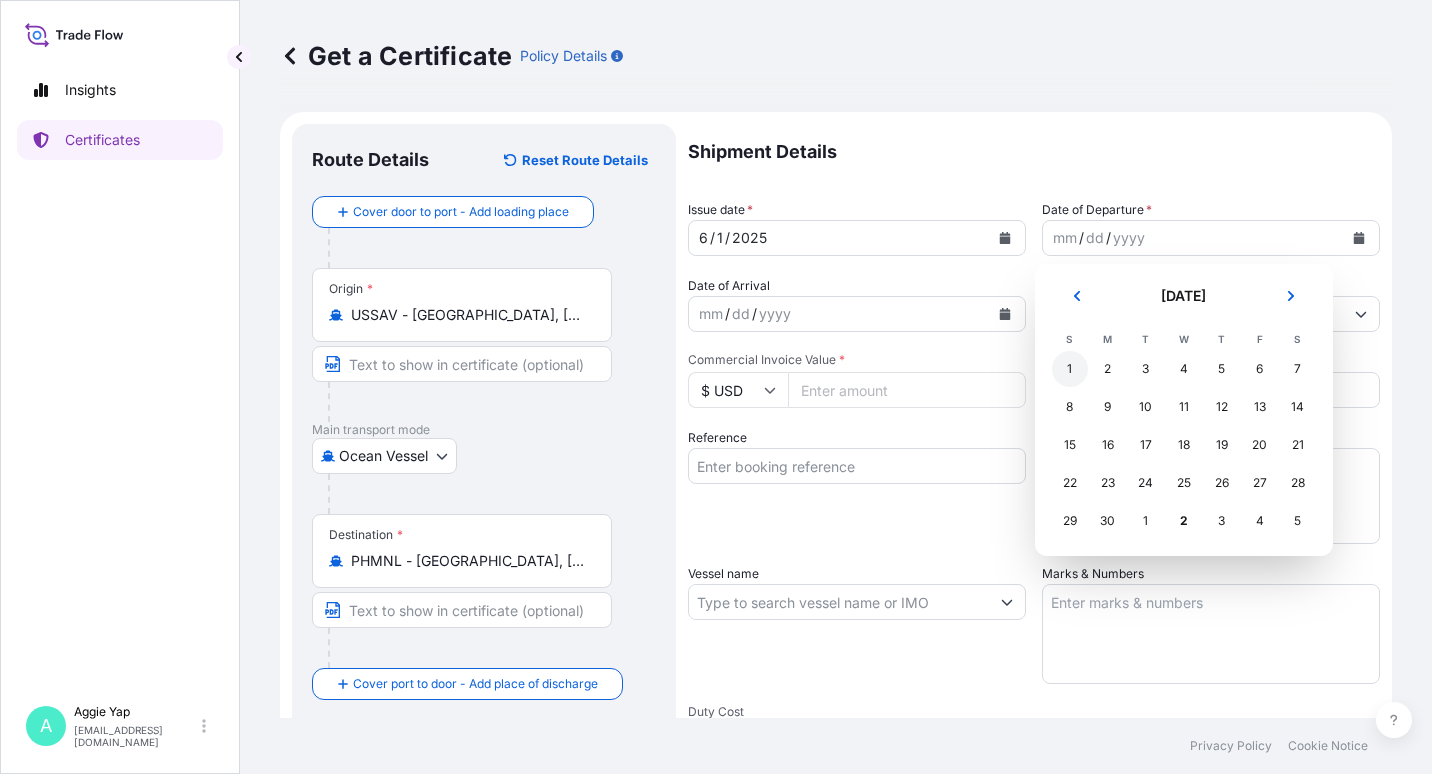 click on "1" at bounding box center [1070, 369] 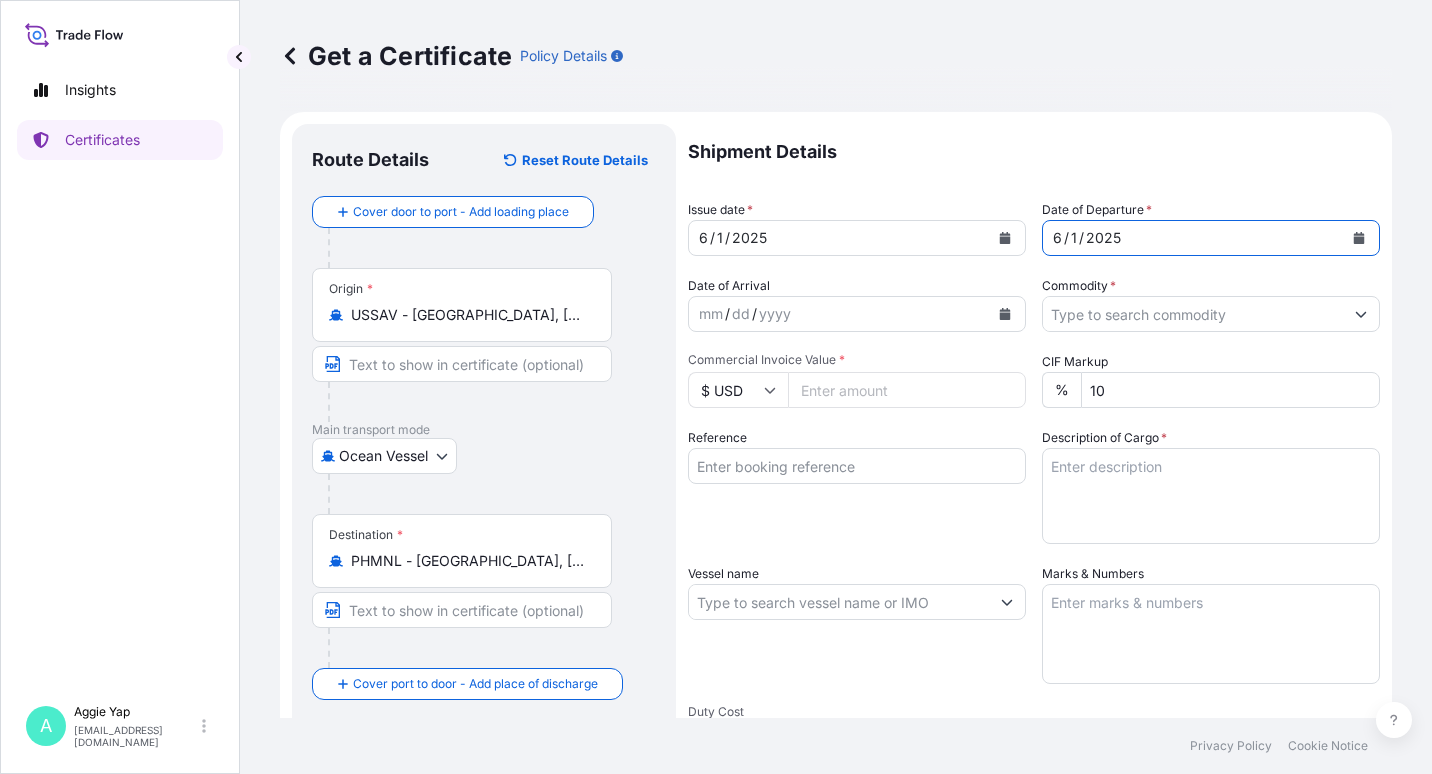 click on "Commodity *" at bounding box center [1193, 314] 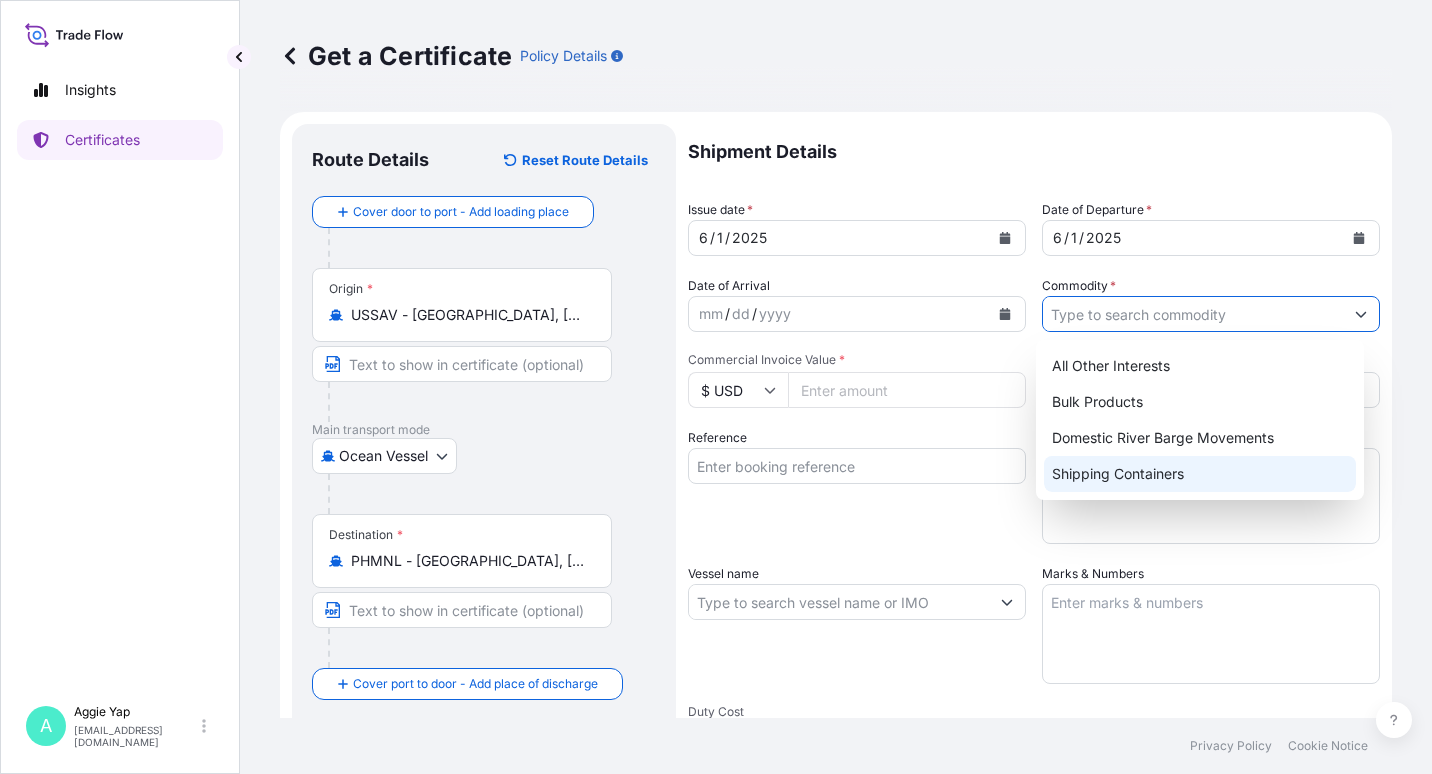 click on "Shipping Containers" at bounding box center (1200, 474) 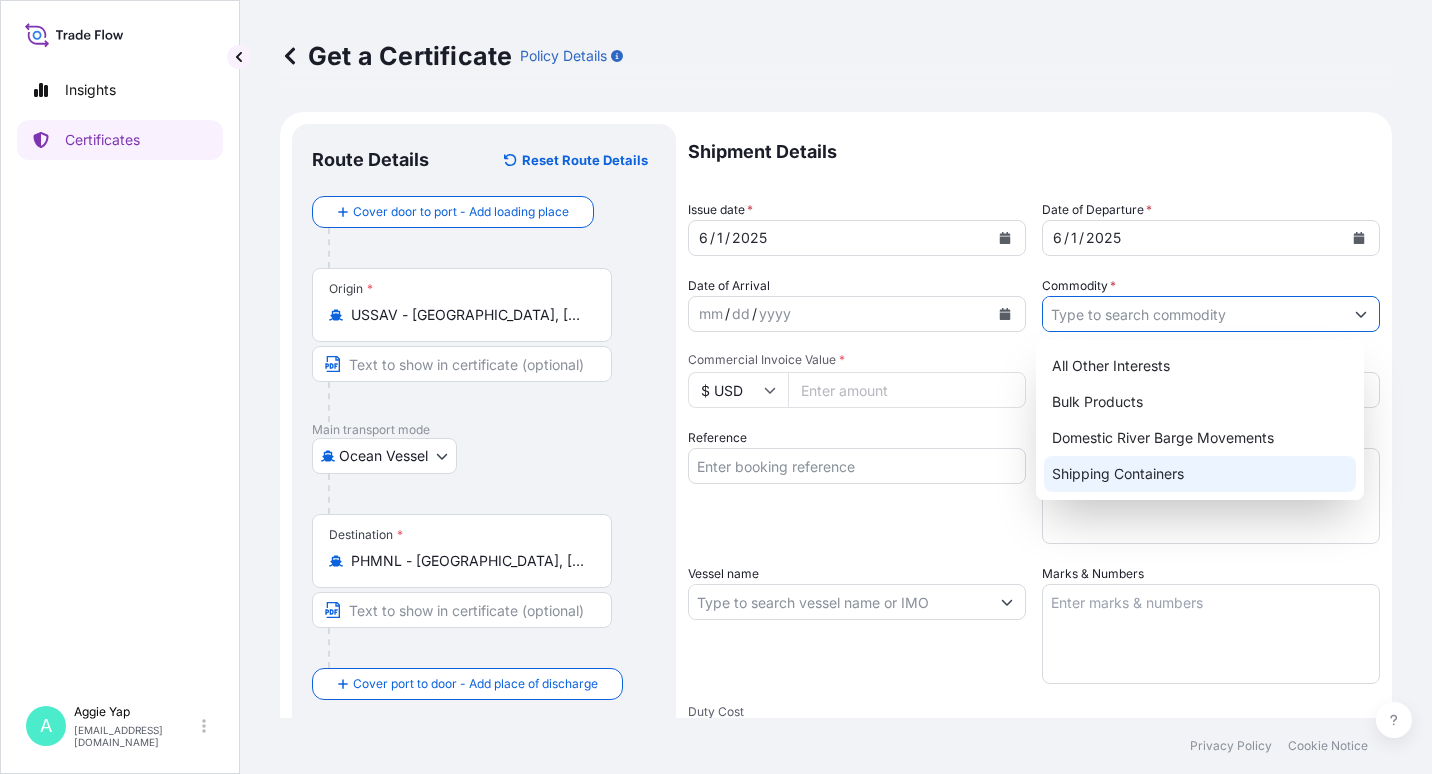 type on "Shipping Containers" 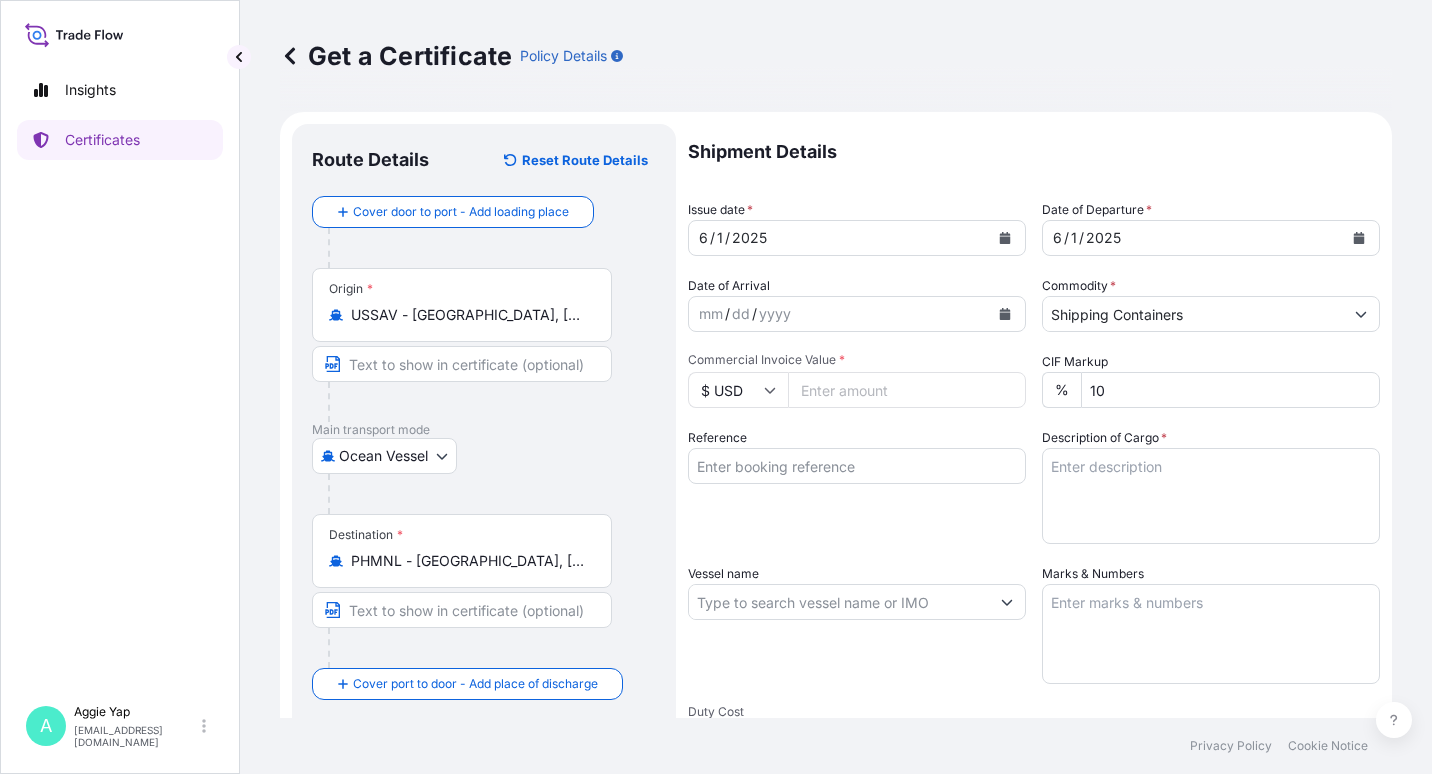 click on "Commercial Invoice Value    *" at bounding box center [907, 390] 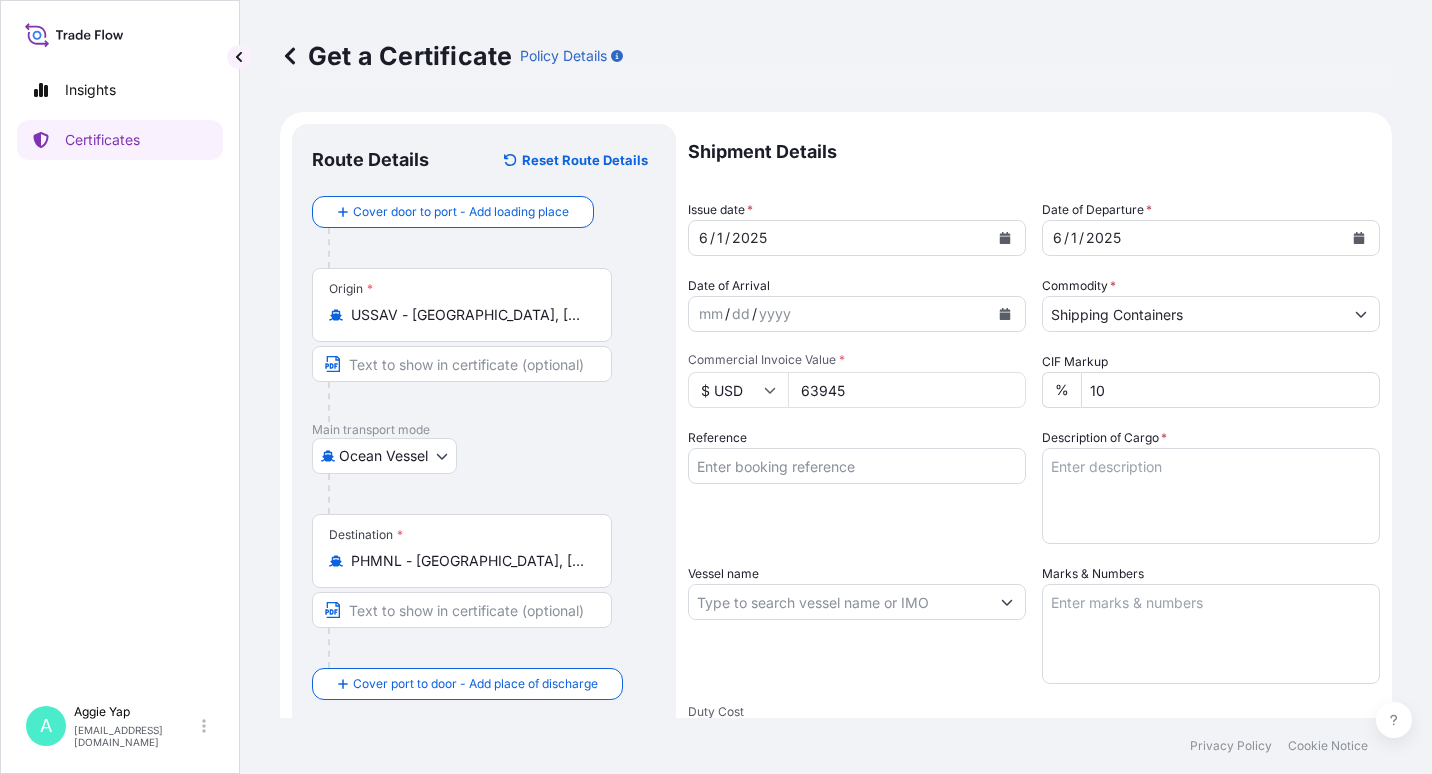 type on "63945" 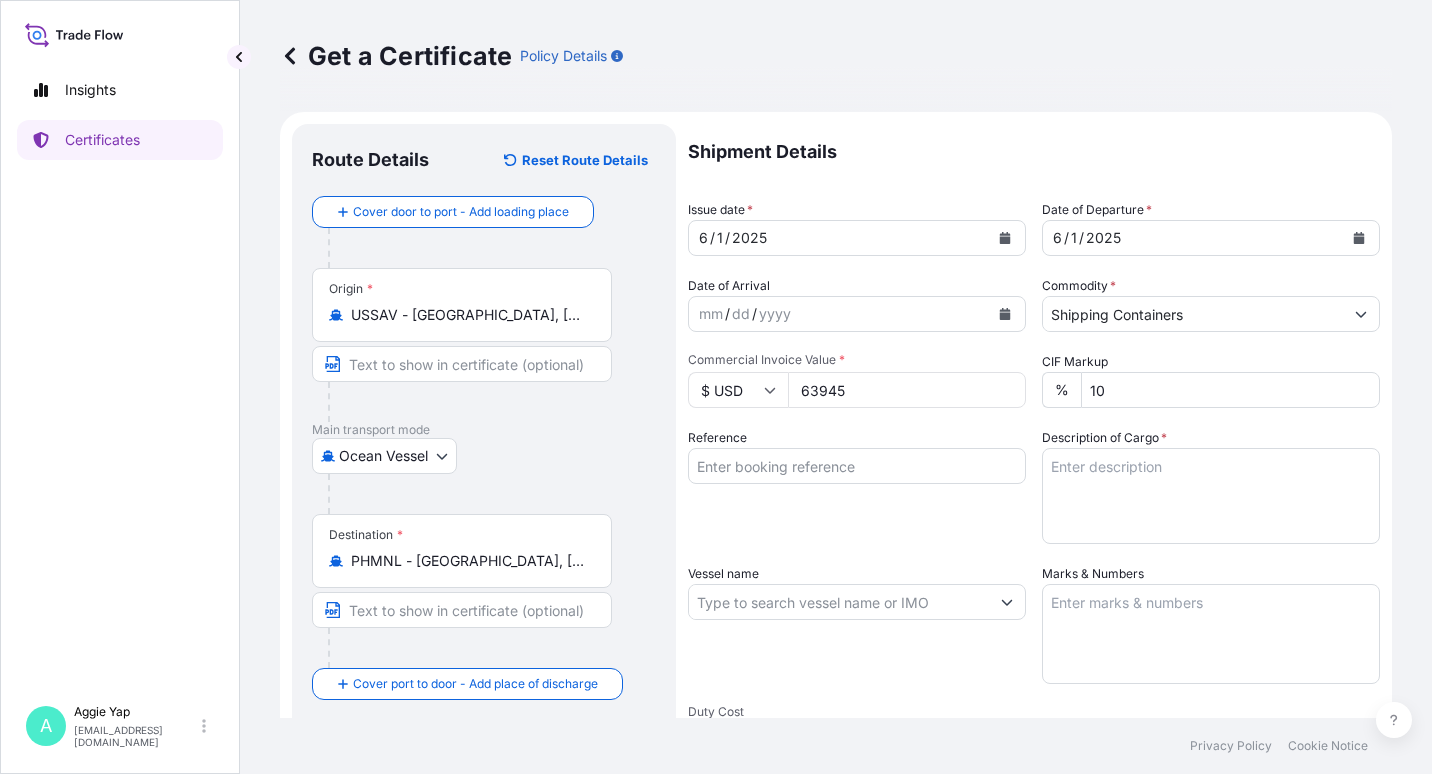click on "Reference" at bounding box center [857, 486] 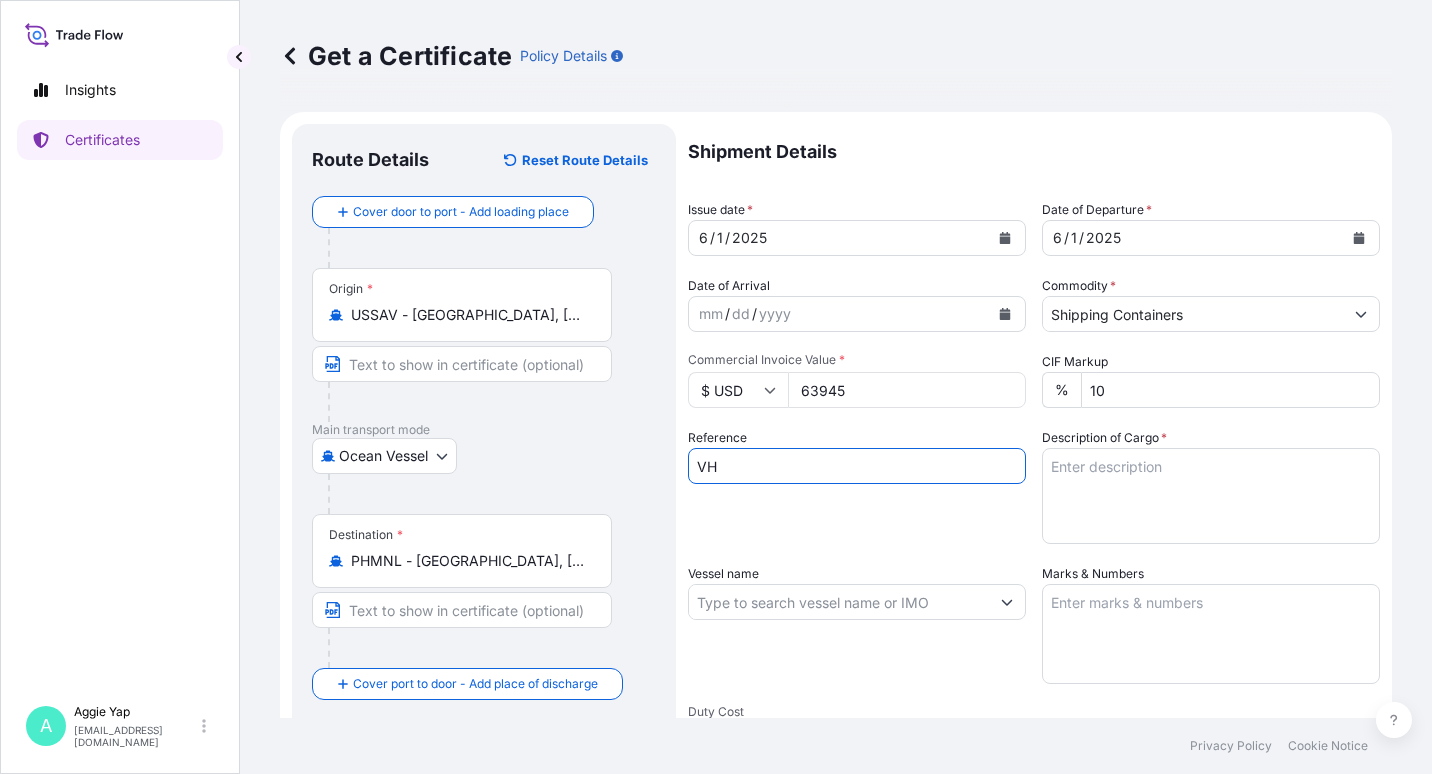 type on "V" 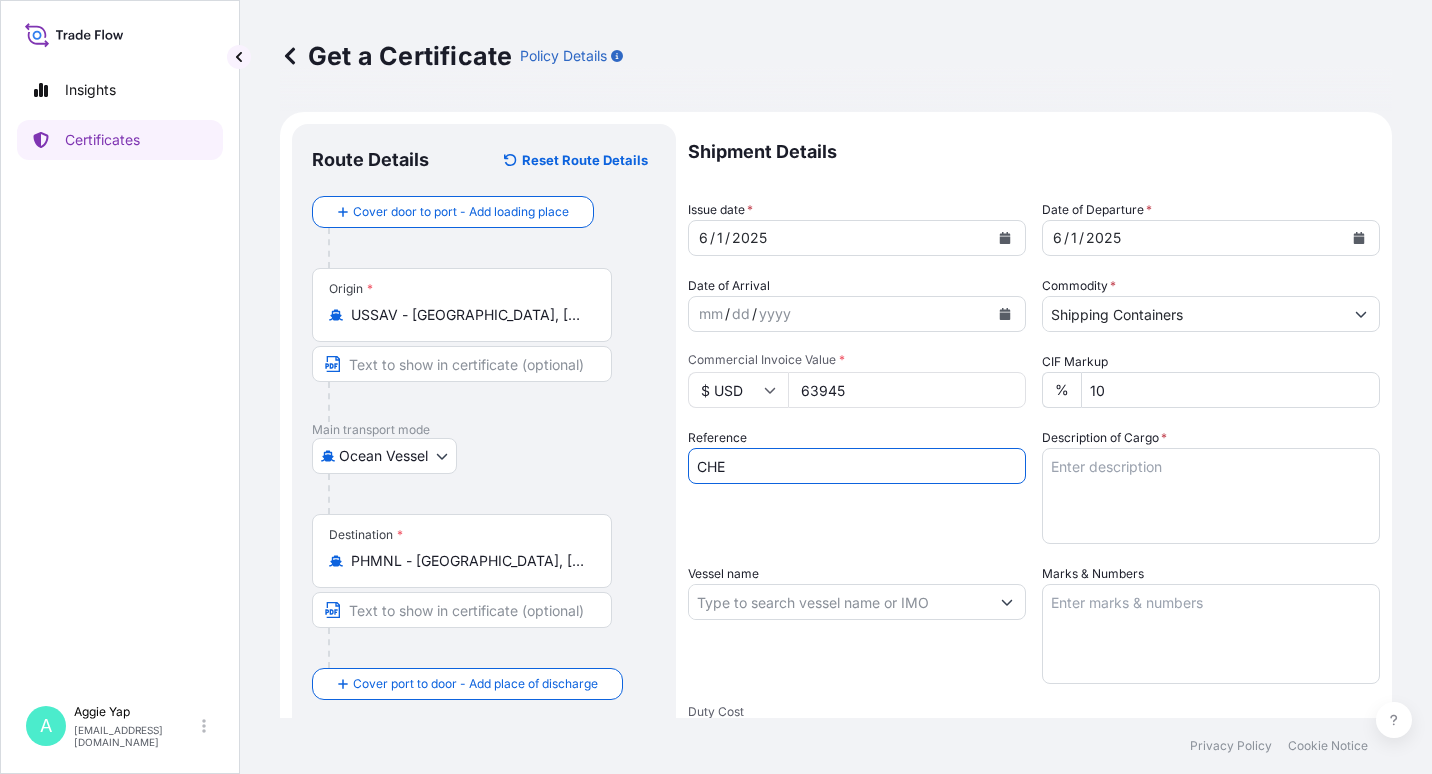 type on "CHEMICO PHILIPPINES INC" 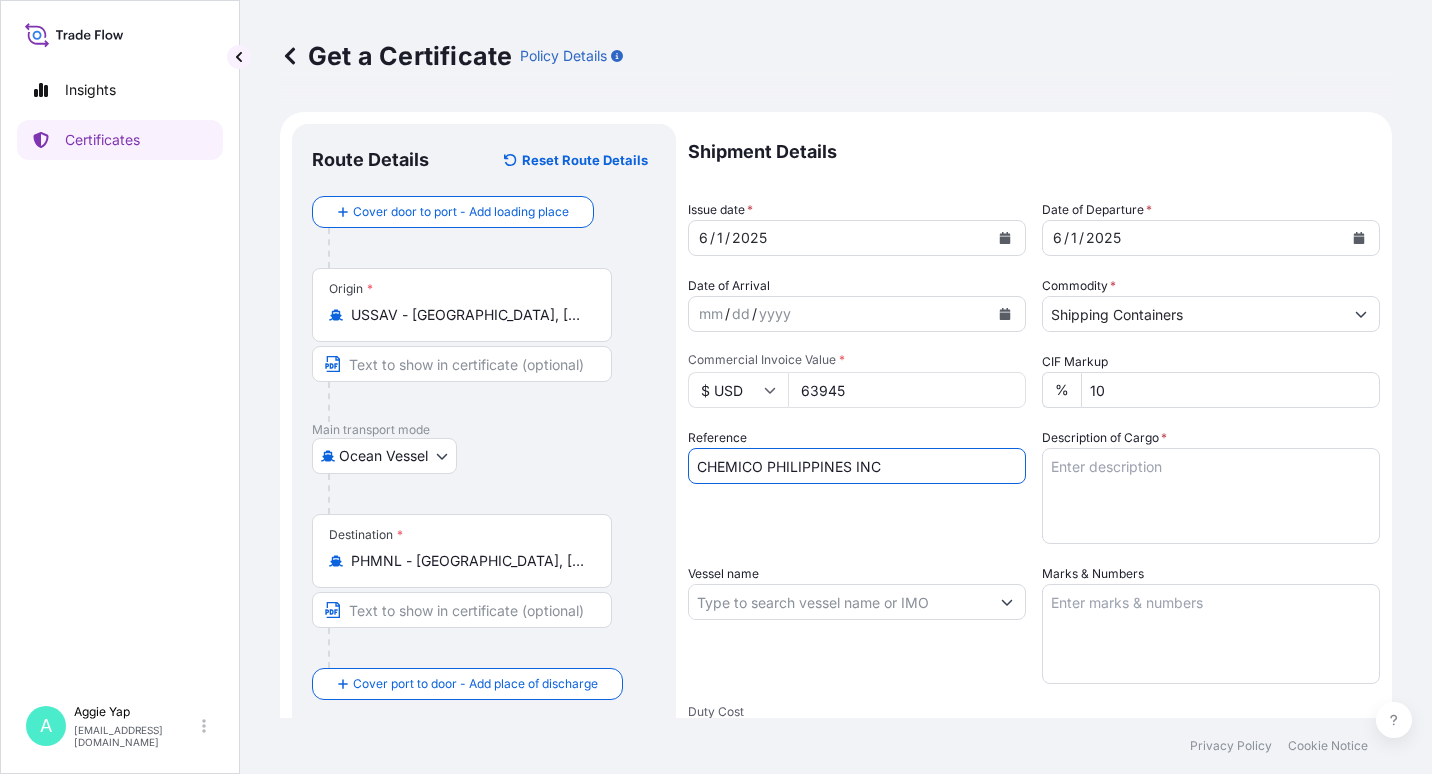 click on "Reference CHEMICO PHILIPPINES INC" at bounding box center [857, 486] 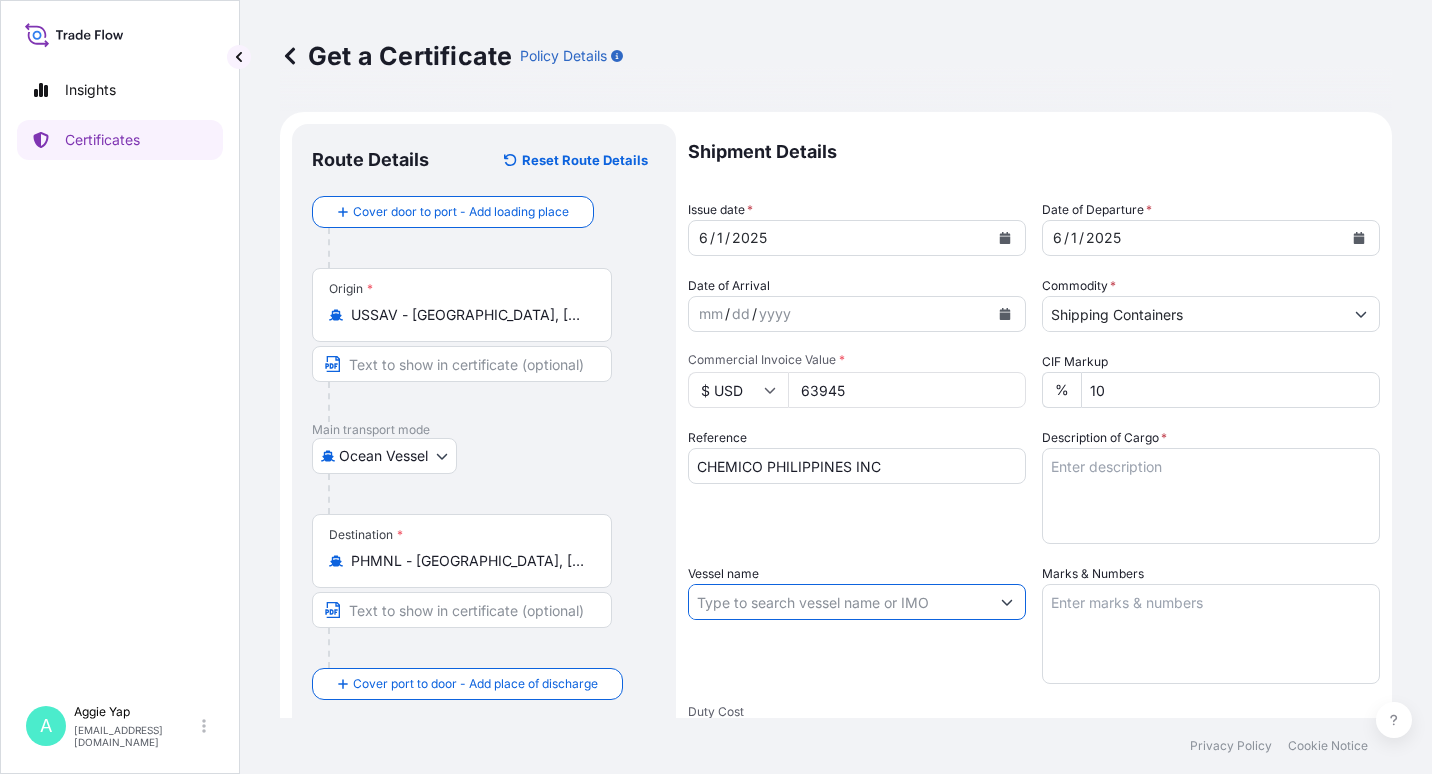 click on "Vessel name" at bounding box center [839, 602] 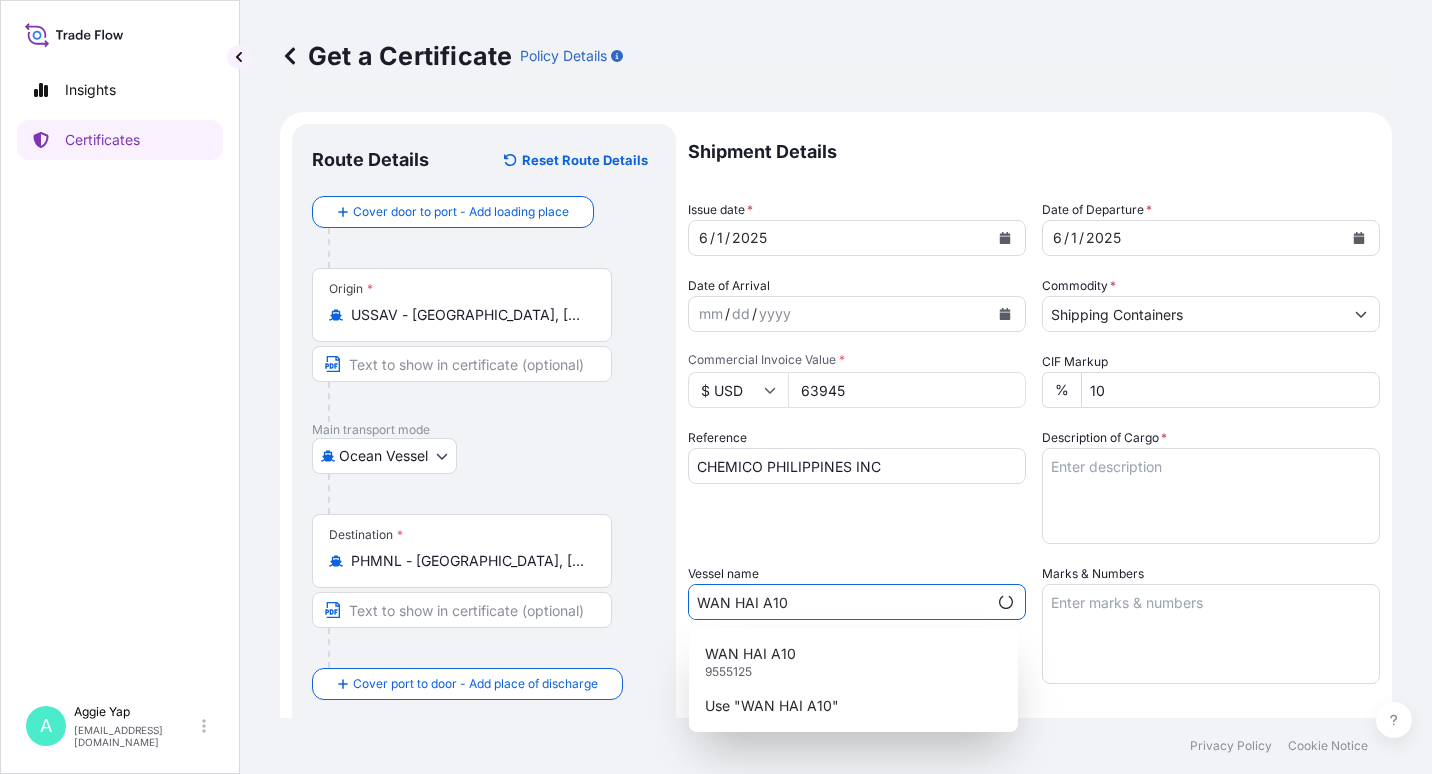type on "WAN HAI A10" 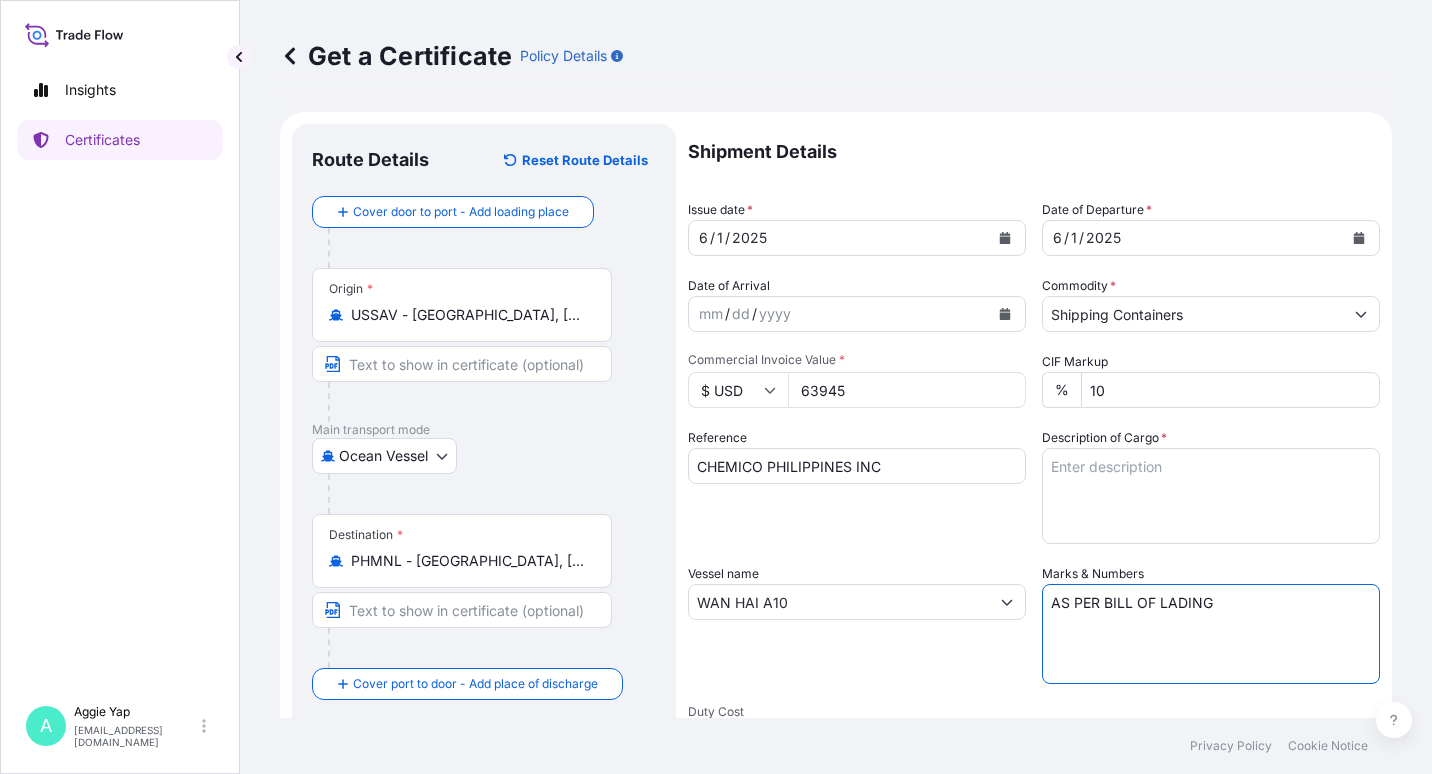 type on "AS PER BILL OF LADING" 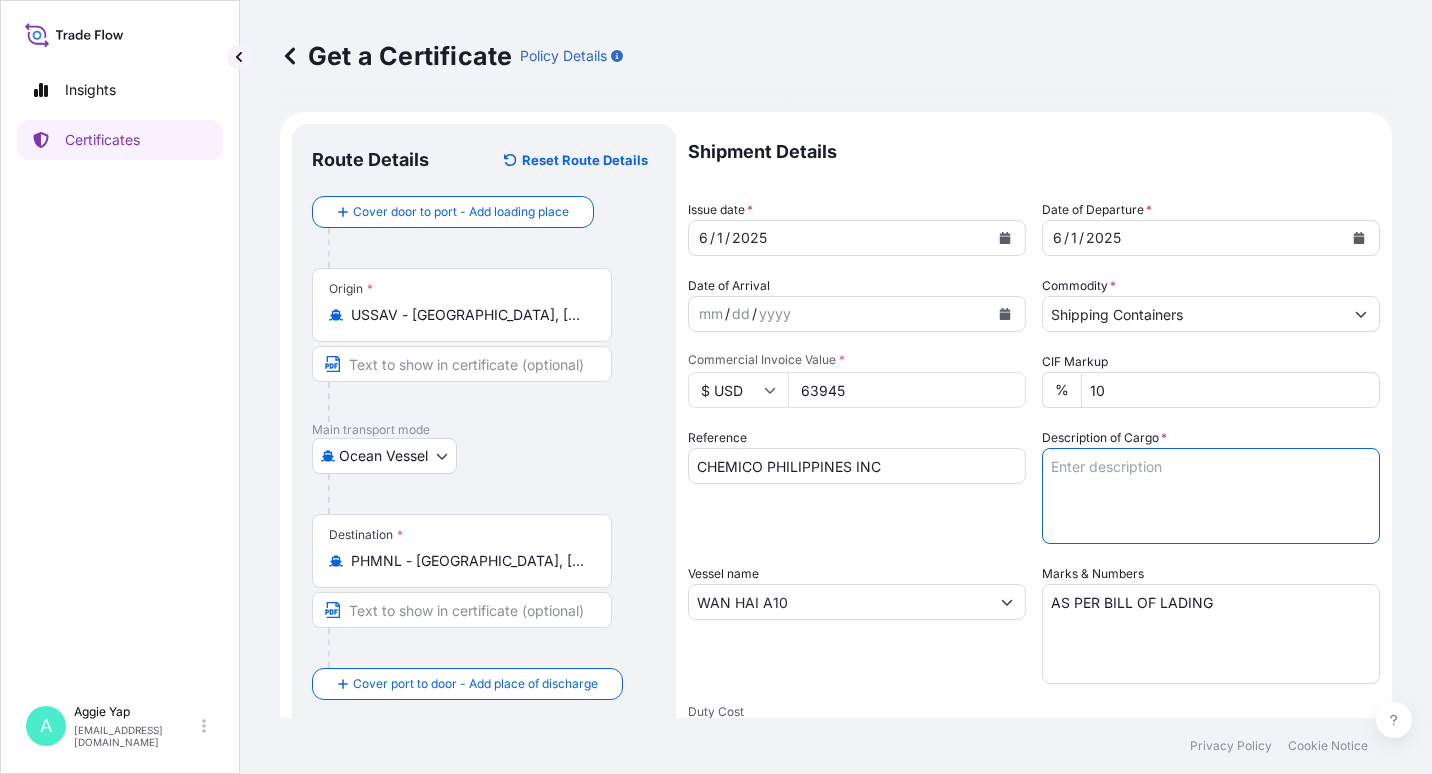 click on "Description of Cargo *" at bounding box center [1211, 496] 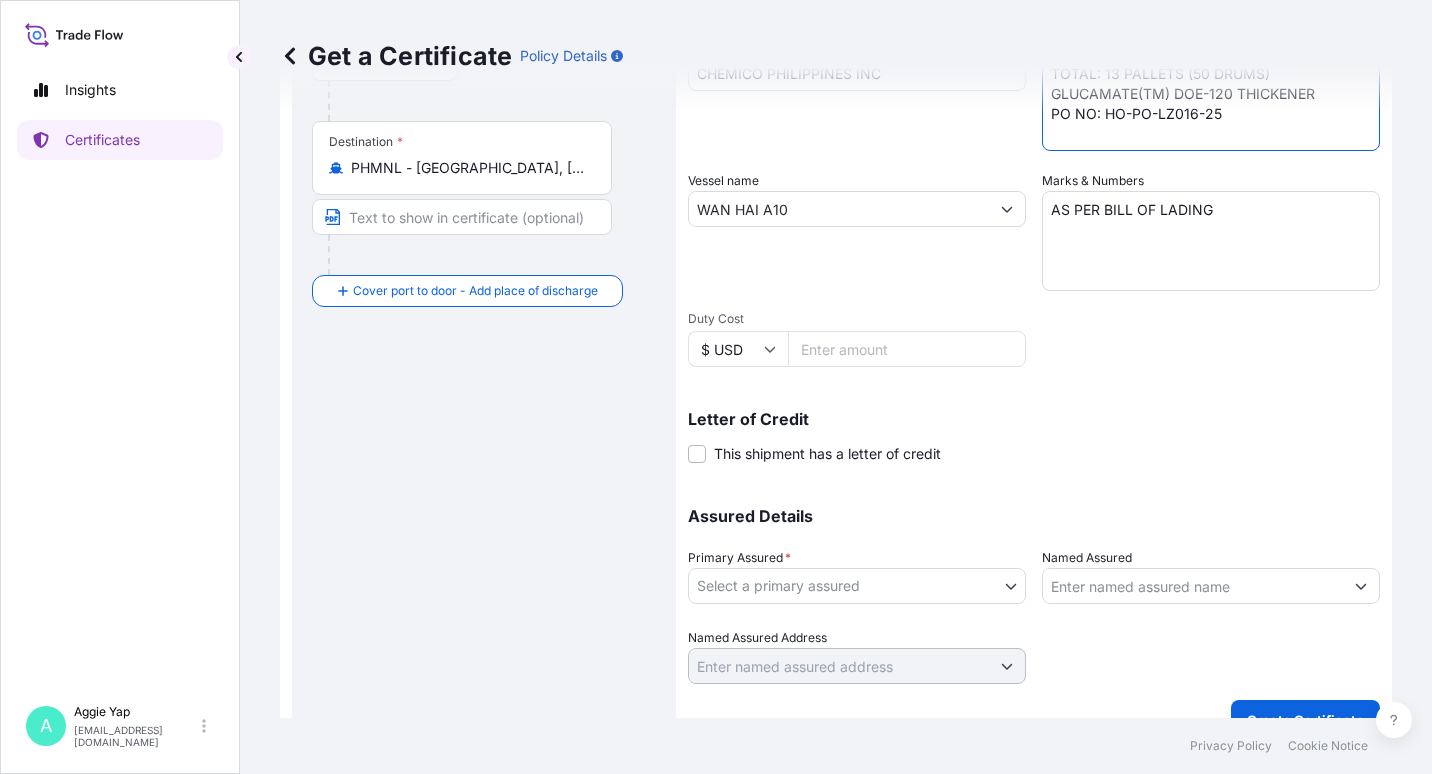 scroll, scrollTop: 400, scrollLeft: 0, axis: vertical 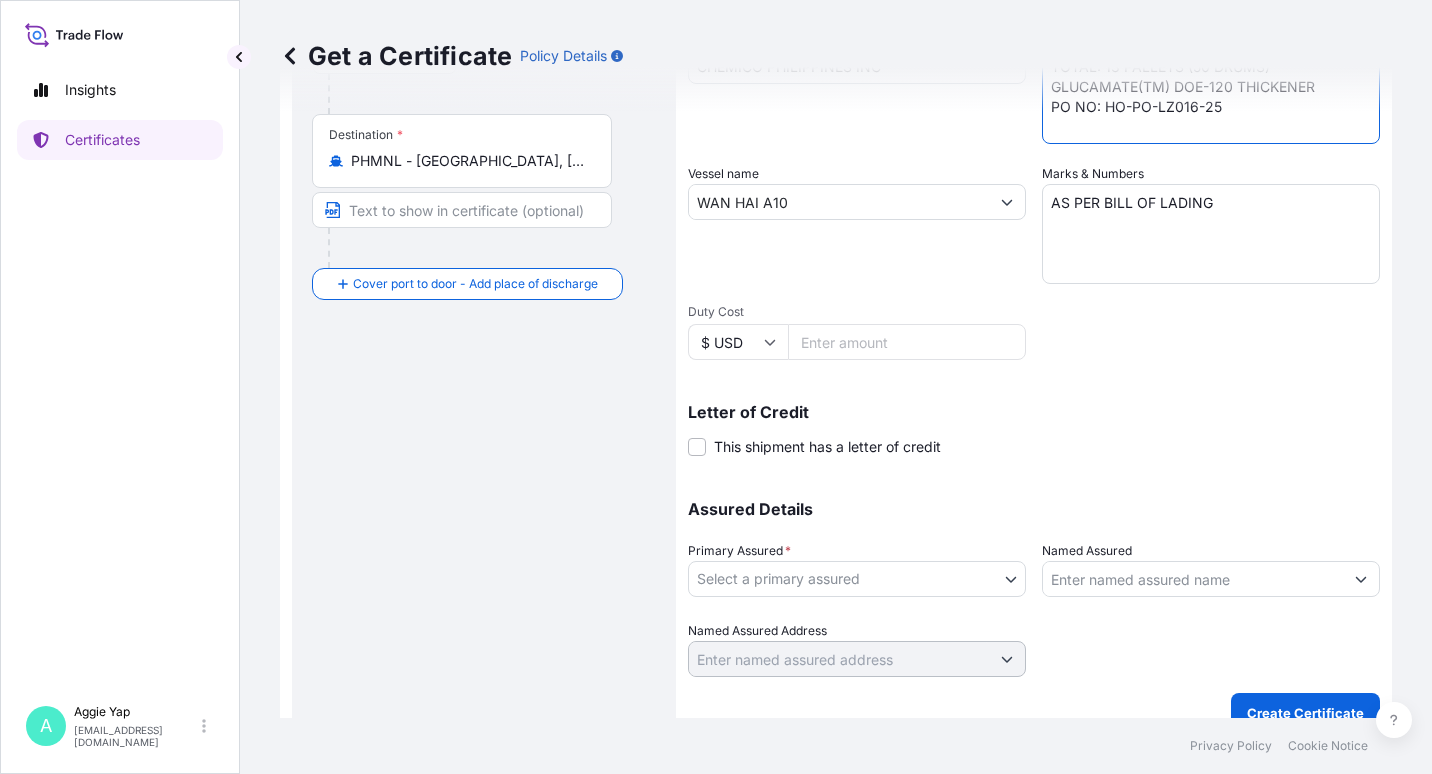 type on "TOTAL: 13 PALLETS (50 DRUMS)
GLUCAMATE(TM) DOE-120 THICKENER
PO NO: HO-PO-LZ016-25" 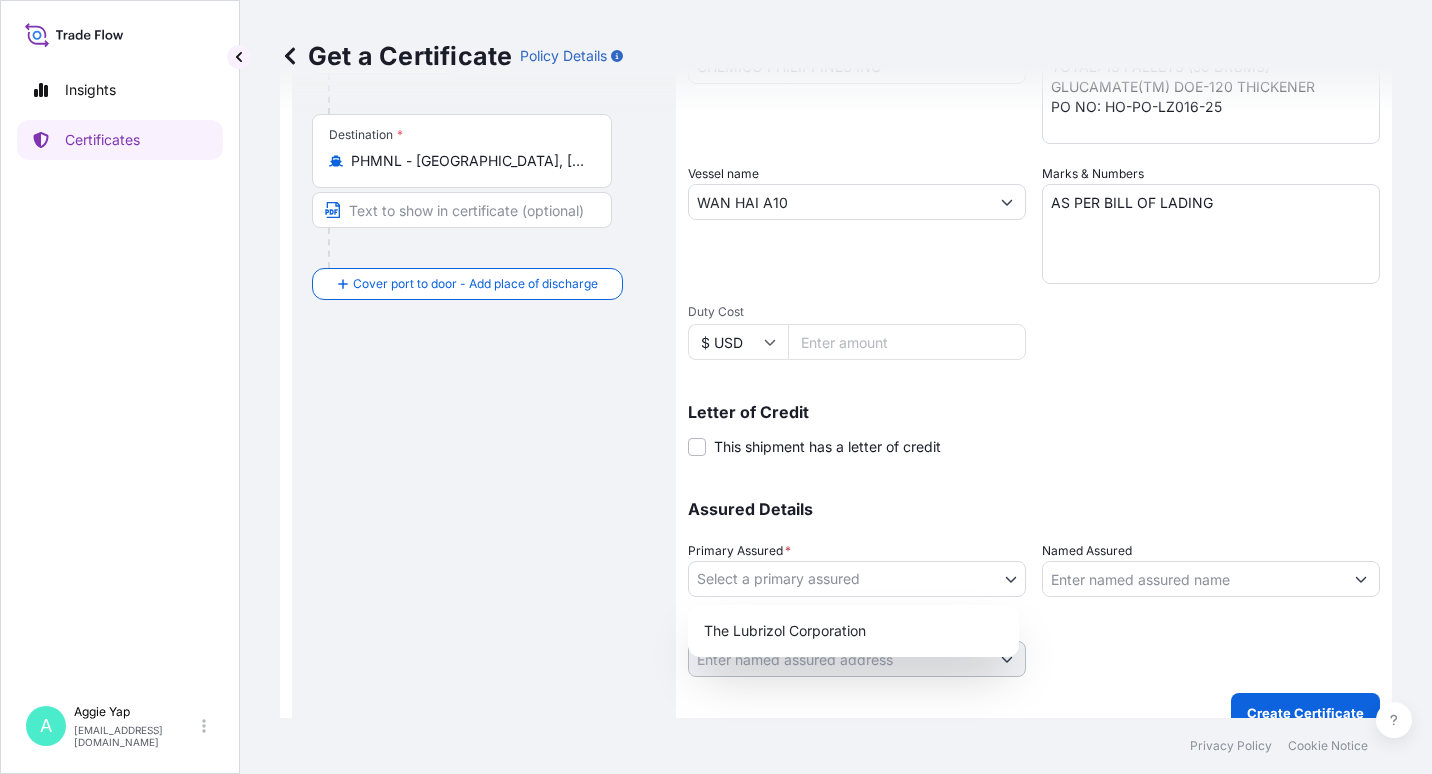 click on "Insights Certificates A [PERSON_NAME] [EMAIL_ADDRESS][DOMAIN_NAME] Get a Certificate Policy Details Route Details Reset Route Details   Cover door to port - Add loading place Place of loading Road / [GEOGRAPHIC_DATA] / Inland Origin * USSAV - [GEOGRAPHIC_DATA], [GEOGRAPHIC_DATA] Main transport mode Ocean [GEOGRAPHIC_DATA] Ocean Vessel Rail Barge in Tow Destination * PHMNL - [GEOGRAPHIC_DATA], [GEOGRAPHIC_DATA] Cover port to door - Add place of discharge Road / [GEOGRAPHIC_DATA] / Inland Place of Discharge Shipment Details Issue date * [DATE] Date of Departure * [DATE] Date of Arrival mm / dd / yyyy Commodity * Shipping Containers Packing Category Commercial Invoice Value    * $ USD 63945 CIF Markup % 10 Reference CHEMICO [GEOGRAPHIC_DATA] INC Description of Cargo * TOTAL: 13 PALLETS (50 DRUMS)
GLUCAMATE(TM) DOE-120 THICKENER
PO NO: HO-PO-LZ016-25 Vessel name WAN HAI A10 Marks & Numbers AS PER BILL OF LADING Duty Cost   $ USD Letter of Credit This shipment has a letter of credit Letter of credit * Assured Details Primary Assured *
0" at bounding box center (716, 387) 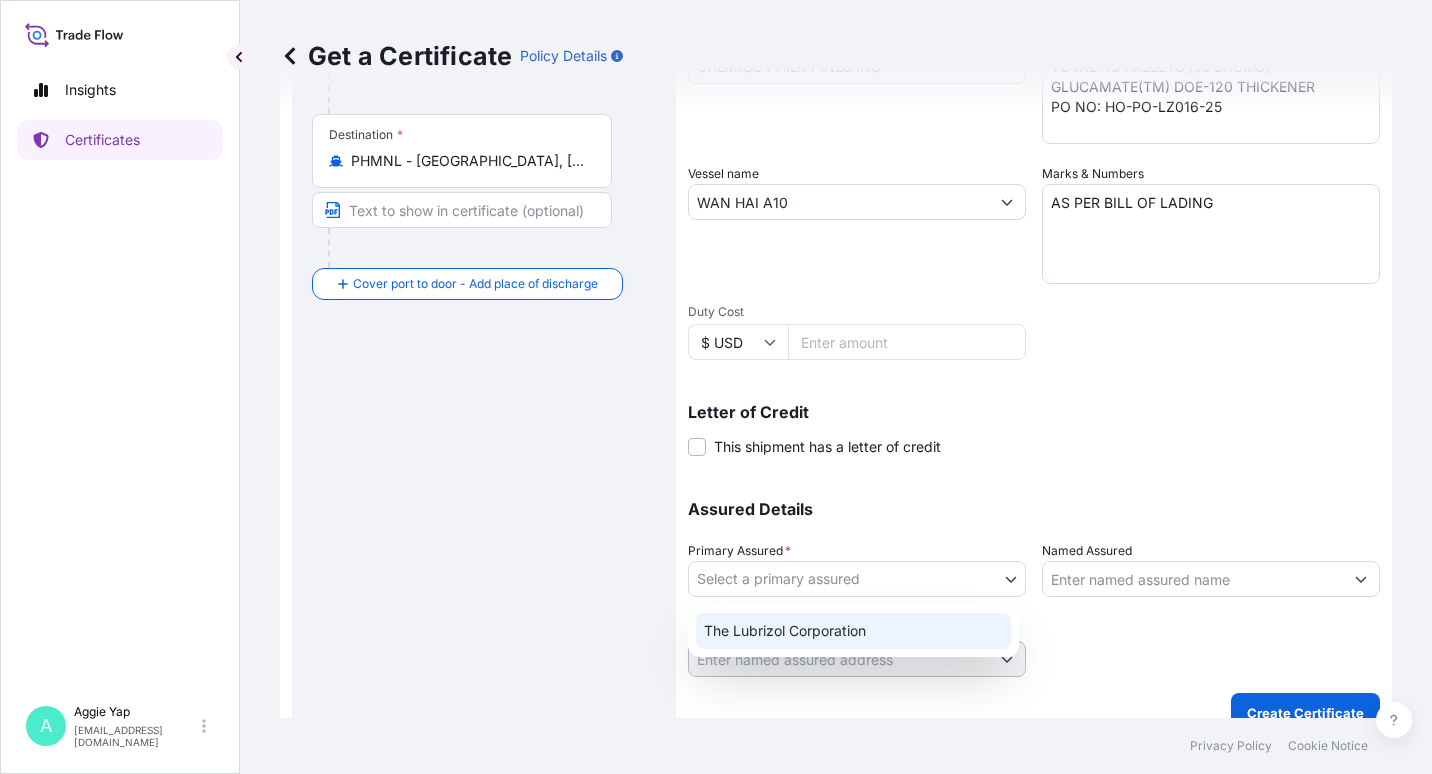 click on "The Lubrizol Corporation" at bounding box center [853, 631] 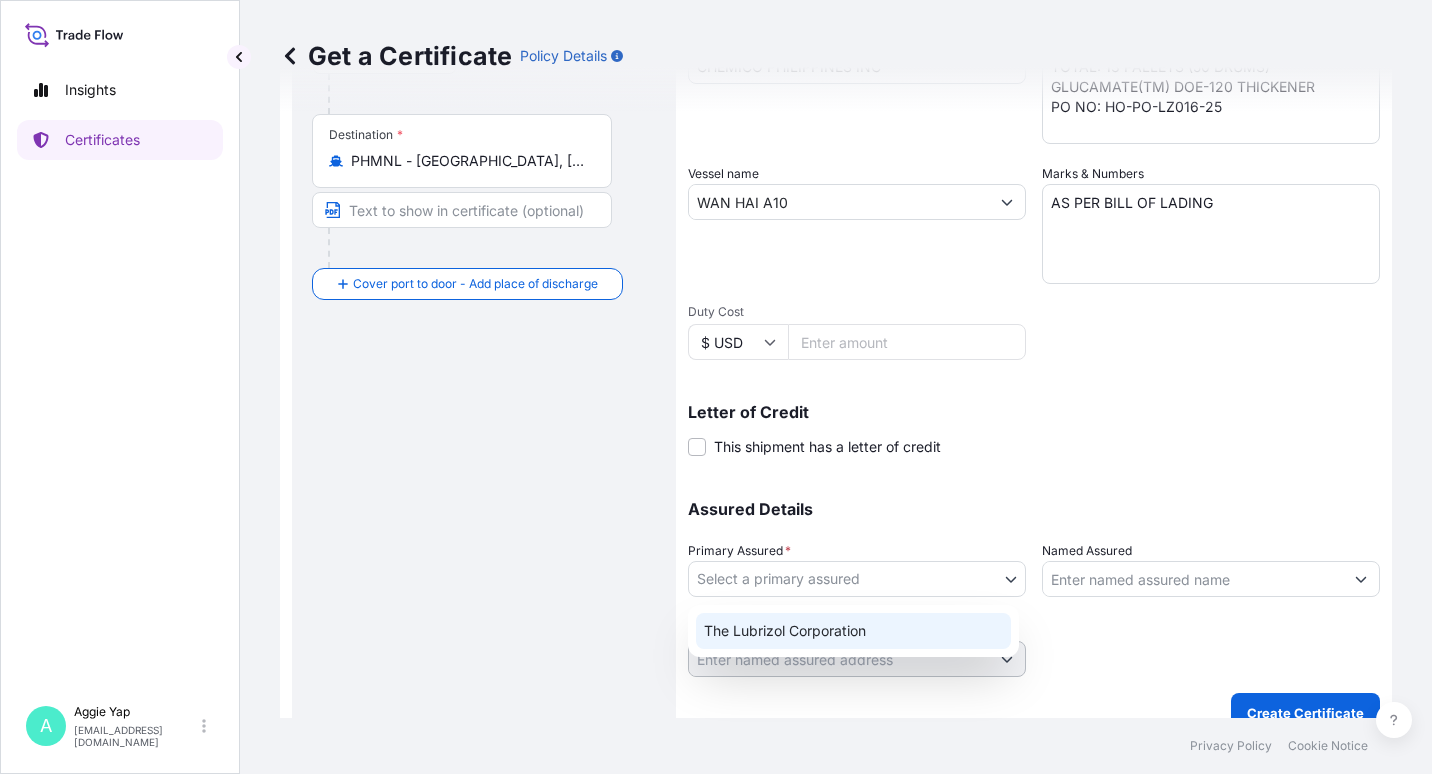 select on "31566" 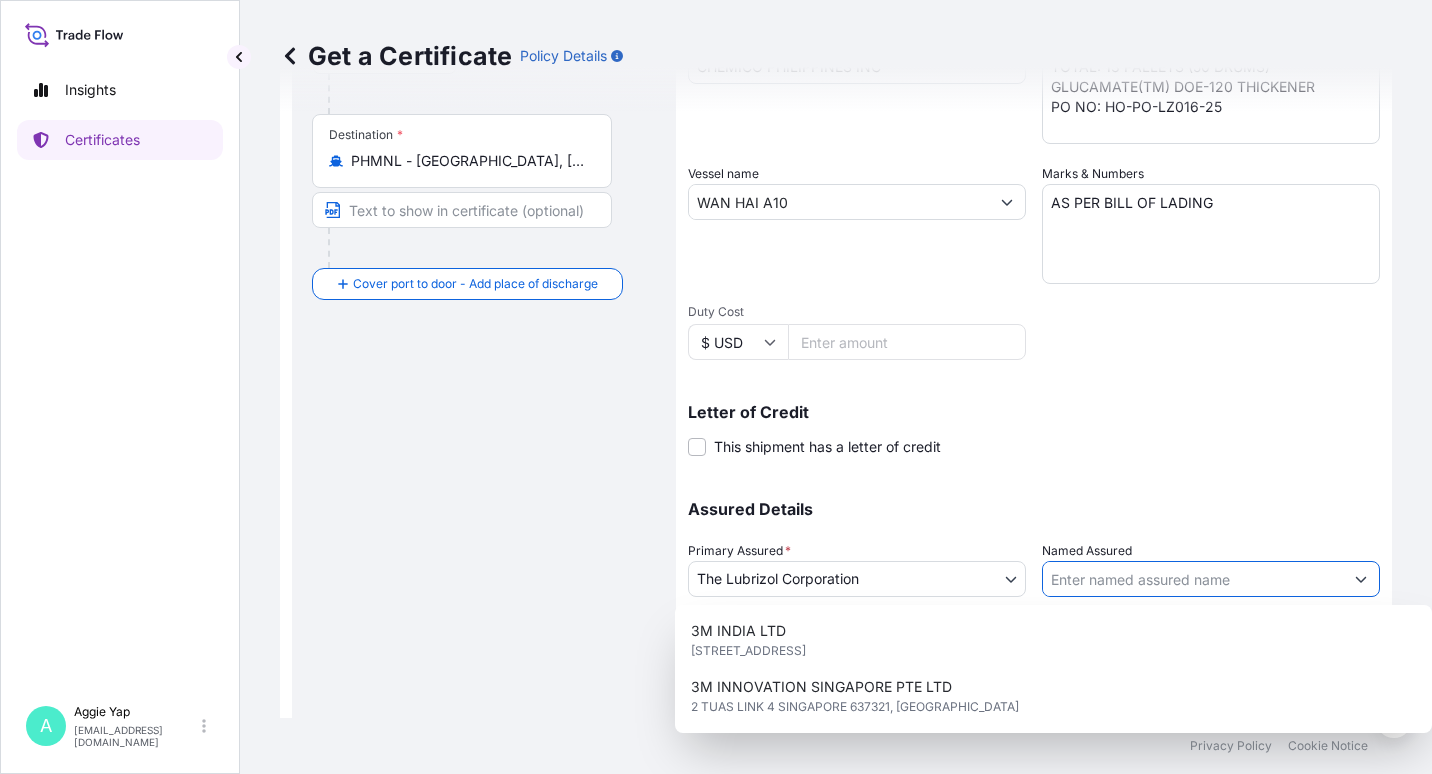 click on "Named Assured" at bounding box center (1193, 579) 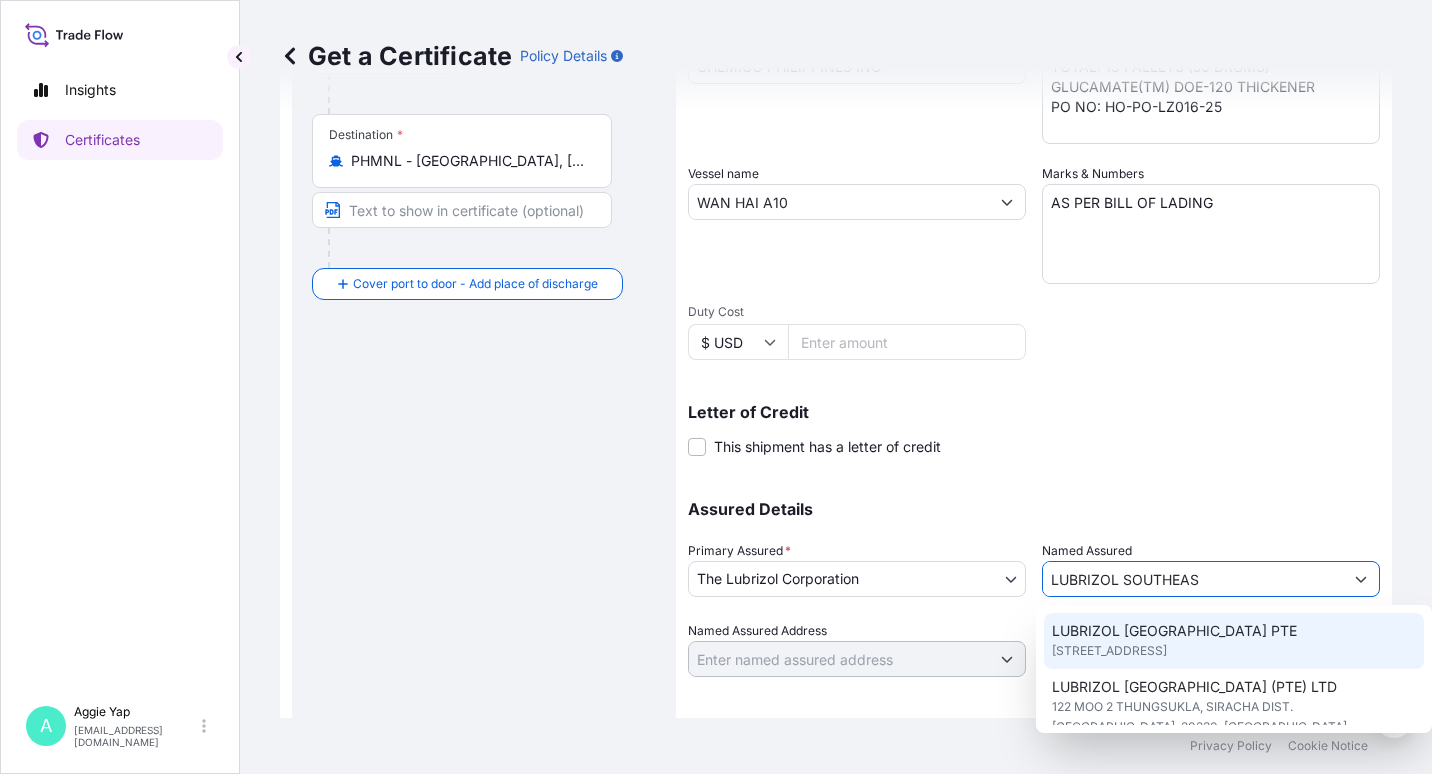 click on "LUBRIZOL [GEOGRAPHIC_DATA] PTE" at bounding box center (1174, 631) 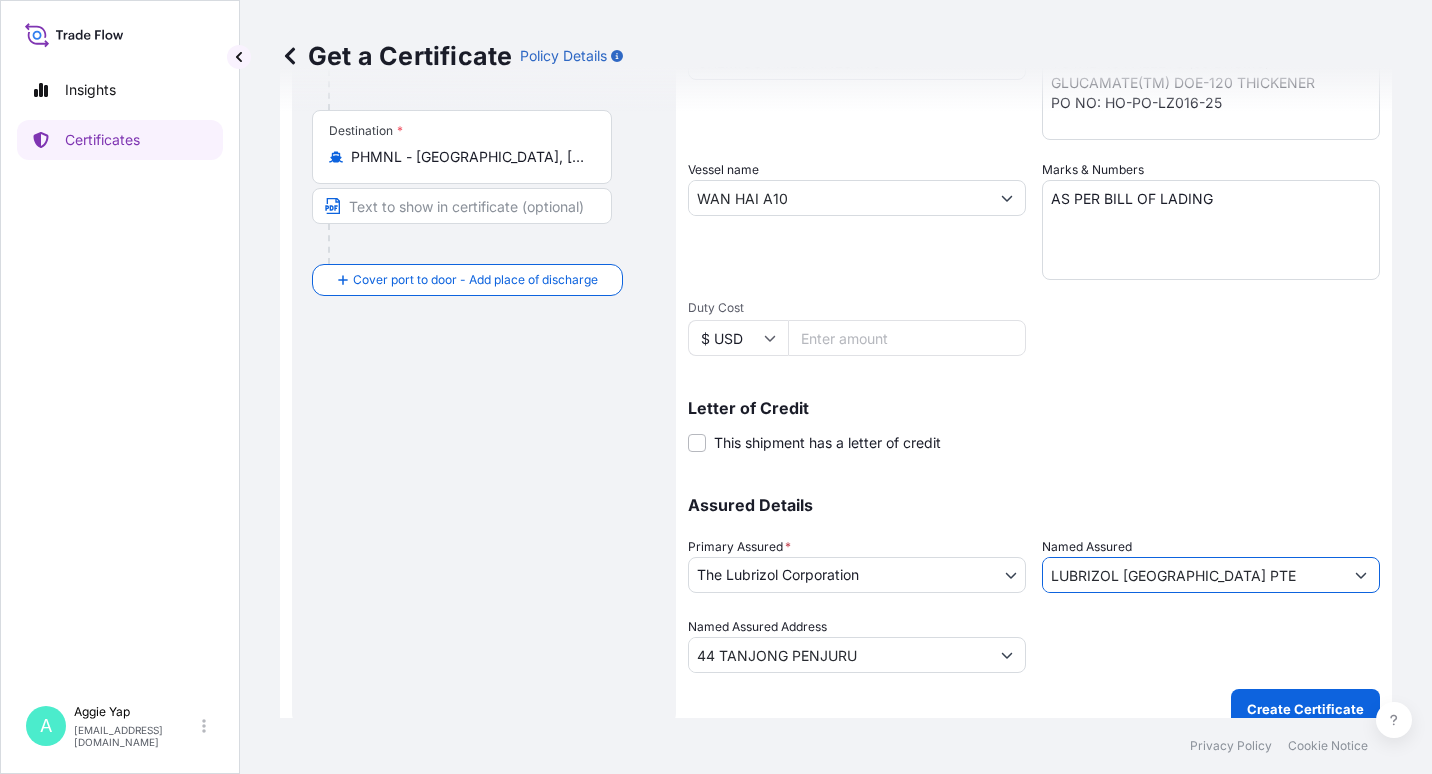 scroll, scrollTop: 427, scrollLeft: 0, axis: vertical 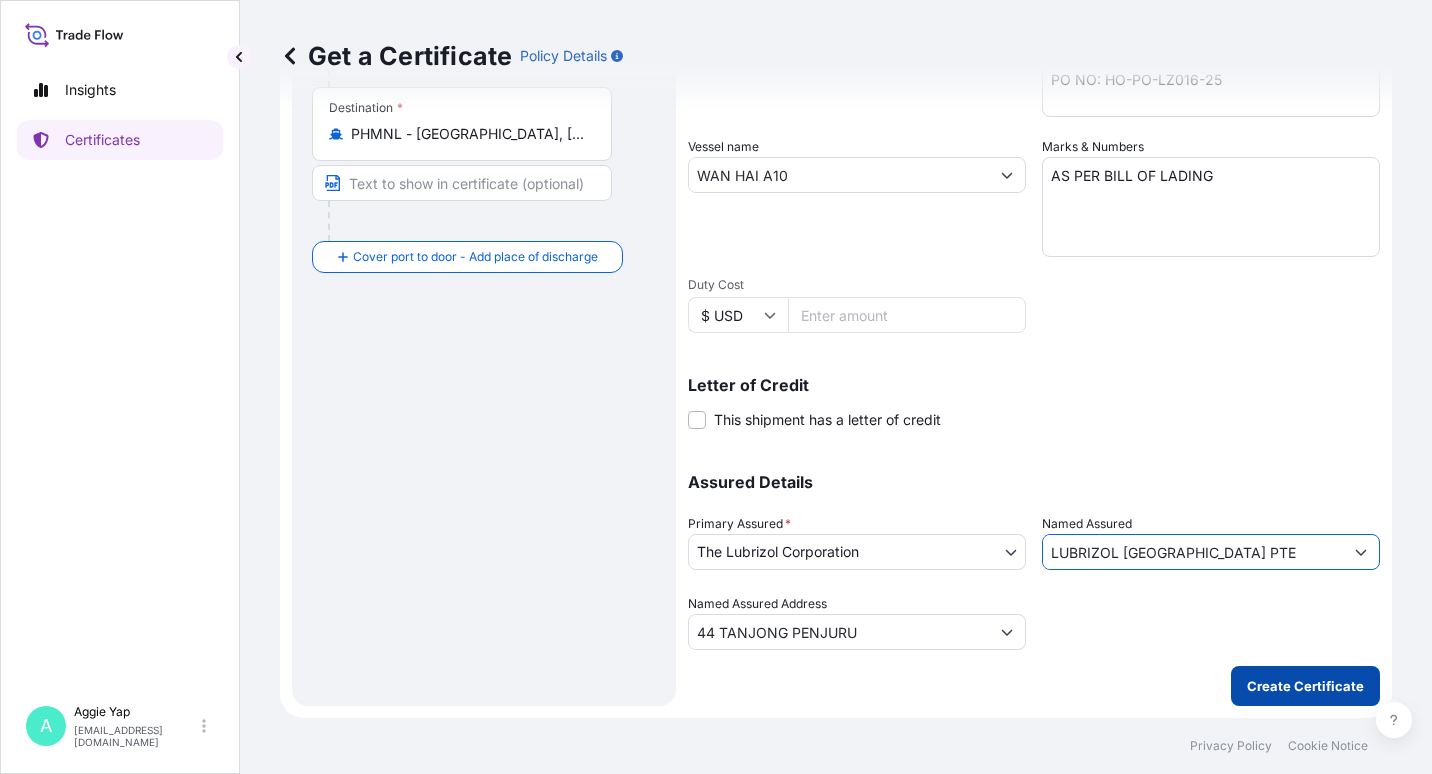 type on "LUBRIZOL [GEOGRAPHIC_DATA] PTE" 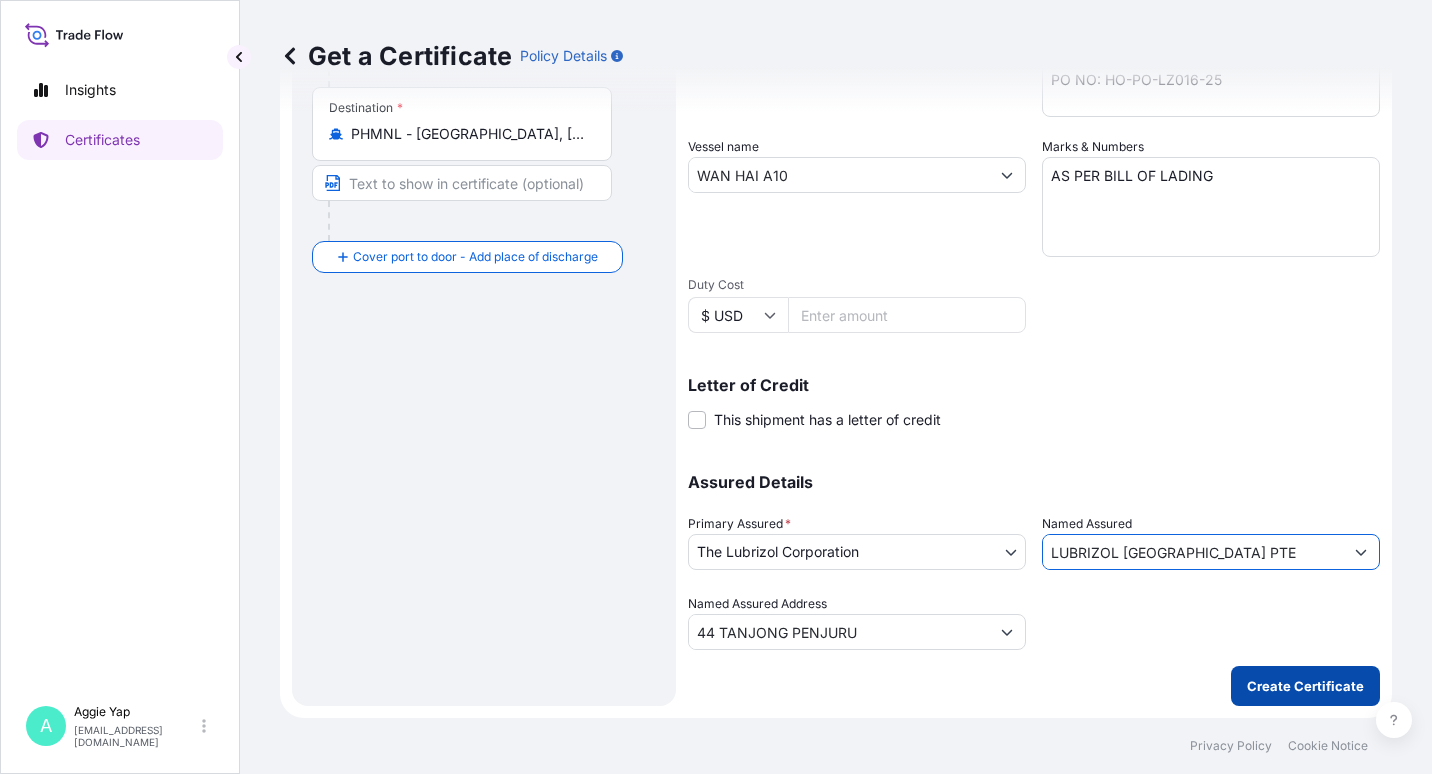 click on "Create Certificate" at bounding box center (1305, 686) 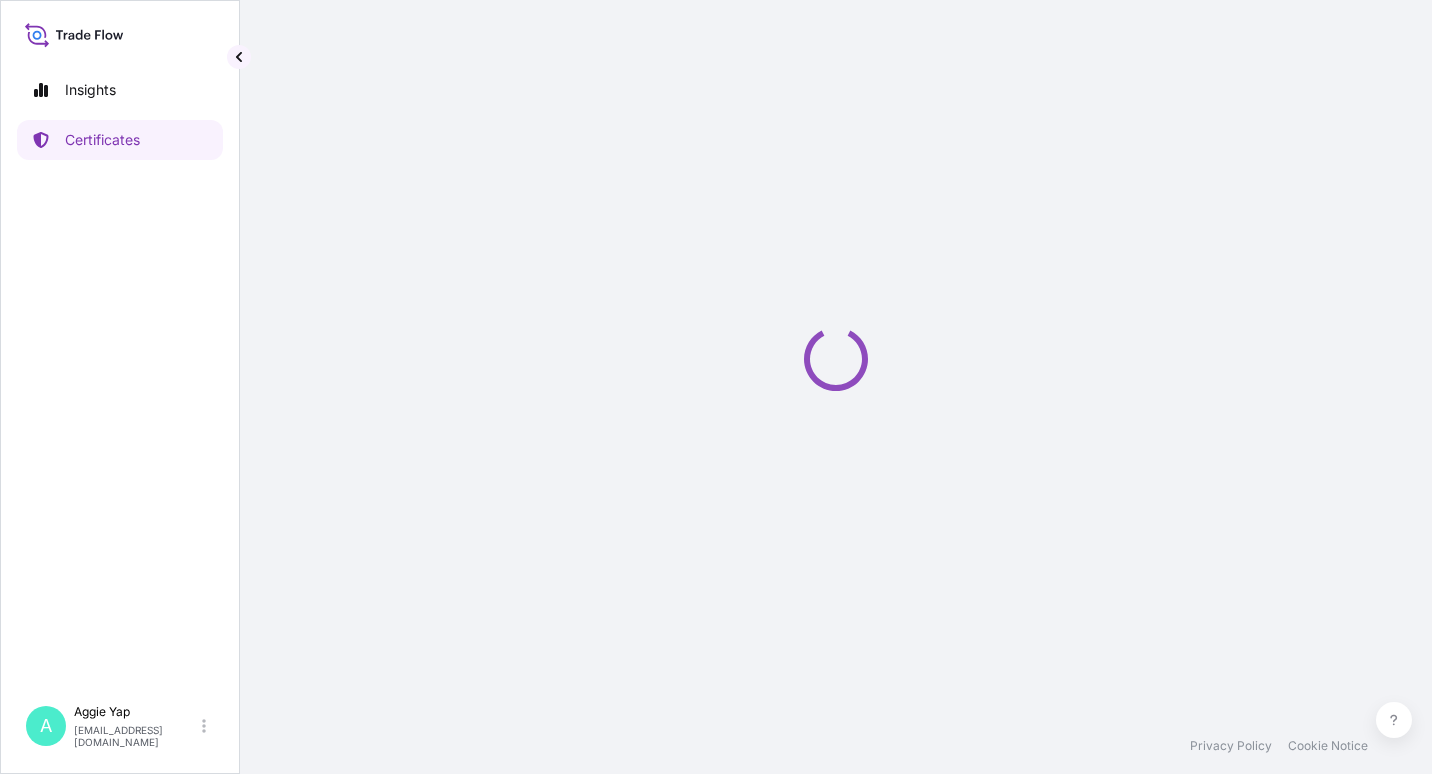 scroll, scrollTop: 0, scrollLeft: 0, axis: both 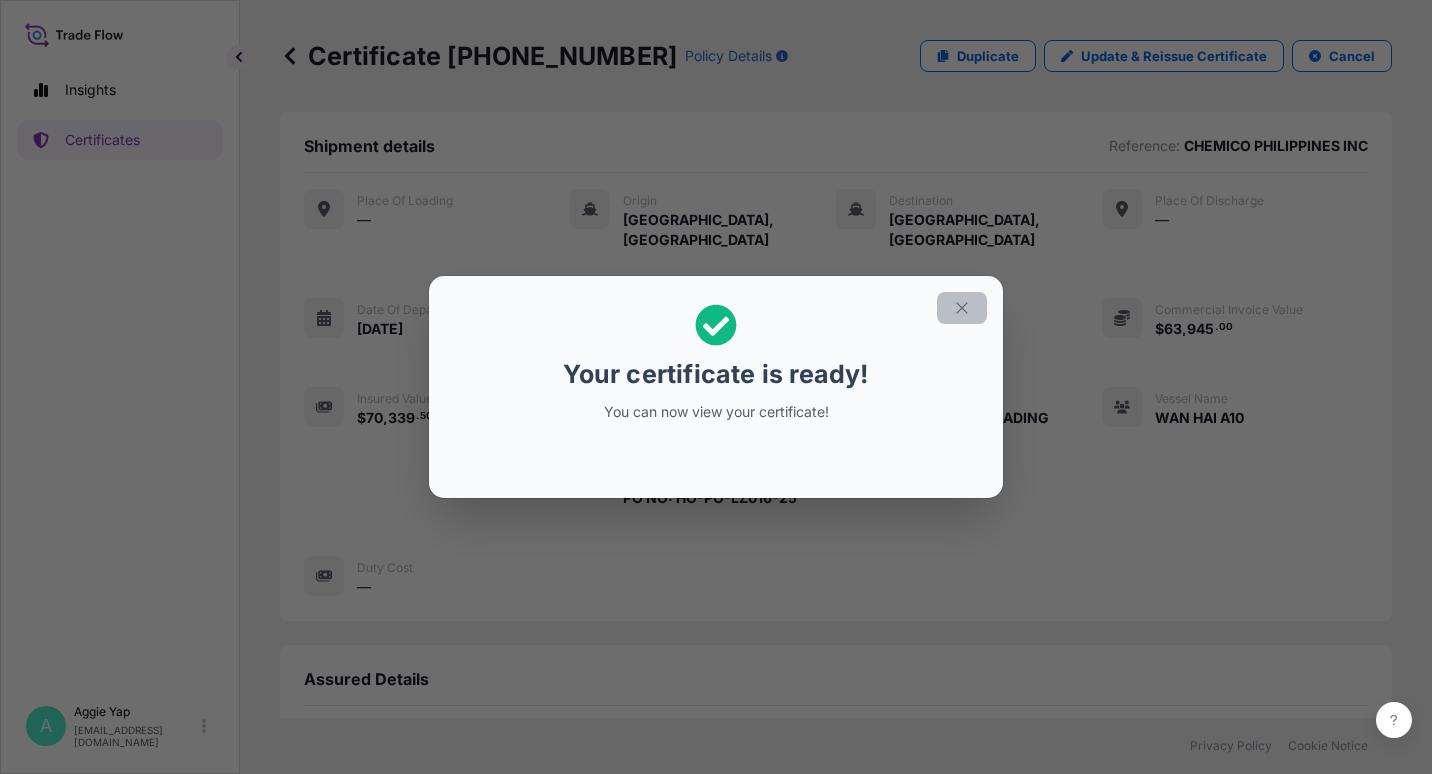 click 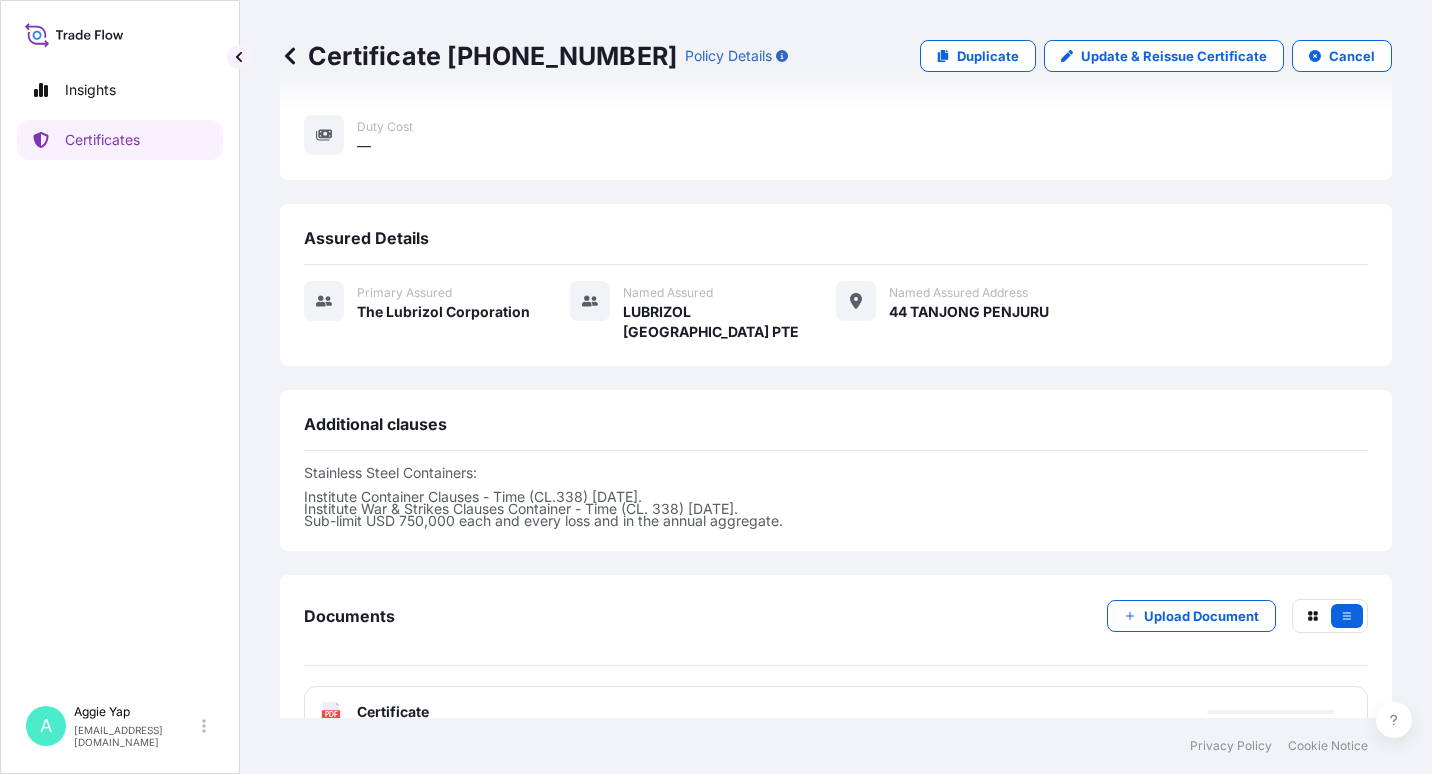 scroll, scrollTop: 465, scrollLeft: 0, axis: vertical 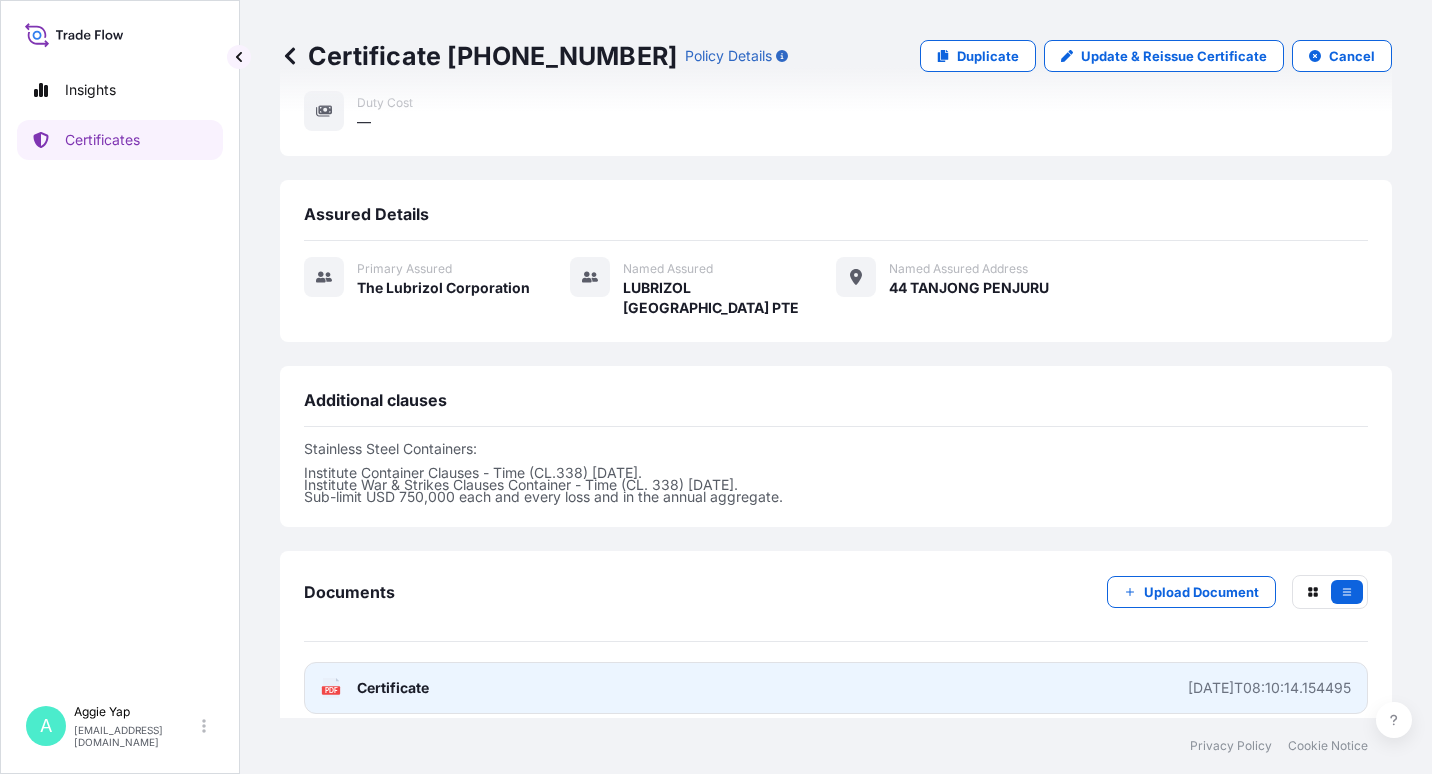 click on "PDF Certificate [DATE]T08:10:14.154495" at bounding box center [836, 688] 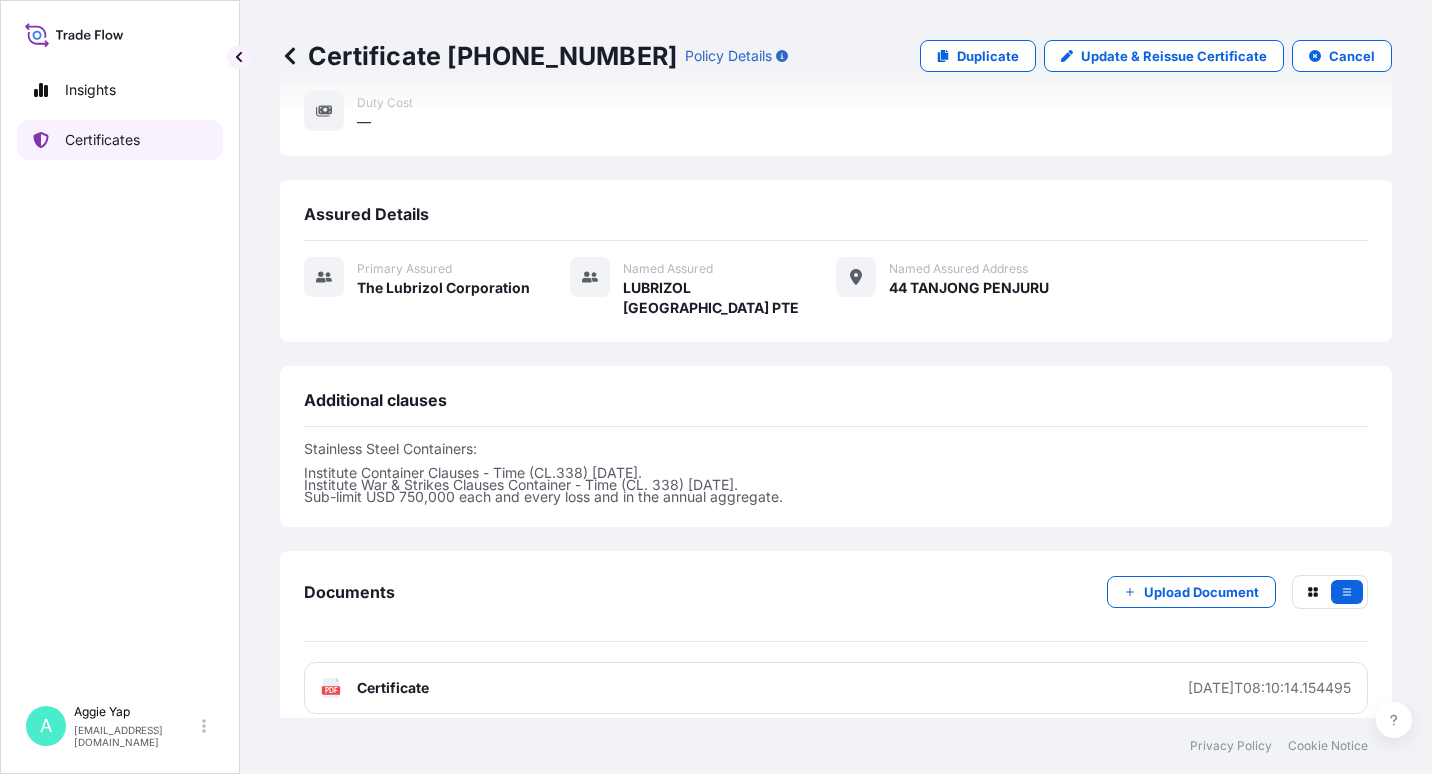 click on "Certificates" at bounding box center (102, 140) 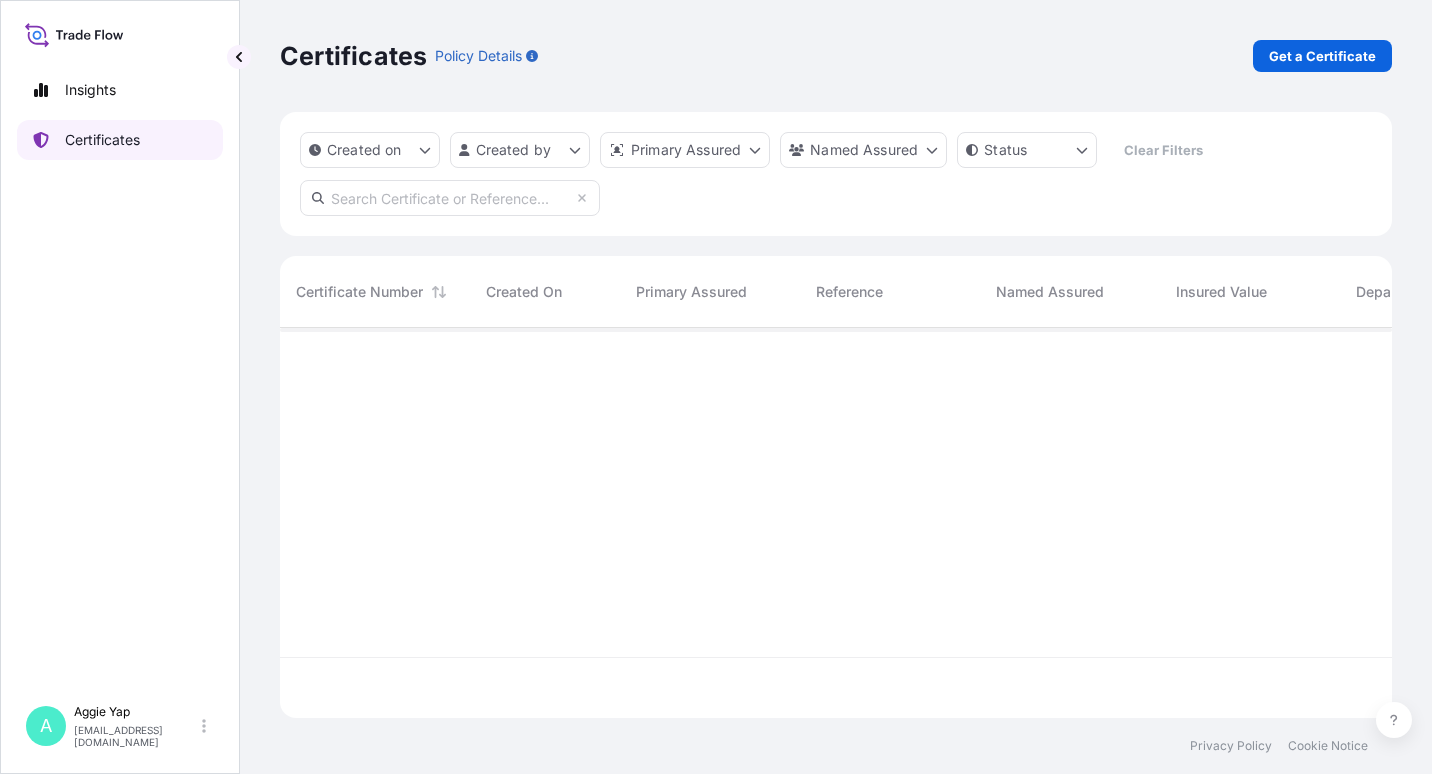 scroll, scrollTop: 0, scrollLeft: 0, axis: both 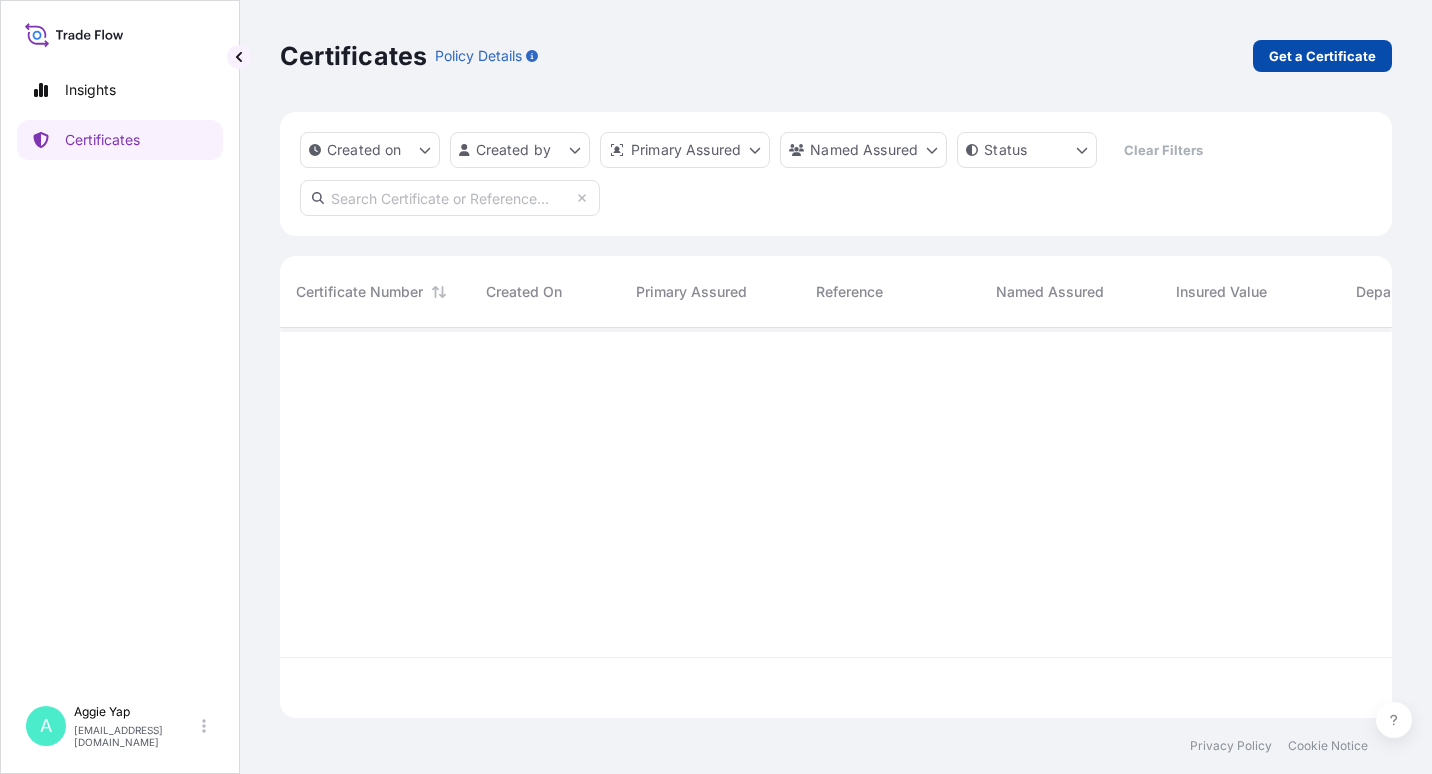 click on "Get a Certificate" at bounding box center [1322, 56] 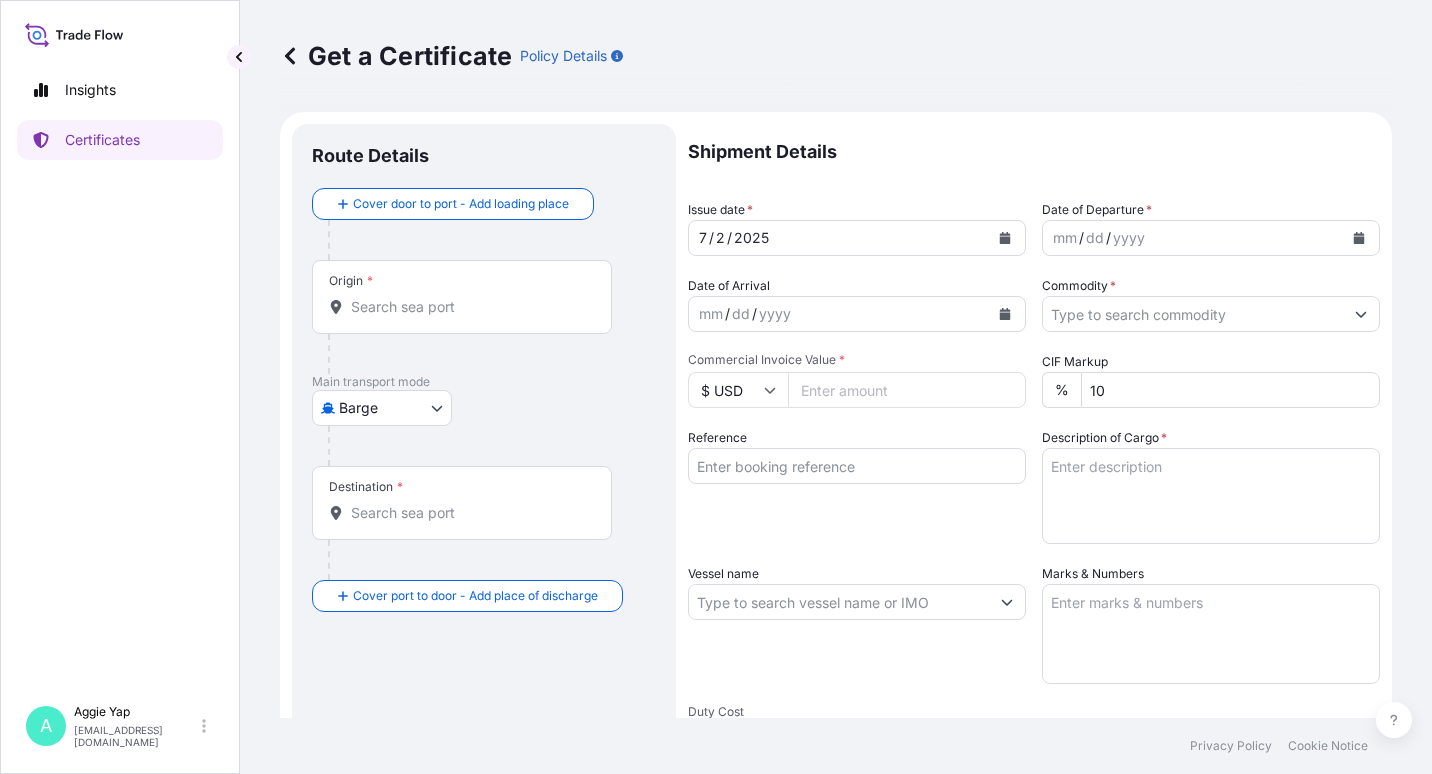 click on "Insights Certificates A [PERSON_NAME] [EMAIL_ADDRESS][DOMAIN_NAME] Get a Certificate Policy Details Route Details   Cover door to port - Add loading place Place of loading Road / [GEOGRAPHIC_DATA] / Inland Origin * Main transport mode Barge Air Barge Road Ocean Vessel Rail Barge in Tow Destination * Cover port to door - Add place of discharge Road / Inland Road / Inland Place of Discharge Shipment Details Issue date * [DATE] Date of Departure * mm / dd / yyyy Date of Arrival mm / dd / yyyy Commodity * Packing Category Commercial Invoice Value    * $ USD CIF Markup % 10 Reference Description of Cargo * Vessel name Marks & Numbers Duty Cost   $ USD Letter of Credit This shipment has a letter of credit Letter of credit * Letter of credit may not exceed 12000 characters Assured Details Primary Assured * Select a primary assured The Lubrizol Corporation Named Assured Named Assured Address Create Certificate Privacy Policy Cookie Notice
0 Selected Date: [DATE]" at bounding box center (716, 387) 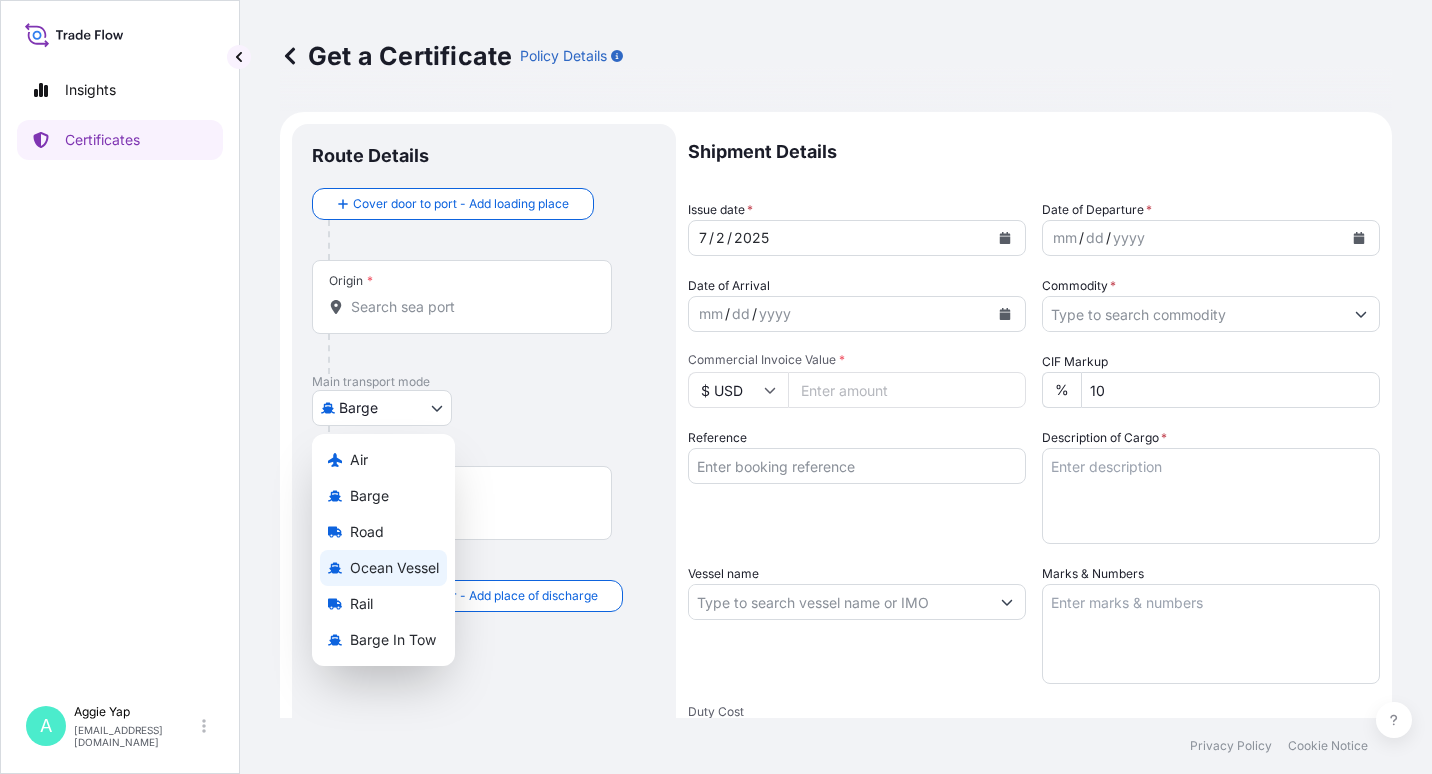 click on "Ocean Vessel" at bounding box center [394, 568] 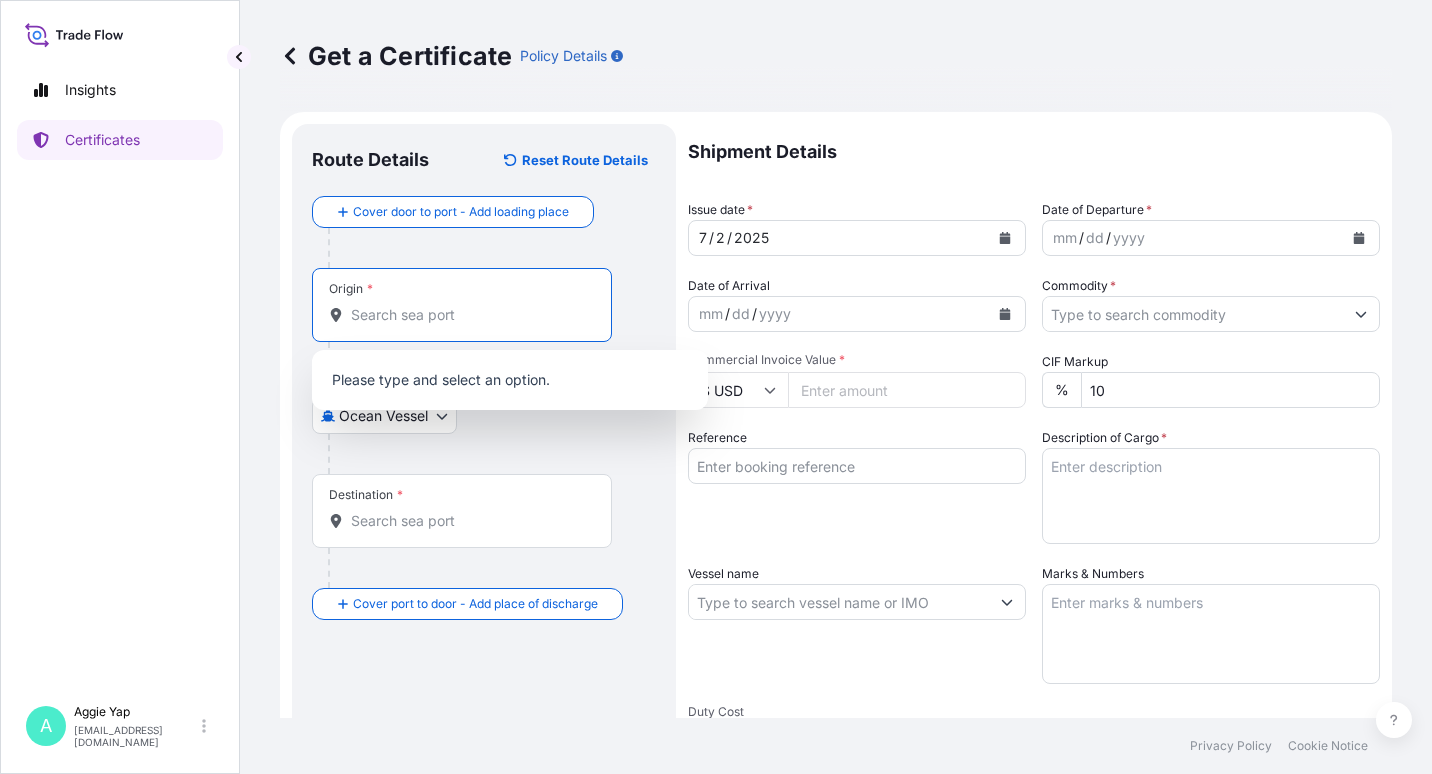 click on "Origin *" at bounding box center (469, 315) 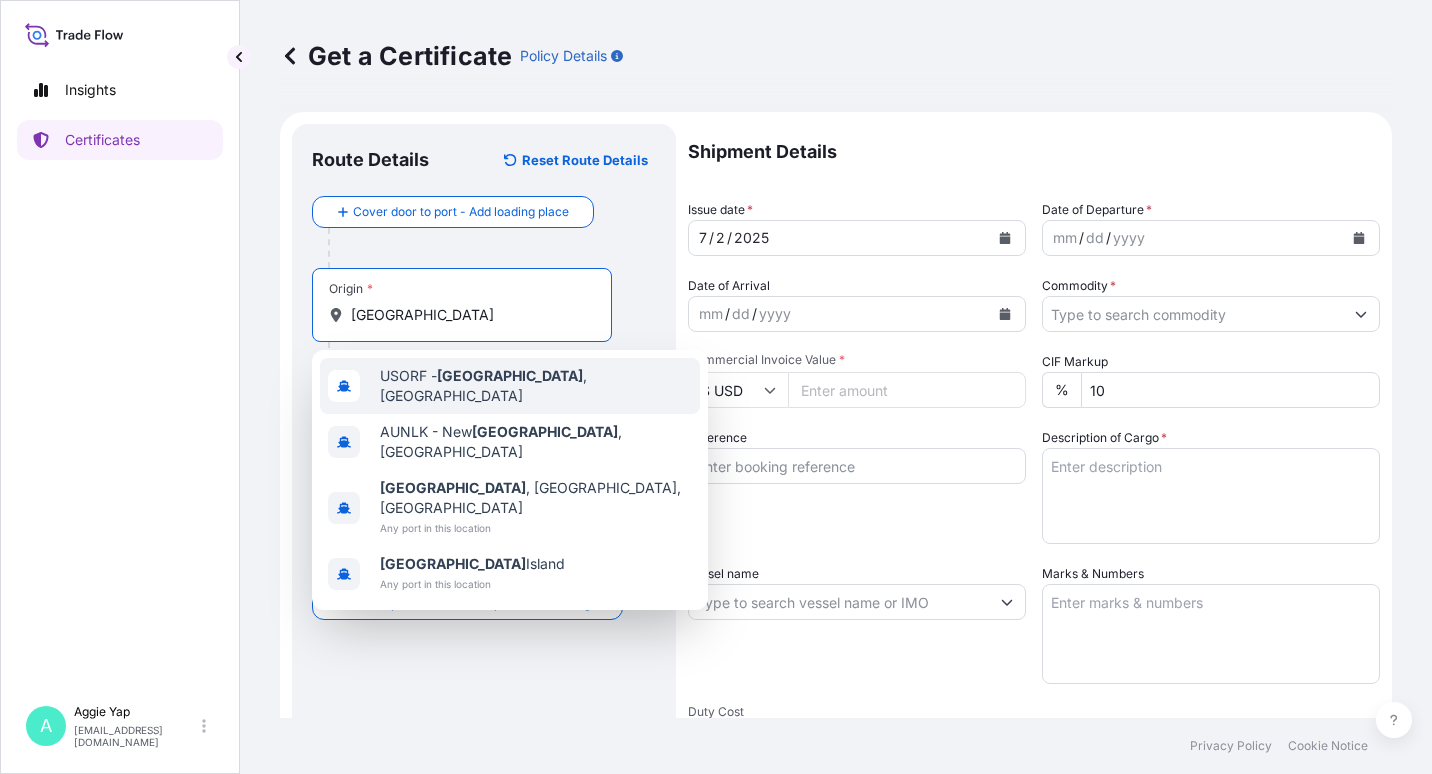 click on "USORF -  [GEOGRAPHIC_DATA] , [GEOGRAPHIC_DATA]" at bounding box center (510, 386) 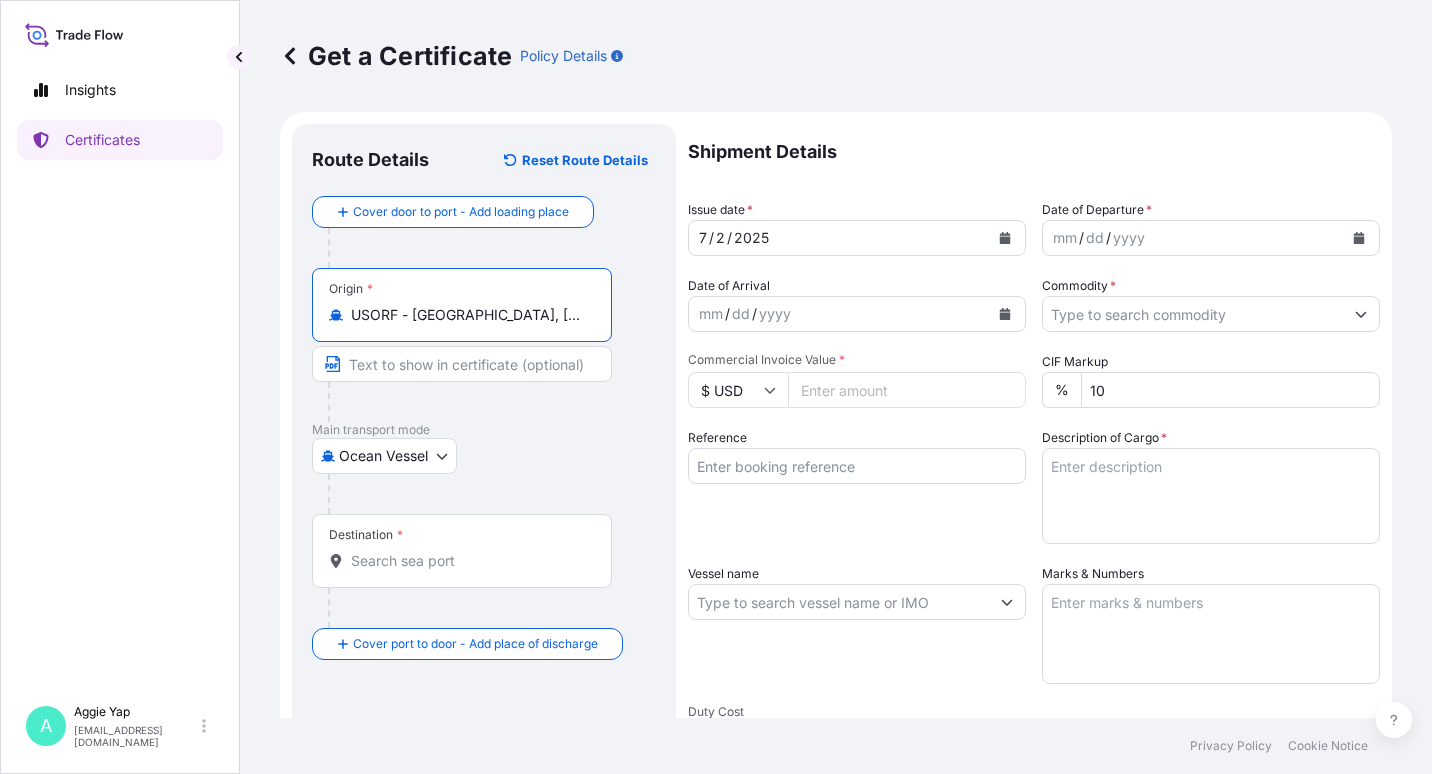 type on "USORF - [GEOGRAPHIC_DATA], [GEOGRAPHIC_DATA]" 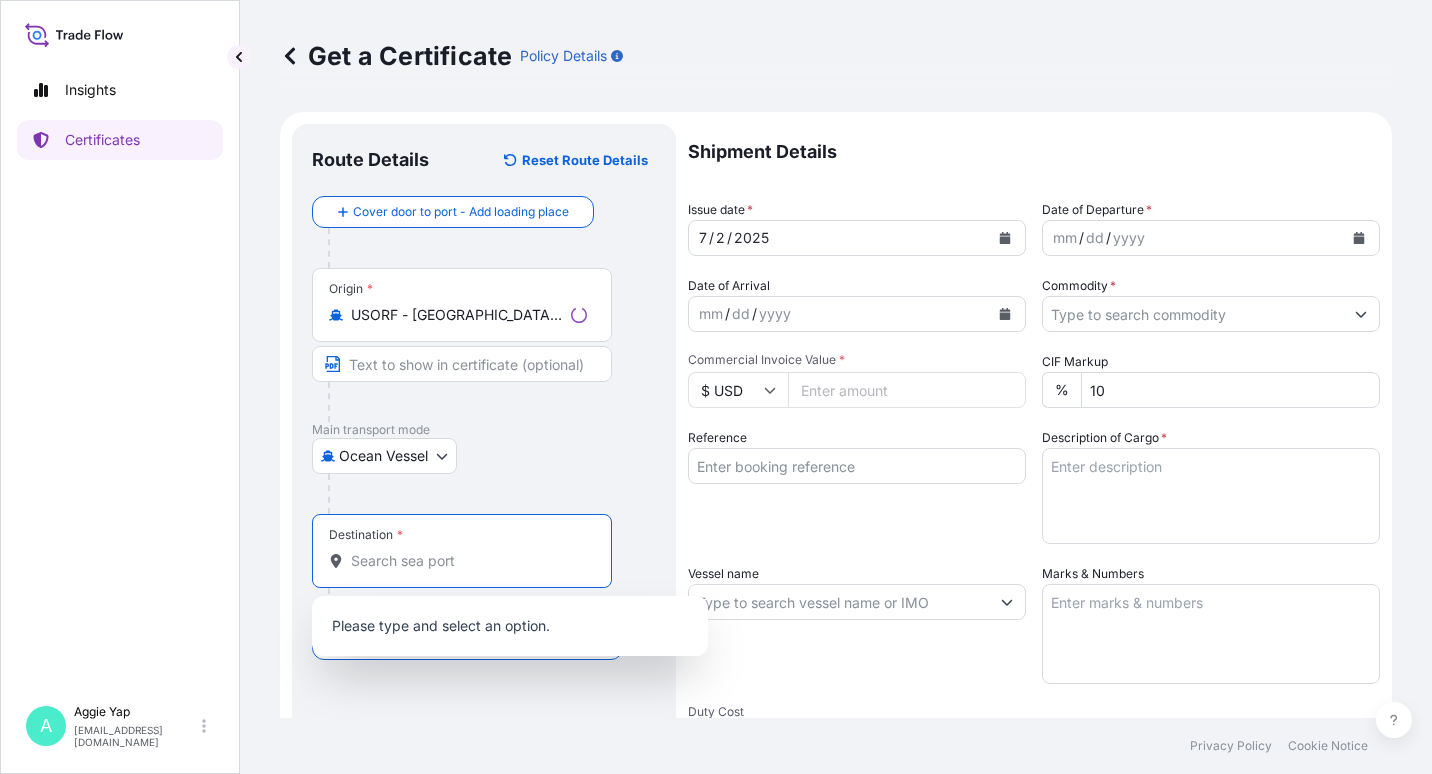 click on "Destination *" at bounding box center [469, 561] 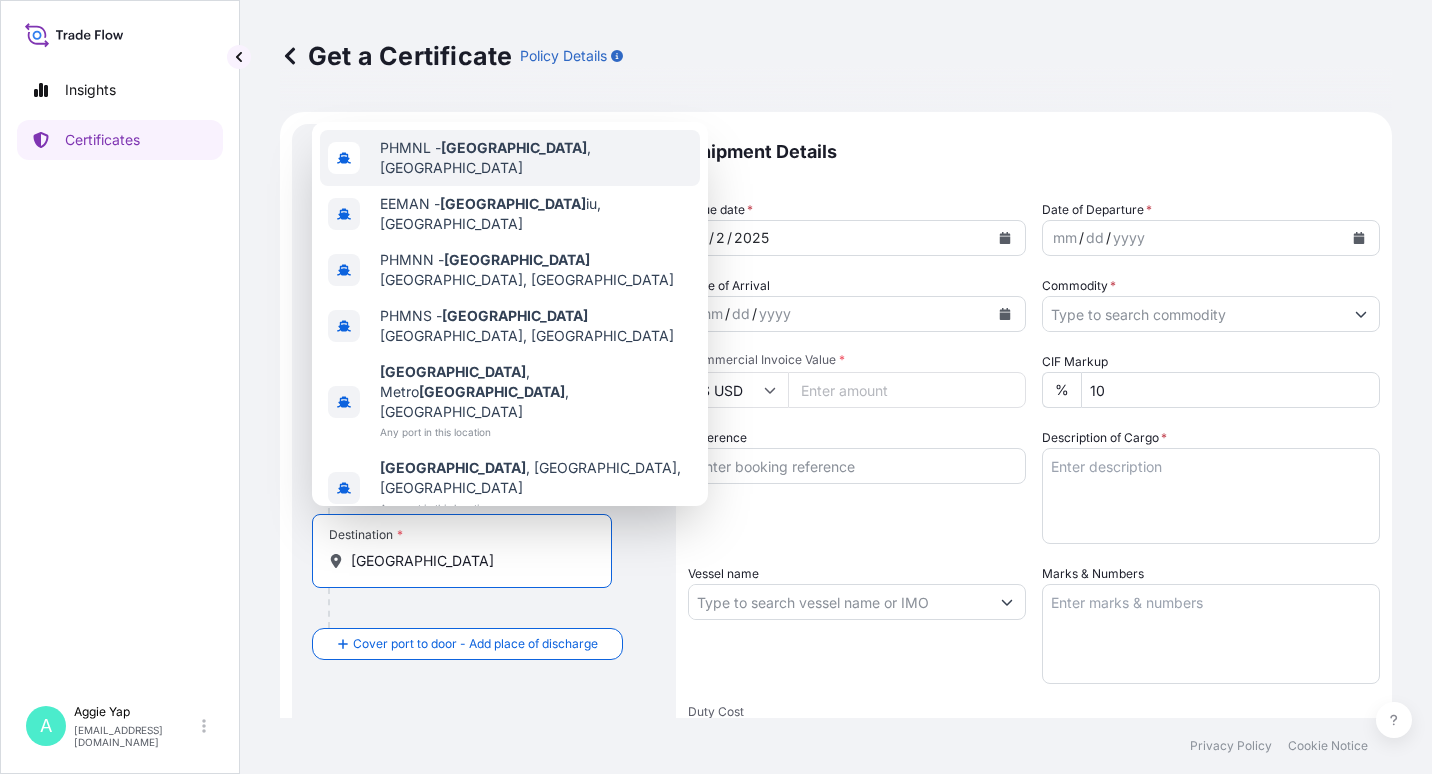 click on "PHMNL -  [GEOGRAPHIC_DATA] , [GEOGRAPHIC_DATA]" at bounding box center (536, 158) 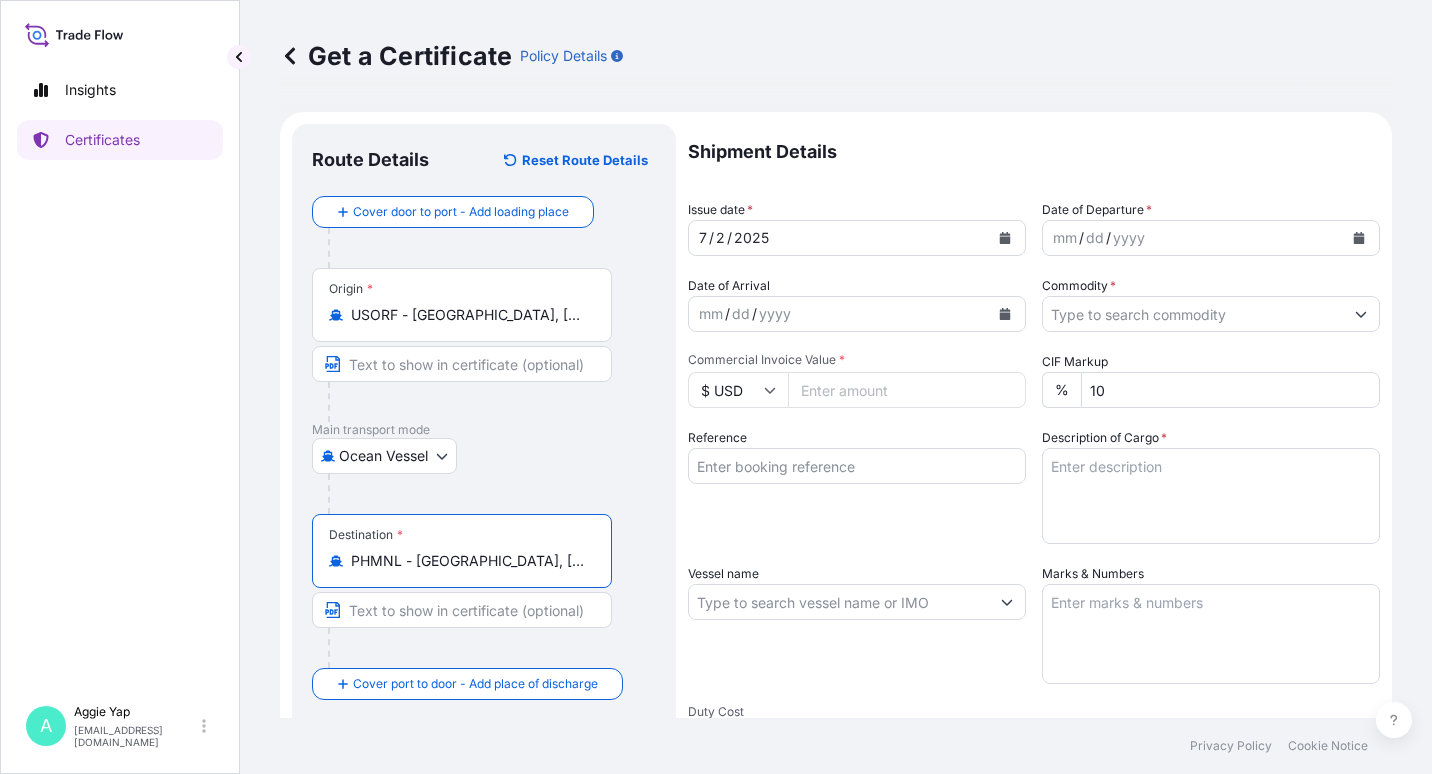 type on "PHMNL - [GEOGRAPHIC_DATA], [GEOGRAPHIC_DATA]" 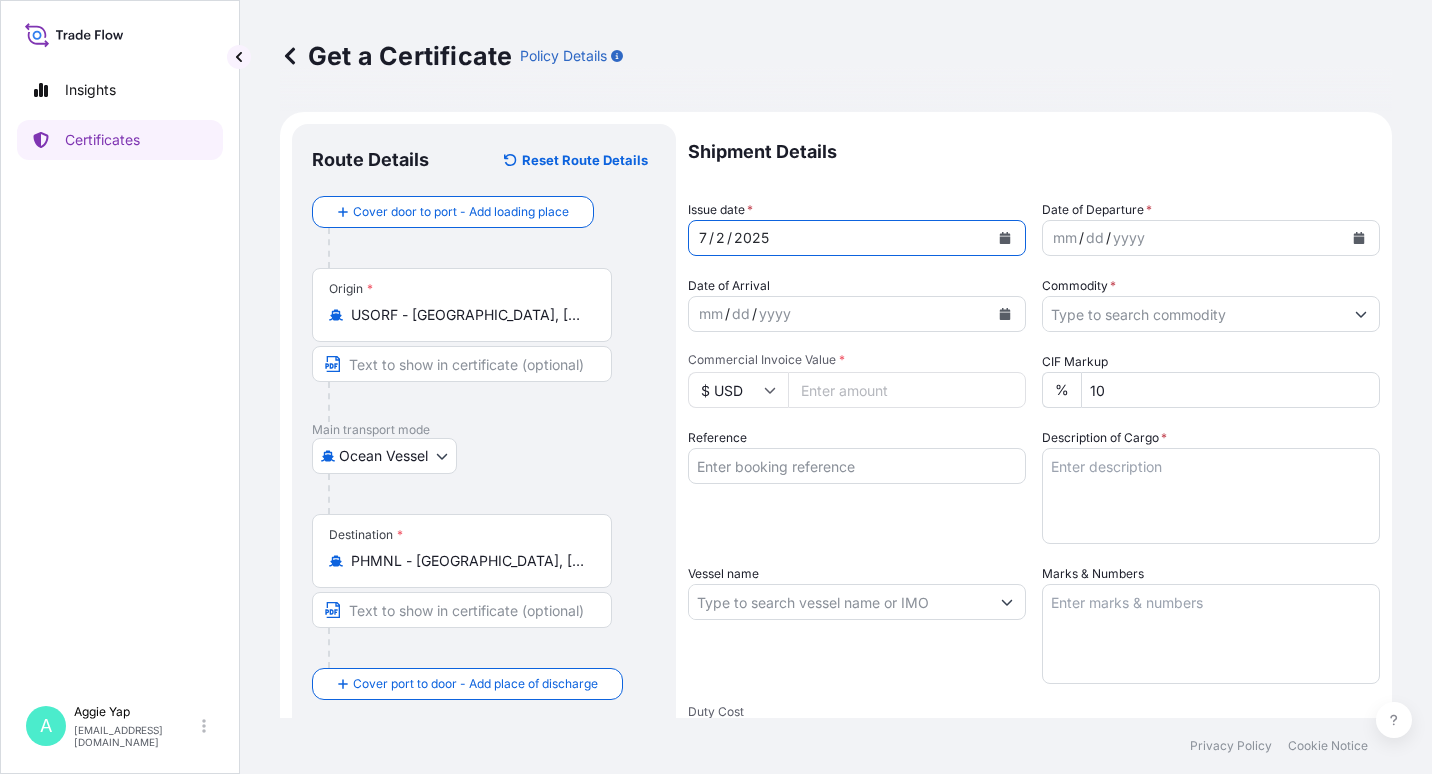 click at bounding box center (1005, 238) 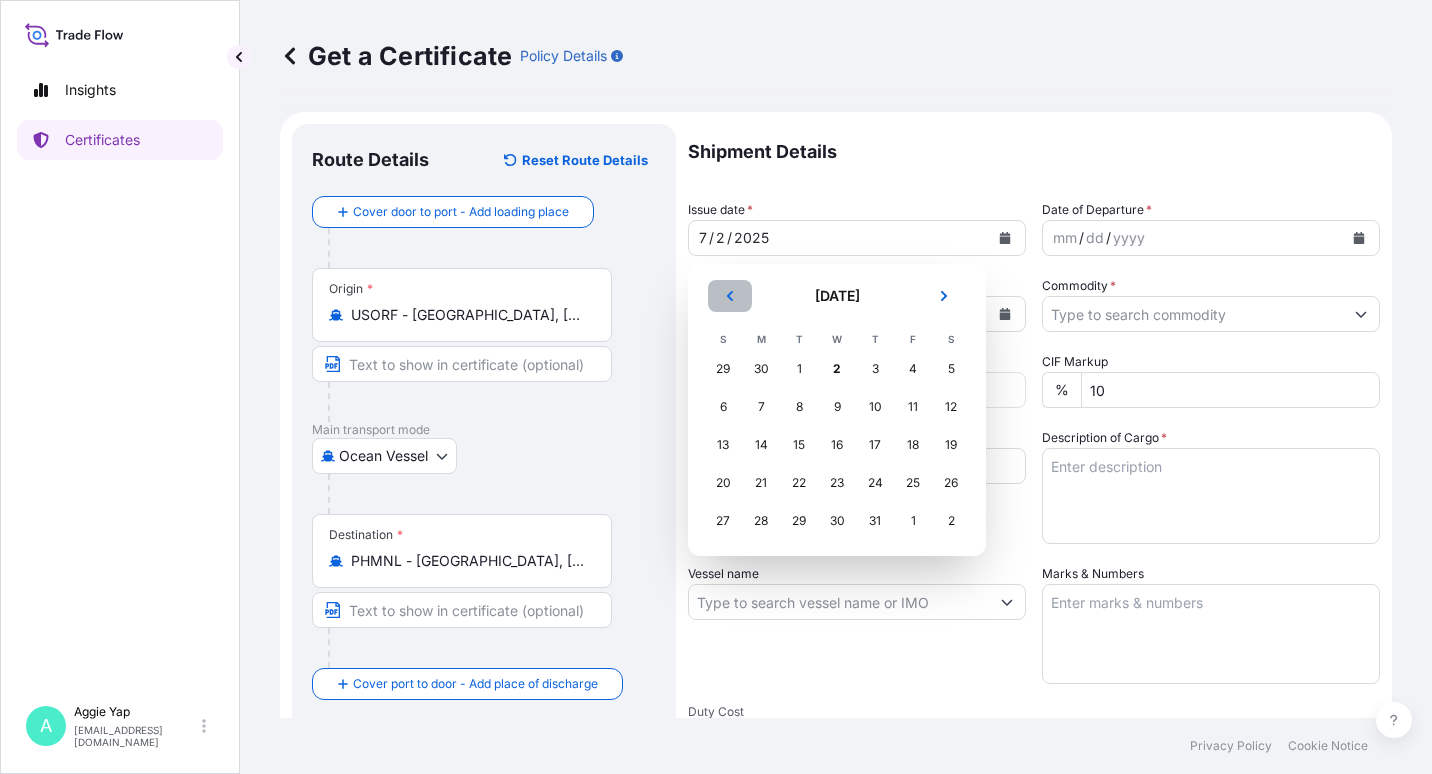 click at bounding box center (730, 296) 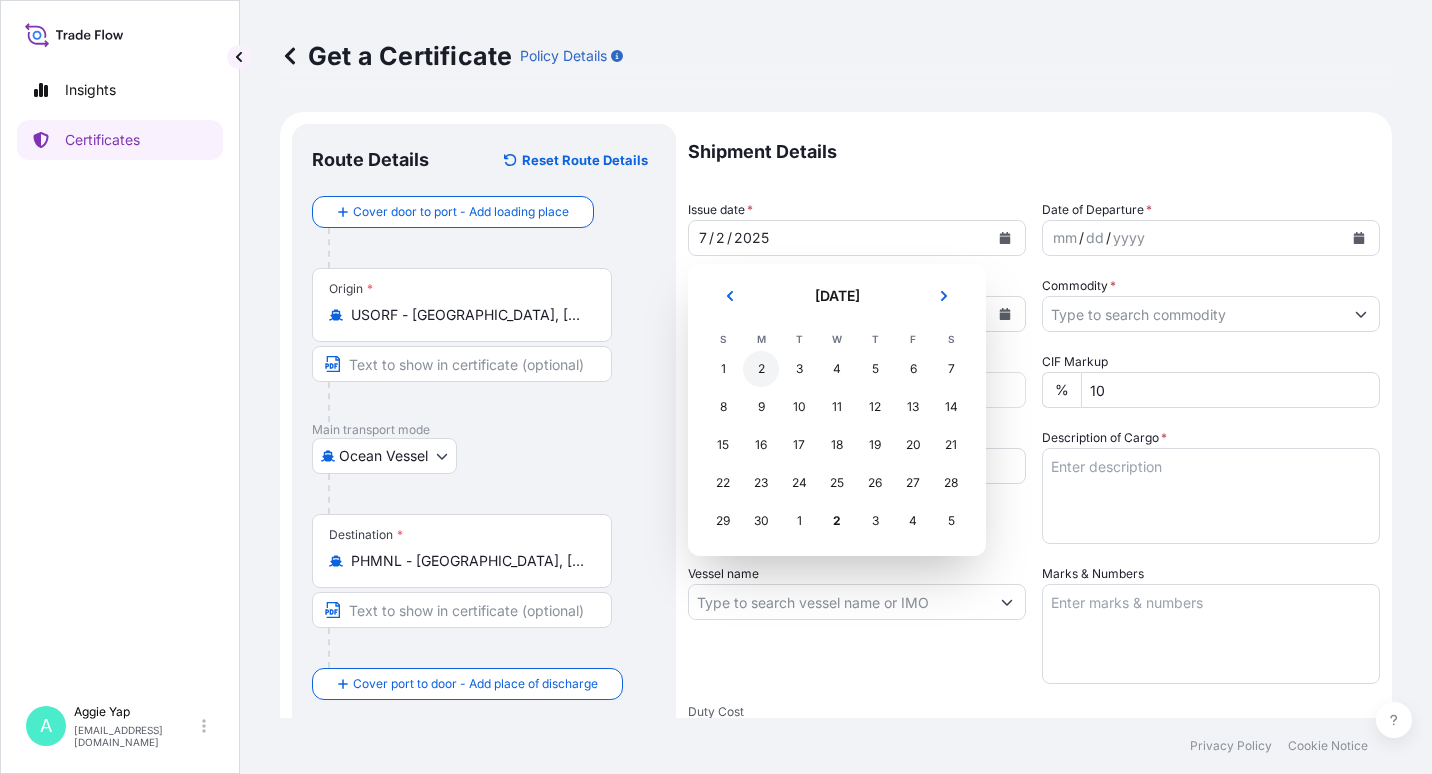click on "2" at bounding box center (761, 369) 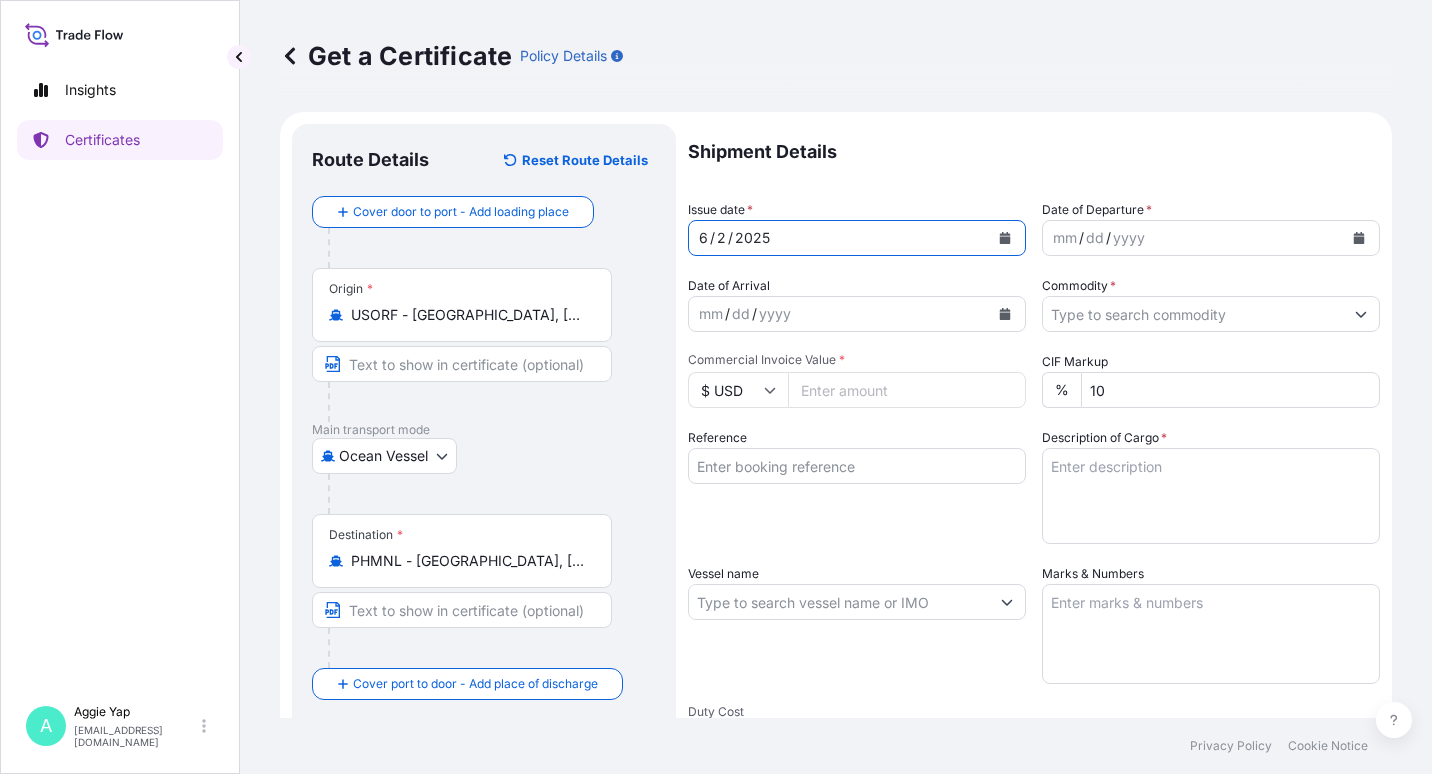 click at bounding box center [1359, 238] 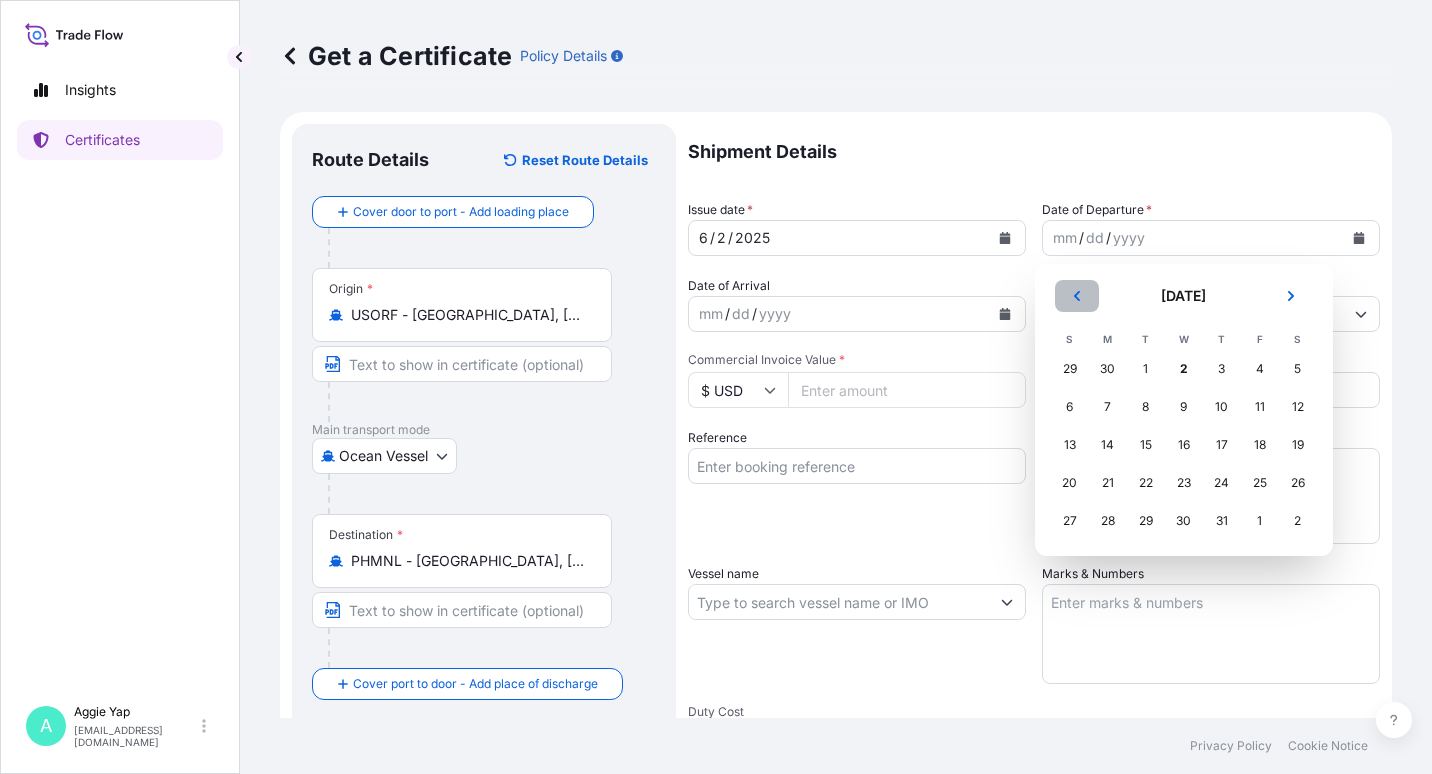 click 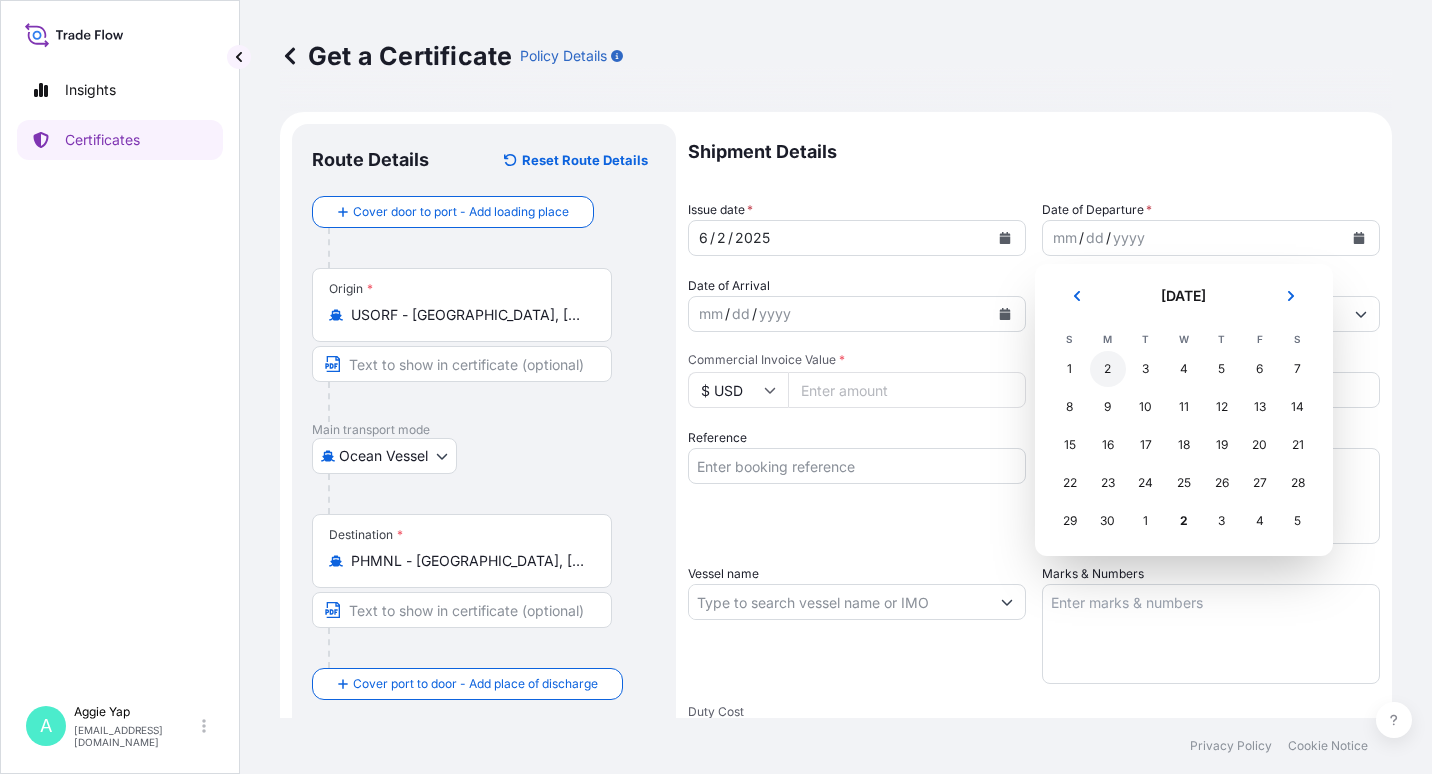click on "2" at bounding box center [1108, 369] 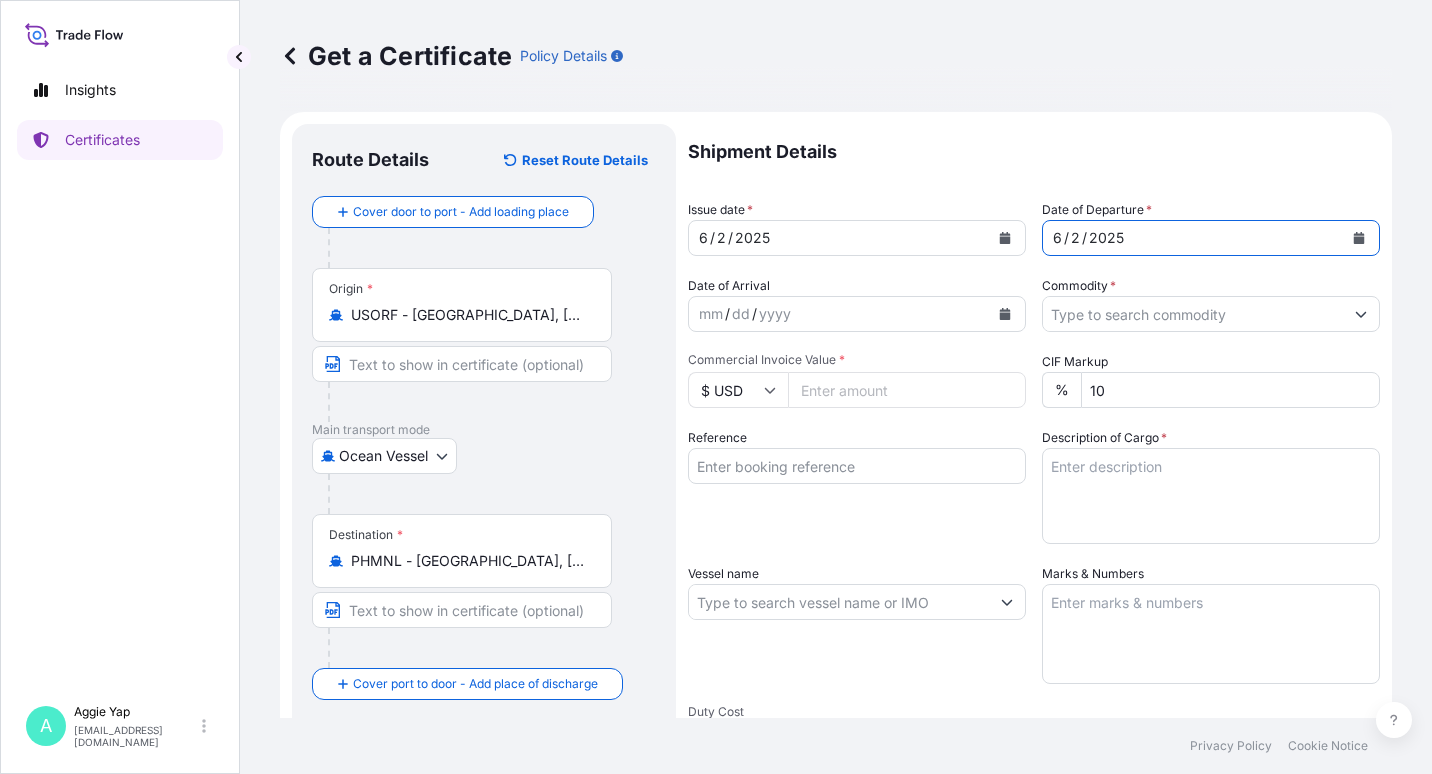 click on "Commodity *" at bounding box center [1193, 314] 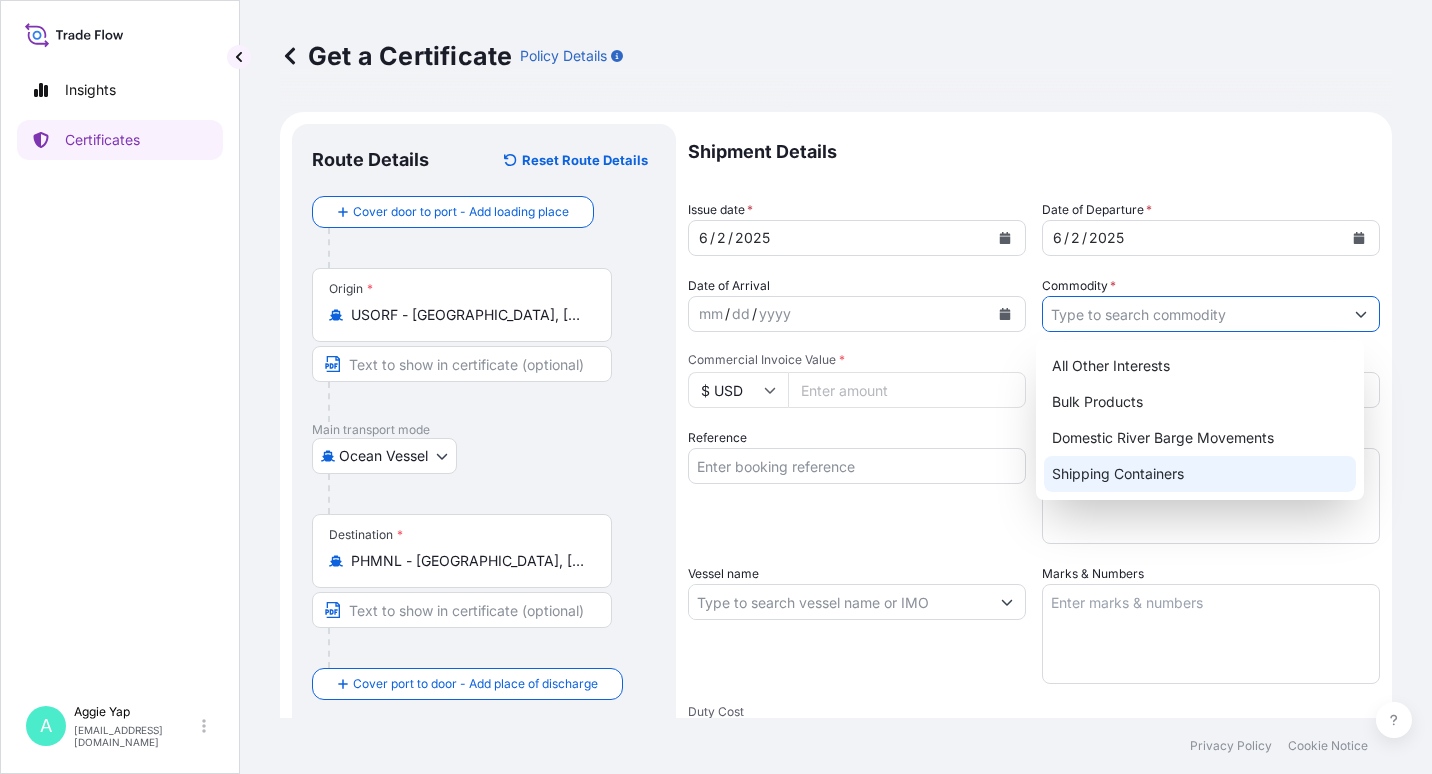 click on "Shipping Containers" at bounding box center [1200, 474] 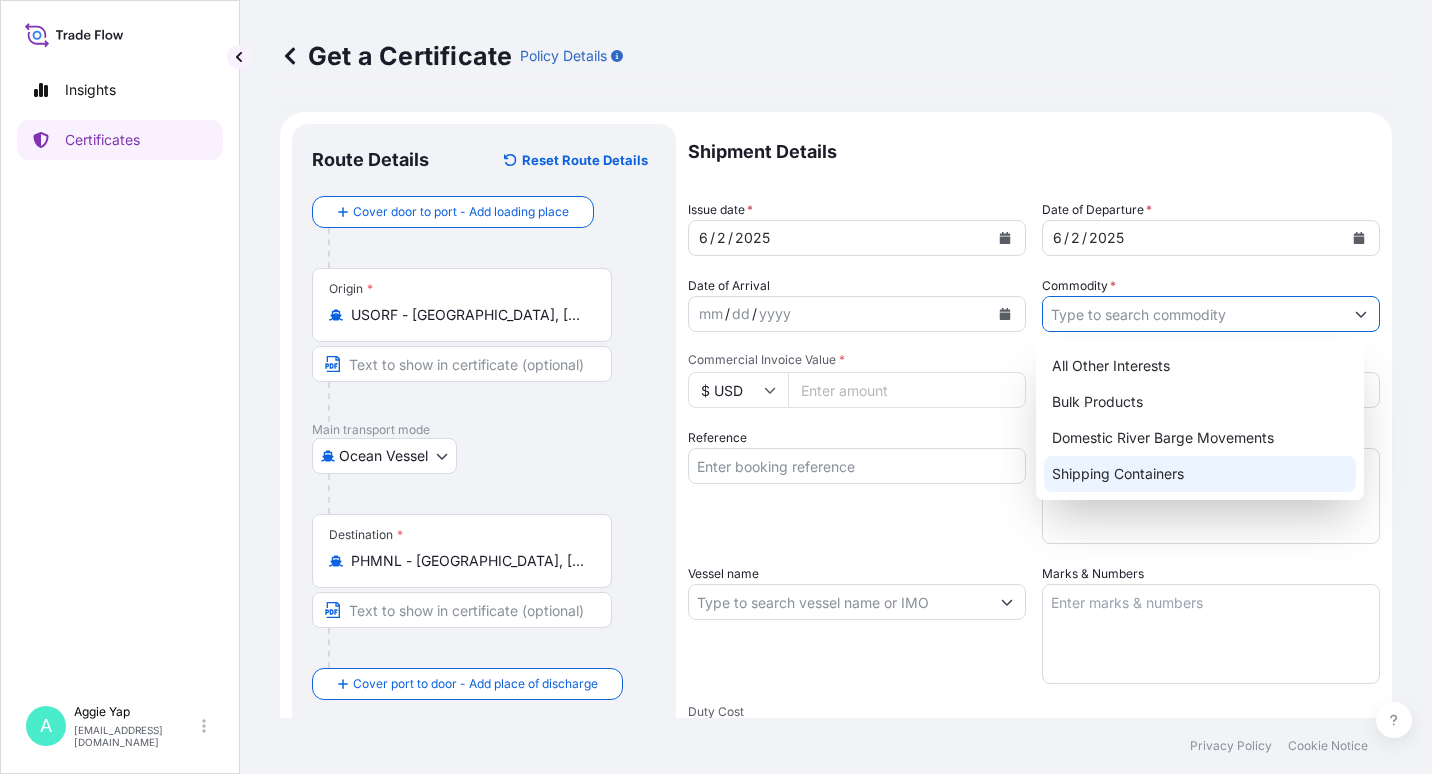 type on "Shipping Containers" 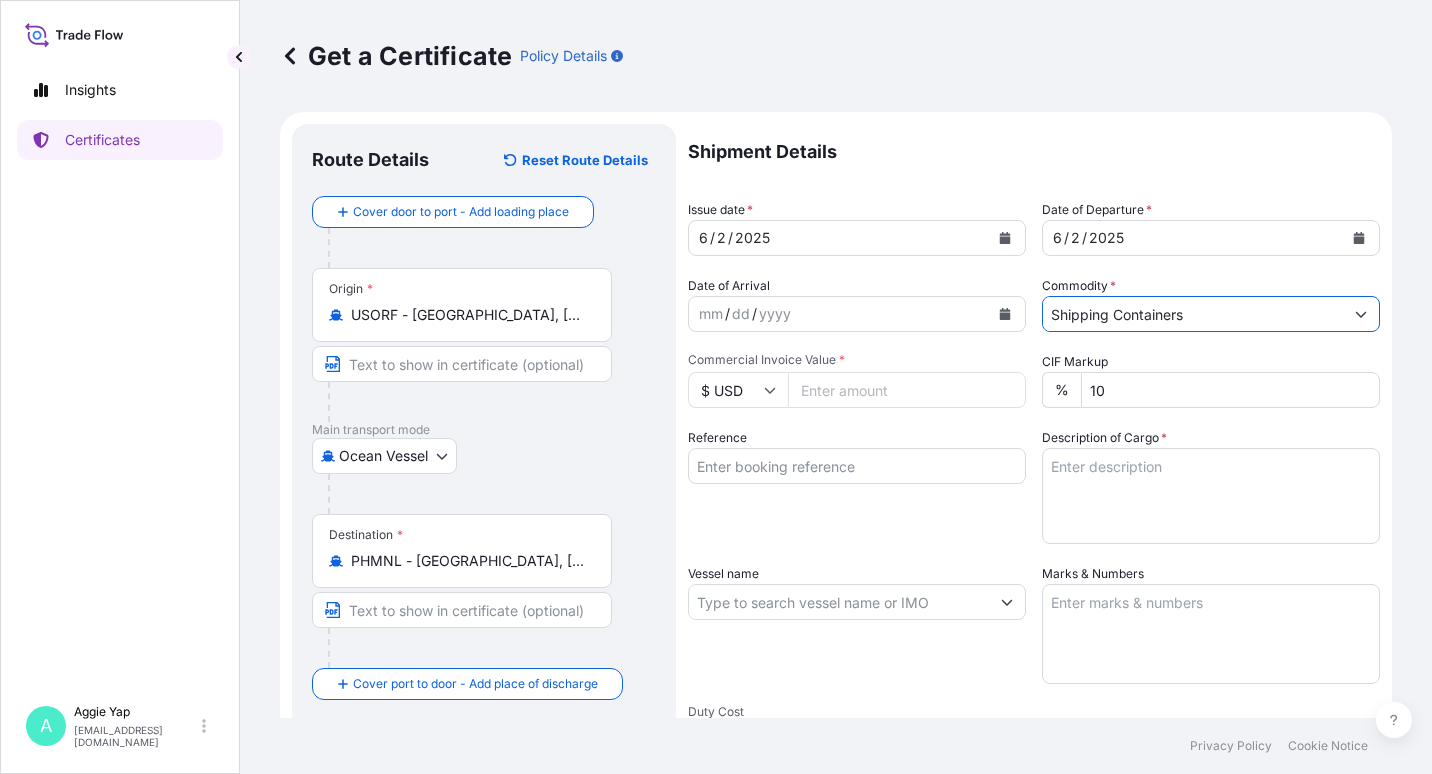click on "Commercial Invoice Value    *" at bounding box center (907, 390) 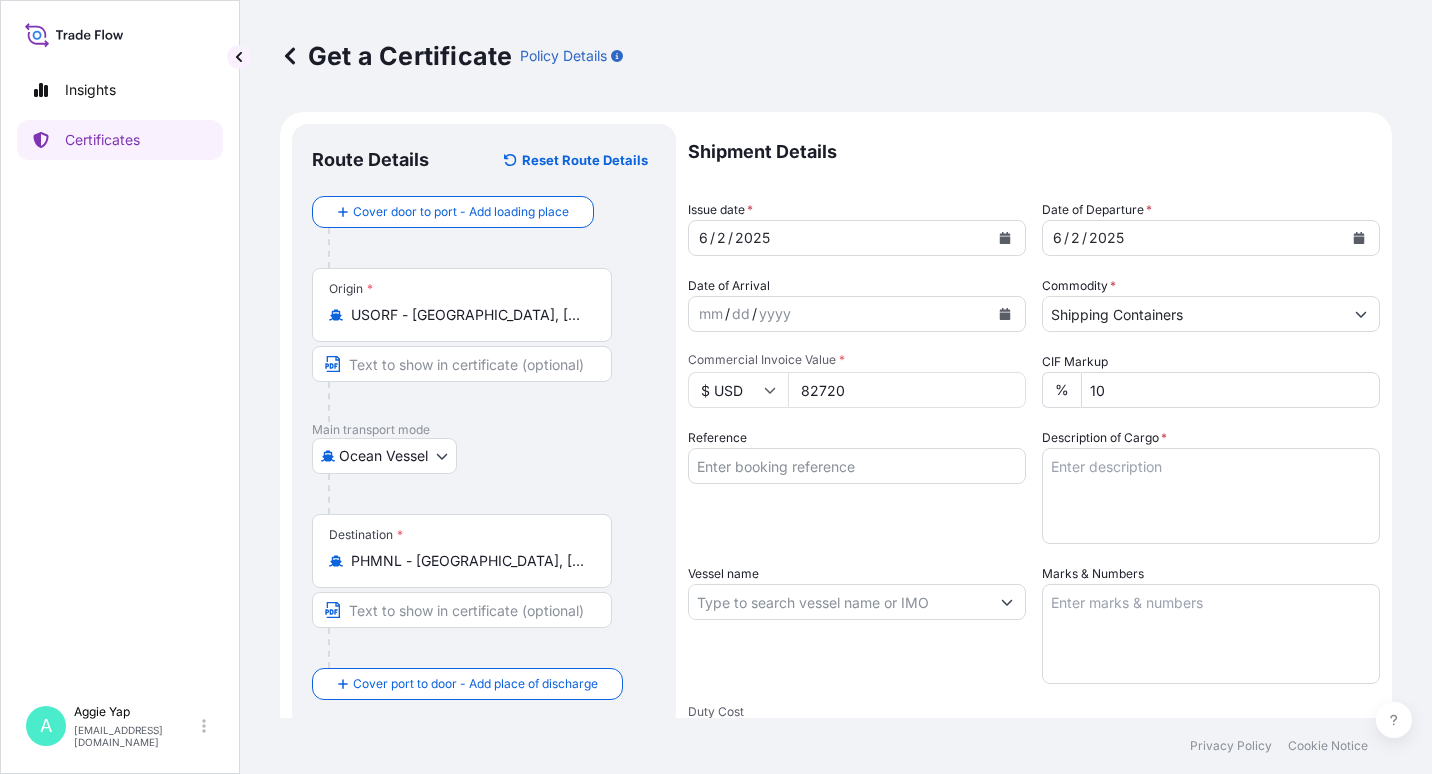 type on "82720" 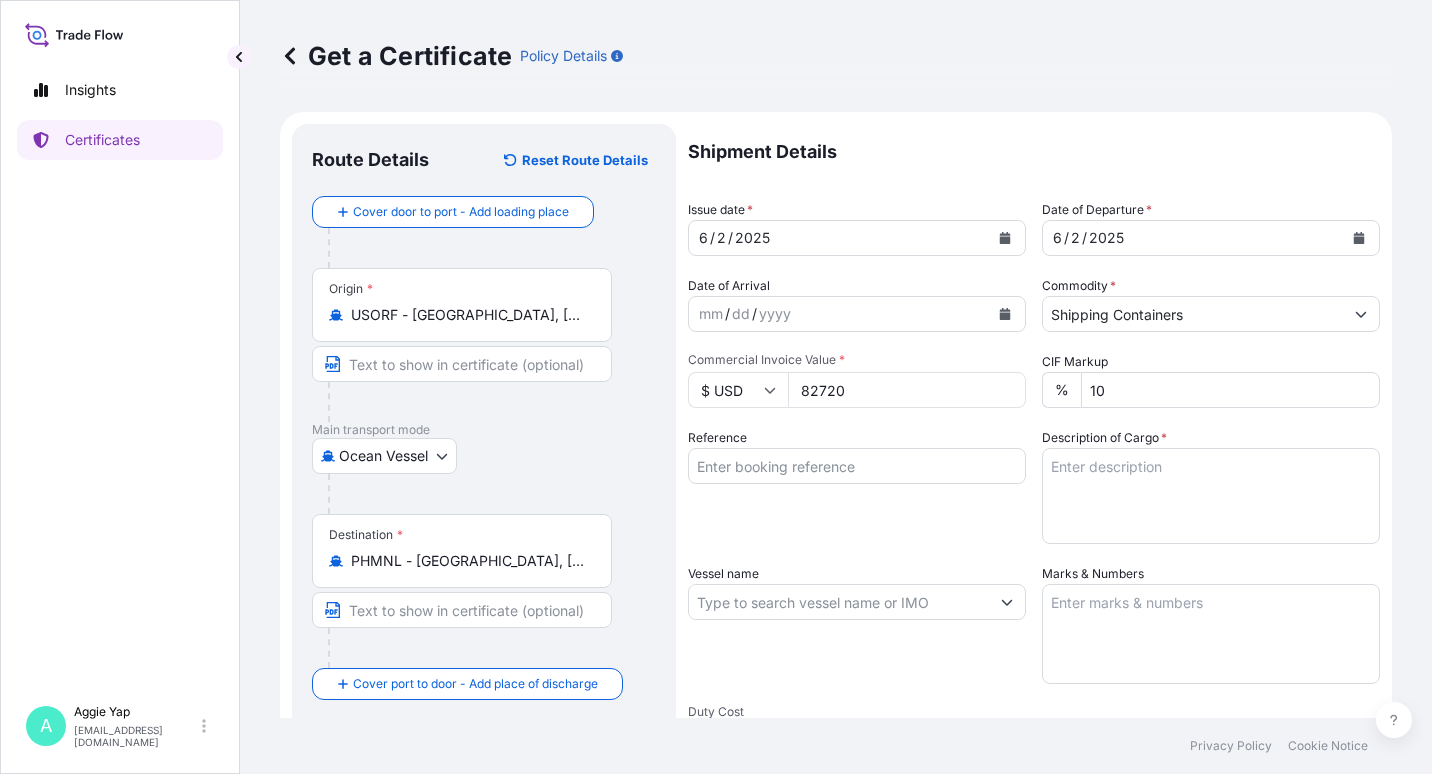 click on "Reference" at bounding box center (857, 466) 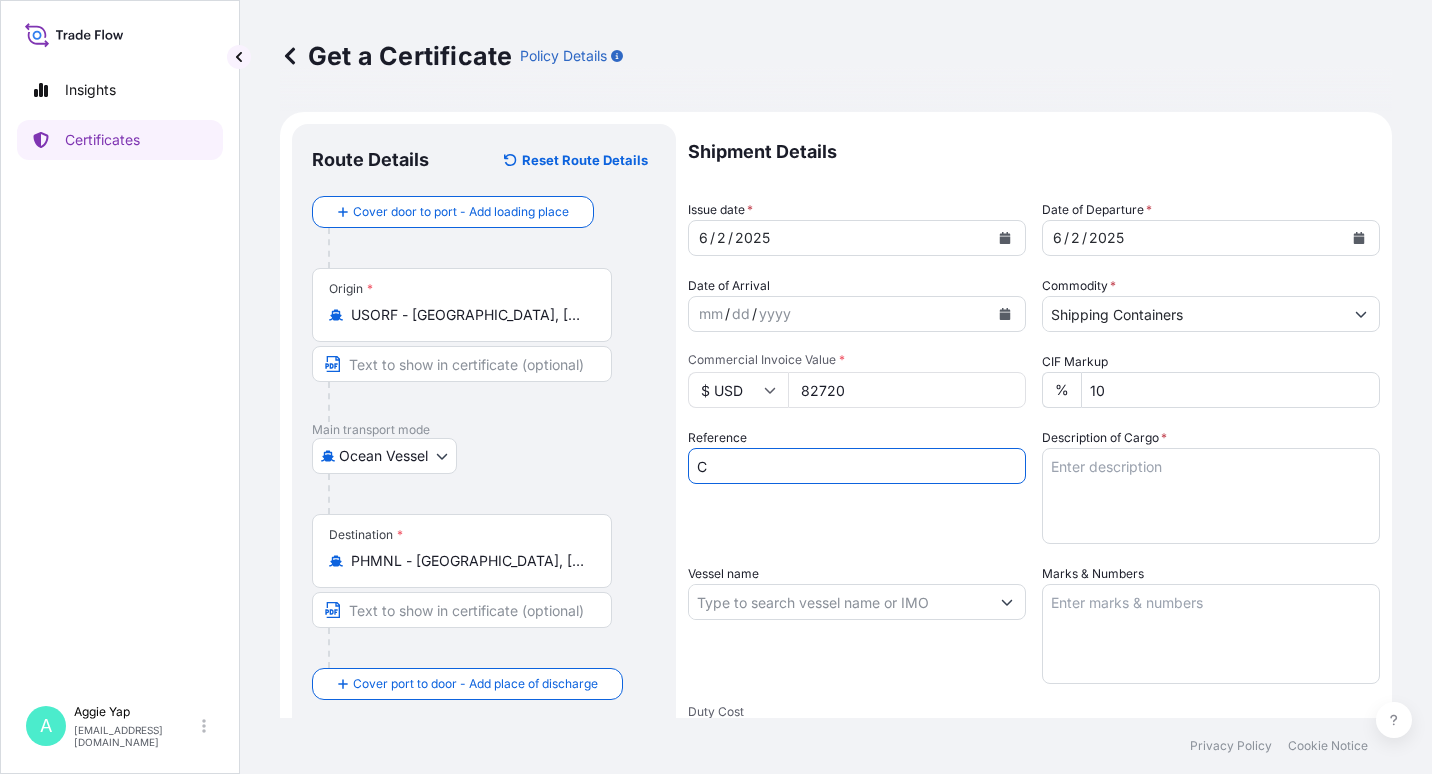 type on "CHEMICO PHILIPPINES INC" 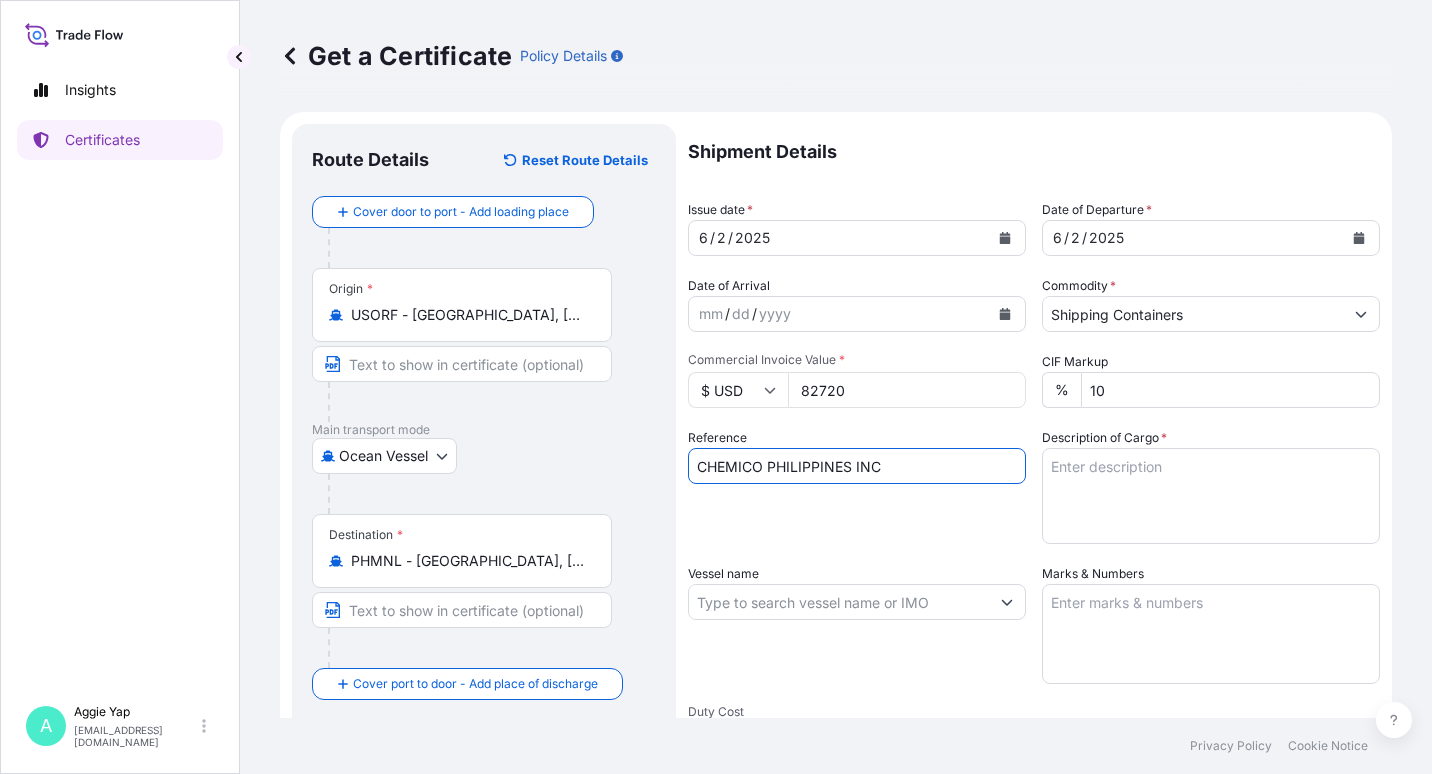 drag, startPoint x: 749, startPoint y: 509, endPoint x: 794, endPoint y: 508, distance: 45.01111 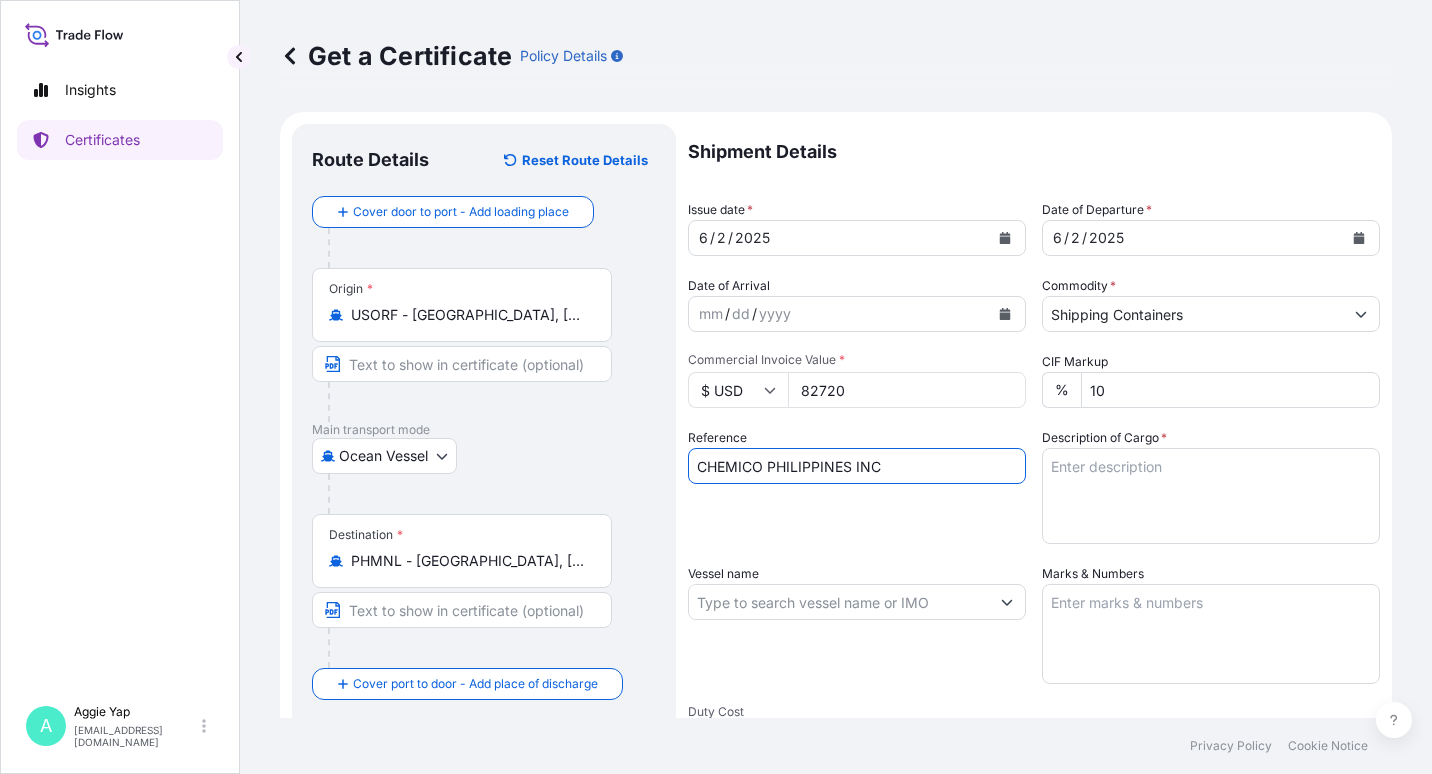 click on "Reference CHEMICO PHILIPPINES INC" at bounding box center [857, 486] 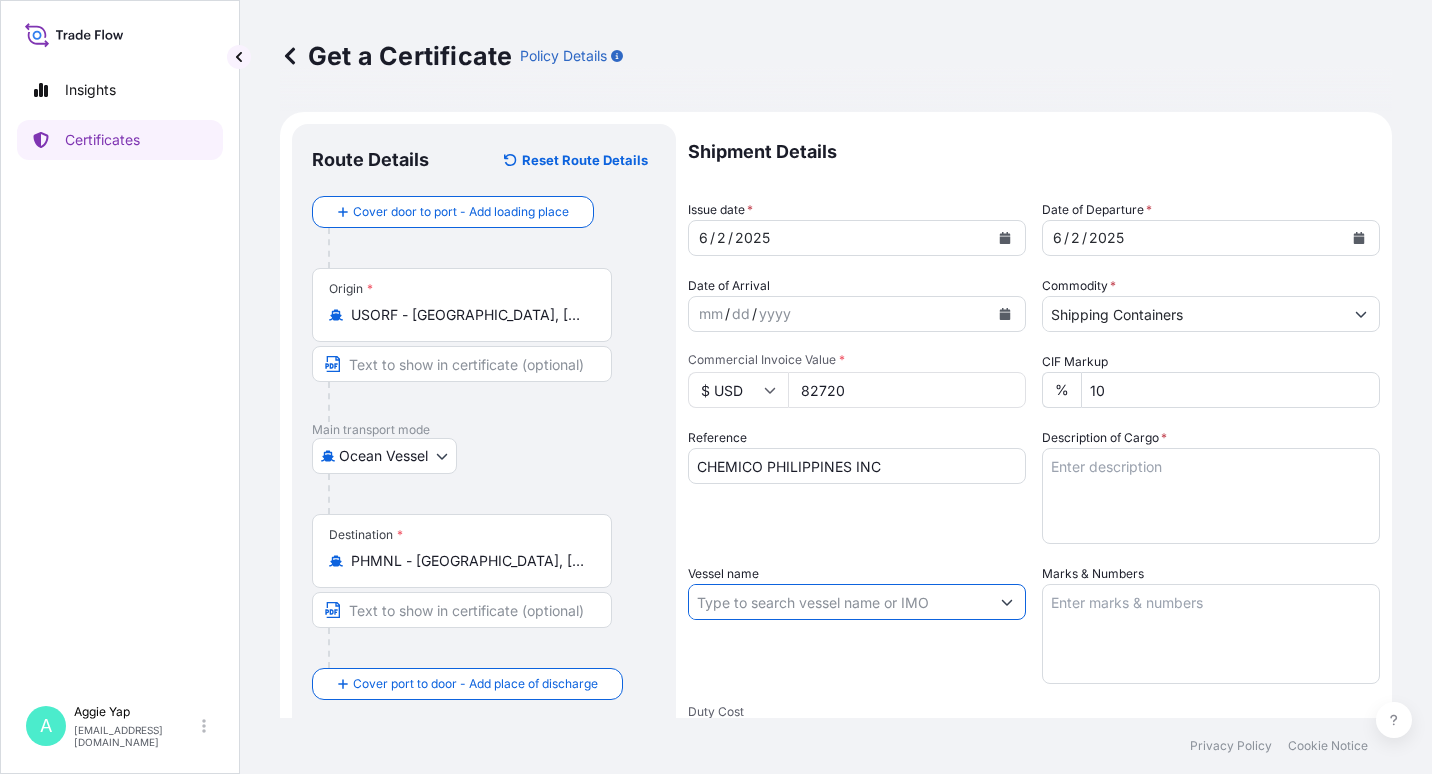 click on "Vessel name" at bounding box center [839, 602] 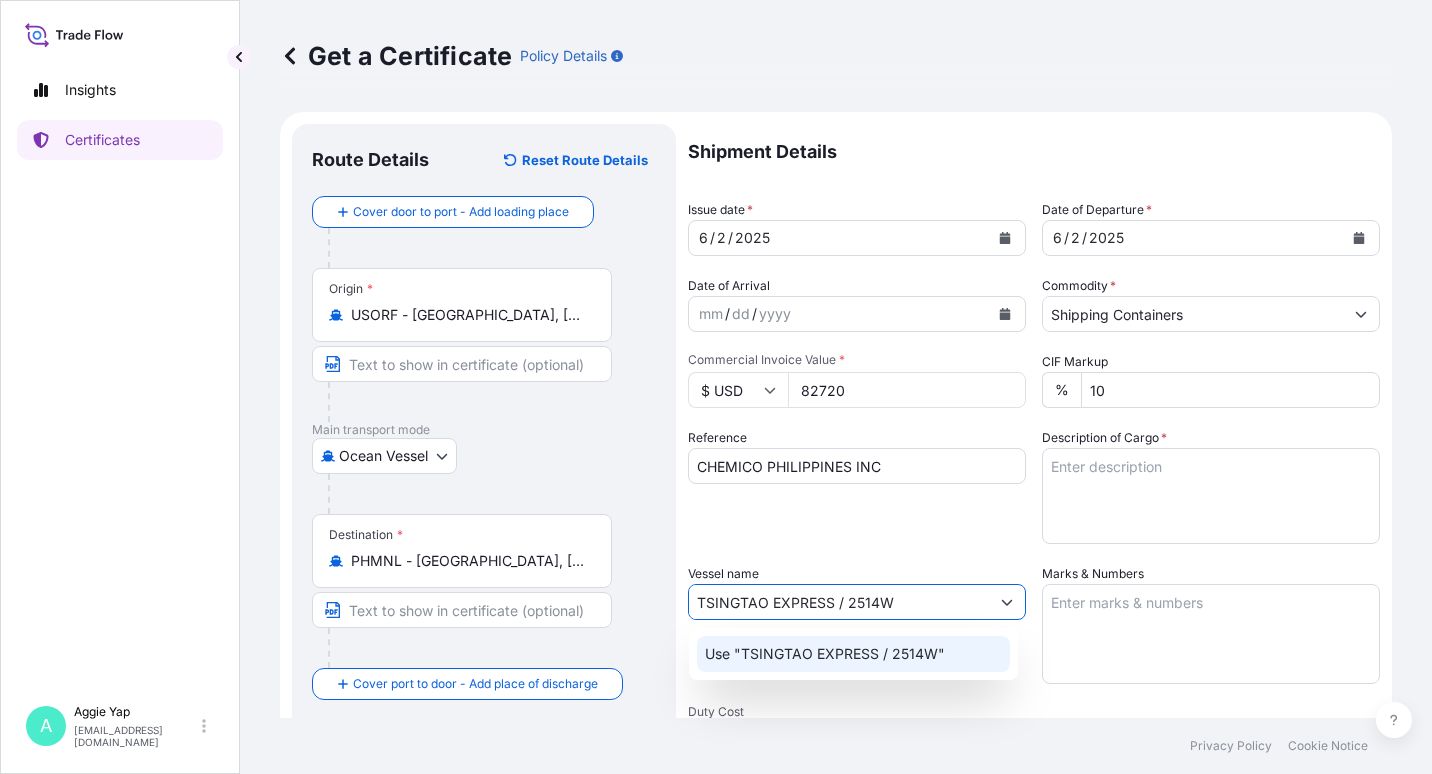 click on "Use "TSINGTAO EXPRESS / 2514W"" 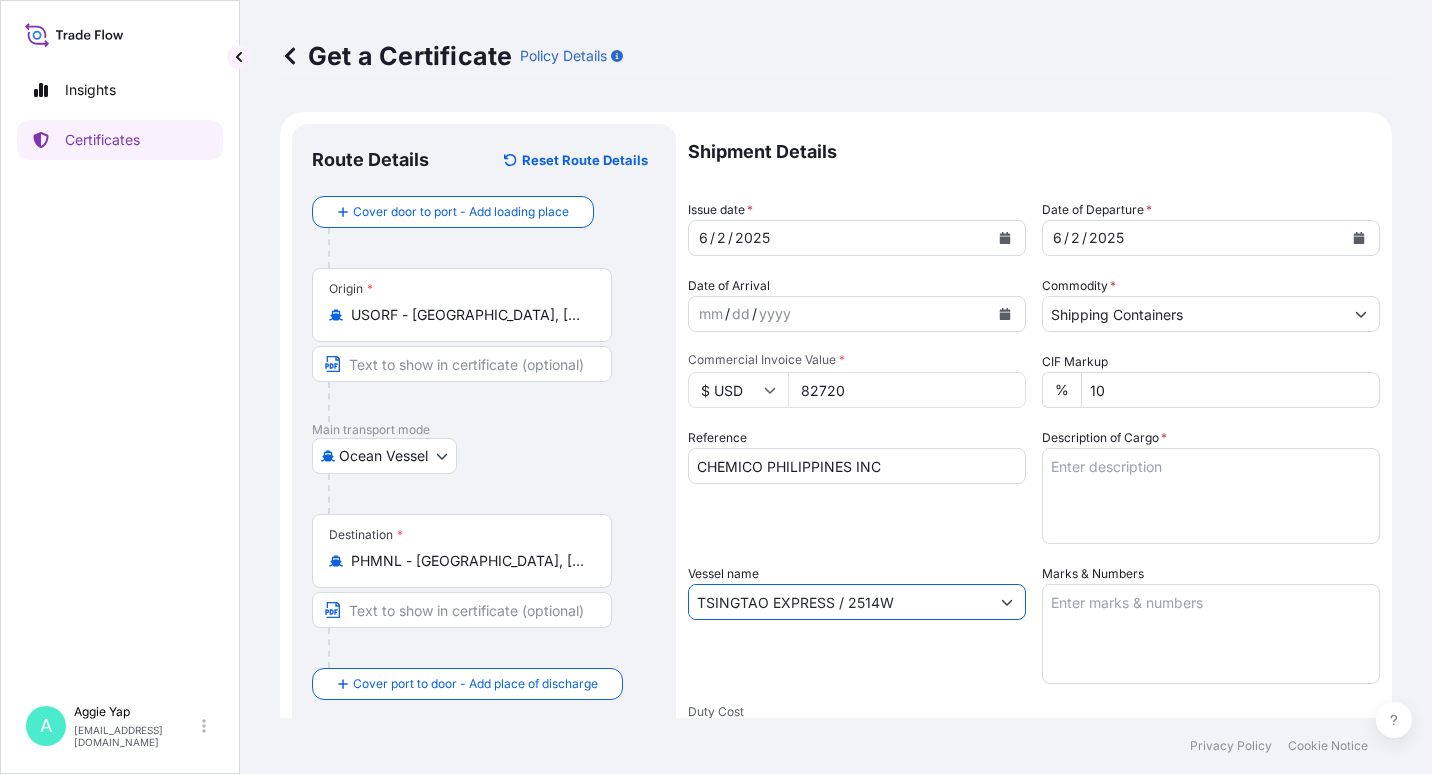 type on "TSINGTAO EXPRESS / 2514W" 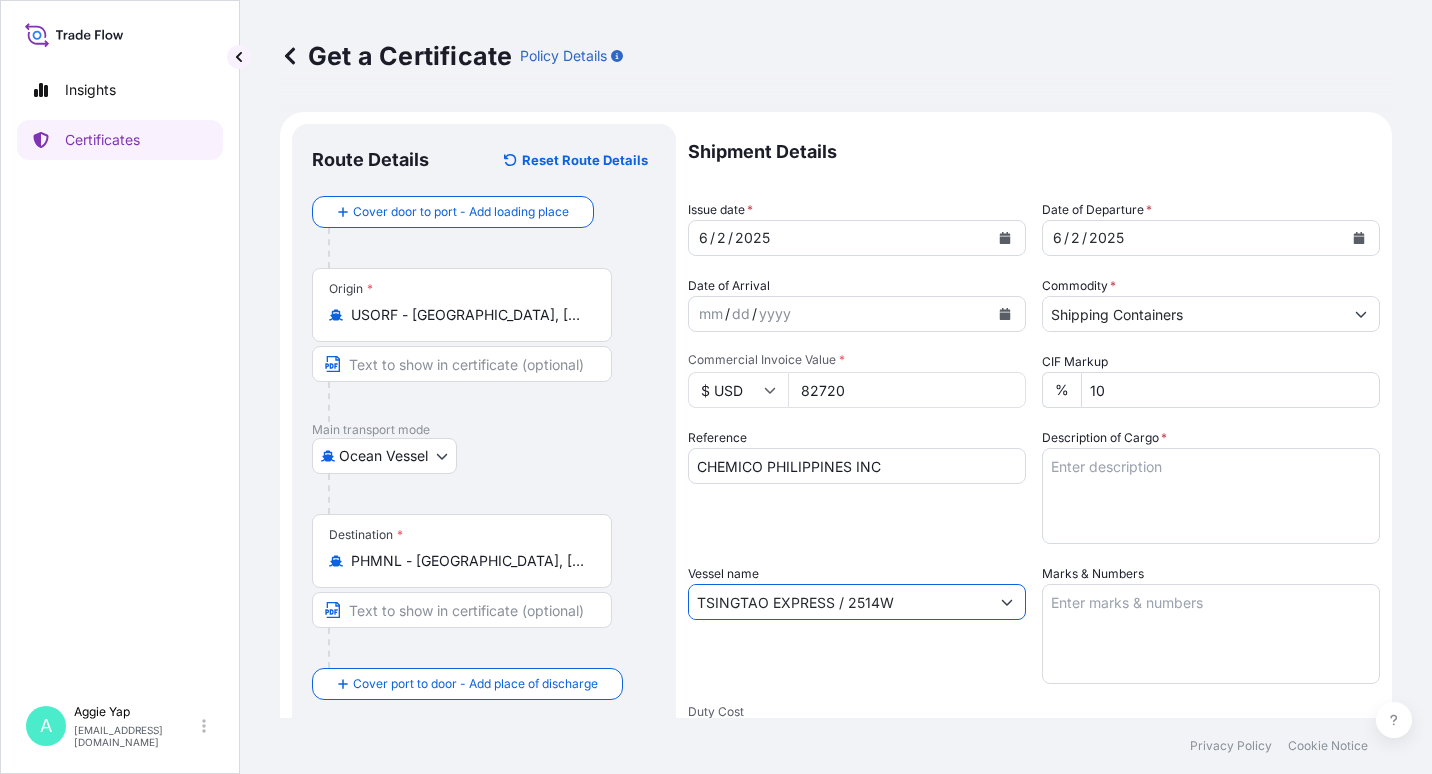 click on "Marks & Numbers" at bounding box center [1211, 634] 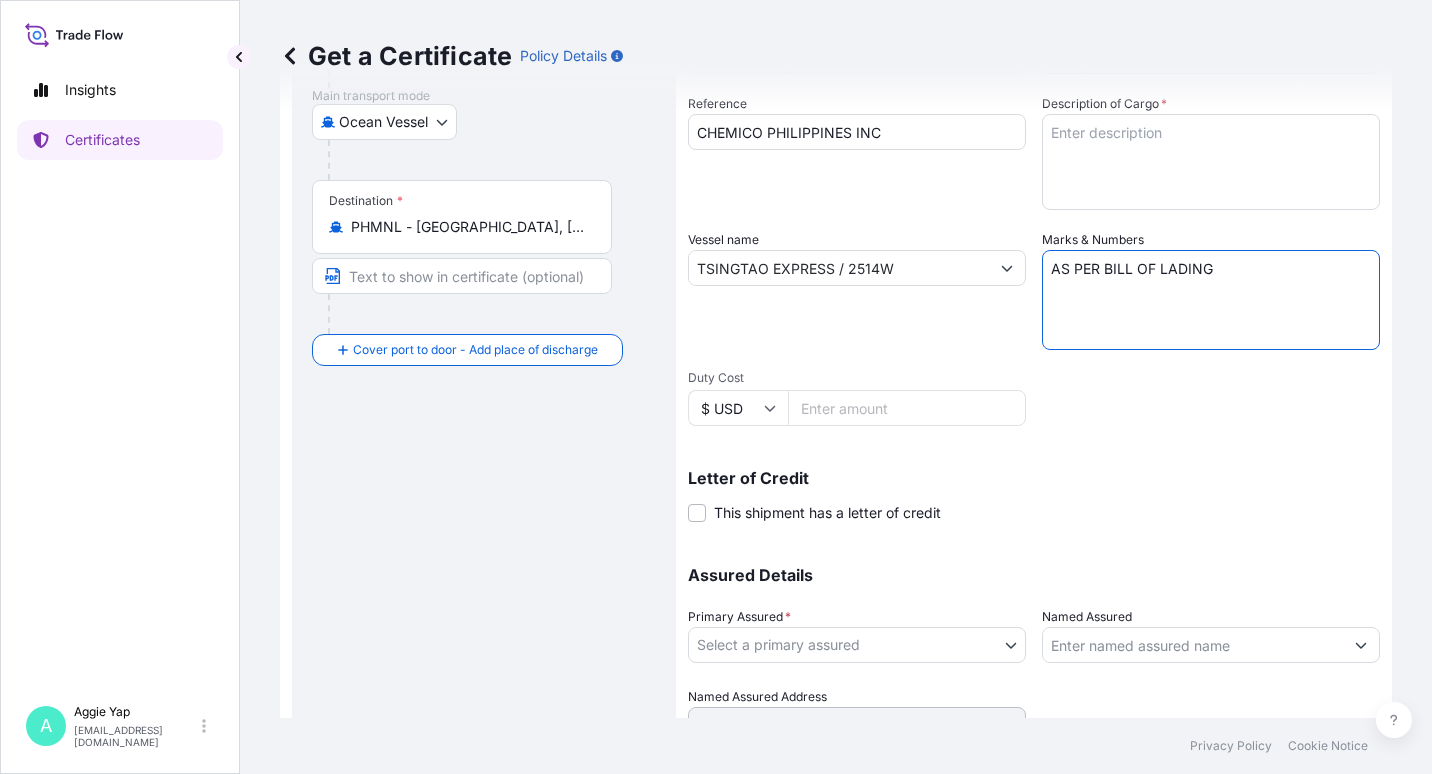 scroll, scrollTop: 400, scrollLeft: 0, axis: vertical 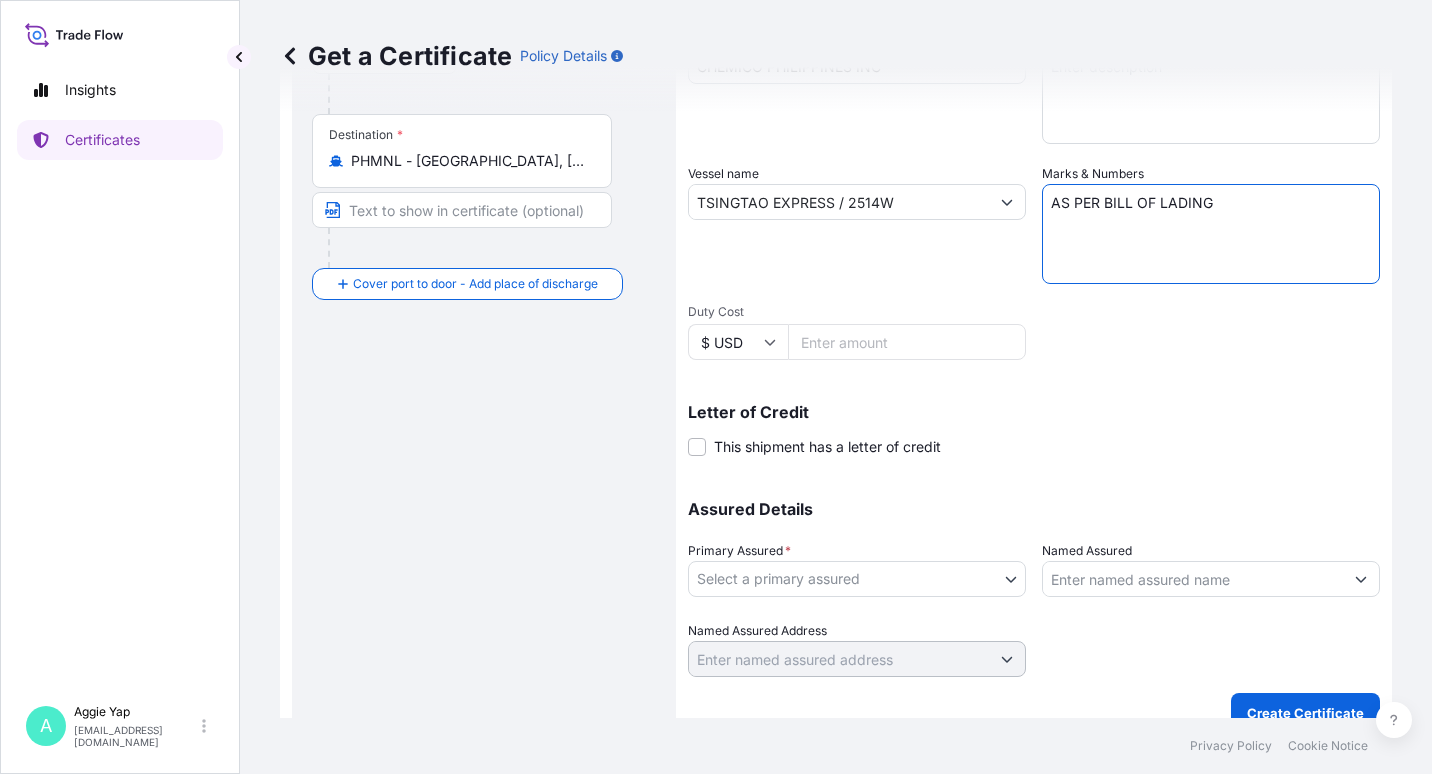 type on "AS PER BILL OF LADING" 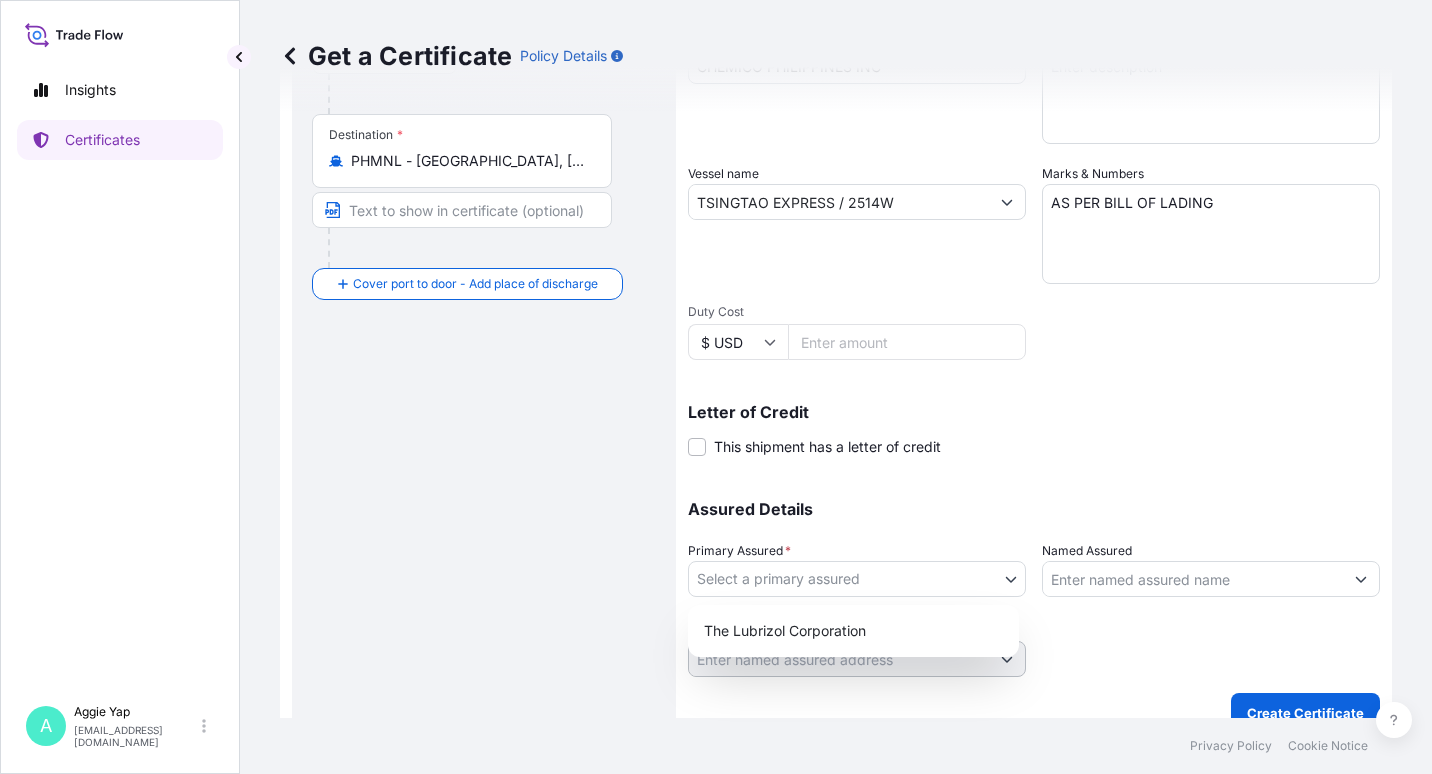 click on "Insights Certificates A [PERSON_NAME] [EMAIL_ADDRESS][DOMAIN_NAME] Get a Certificate Policy Details Route Details Reset Route Details   Cover door to port - Add loading place Place of loading Road / [GEOGRAPHIC_DATA] / Inland Origin * [GEOGRAPHIC_DATA] - [GEOGRAPHIC_DATA], [GEOGRAPHIC_DATA] Main transport mode Ocean [GEOGRAPHIC_DATA] Ocean Vessel Rail Barge in Tow Destination * PHMNL - [GEOGRAPHIC_DATA], [GEOGRAPHIC_DATA] Cover port to door - Add place of discharge Road / [GEOGRAPHIC_DATA] / Inland Place of Discharge Shipment Details Issue date * [DATE] Date of Departure * [DATE] Date of Arrival mm / dd / yyyy Commodity * Shipping Containers Packing Category Commercial Invoice Value    * $ USD 82720 CIF Markup % 10 Reference CHEMICO [GEOGRAPHIC_DATA] INC Description of Cargo * Vessel name TSINGTAO EXPRESS / 2514W Marks & Numbers AS PER BILL OF LADING Duty Cost   $ USD Letter of Credit This shipment has a letter of credit Letter of credit * Letter of credit may not exceed 12000 characters Assured Details Primary Assured * Select a primary assured" at bounding box center (716, 387) 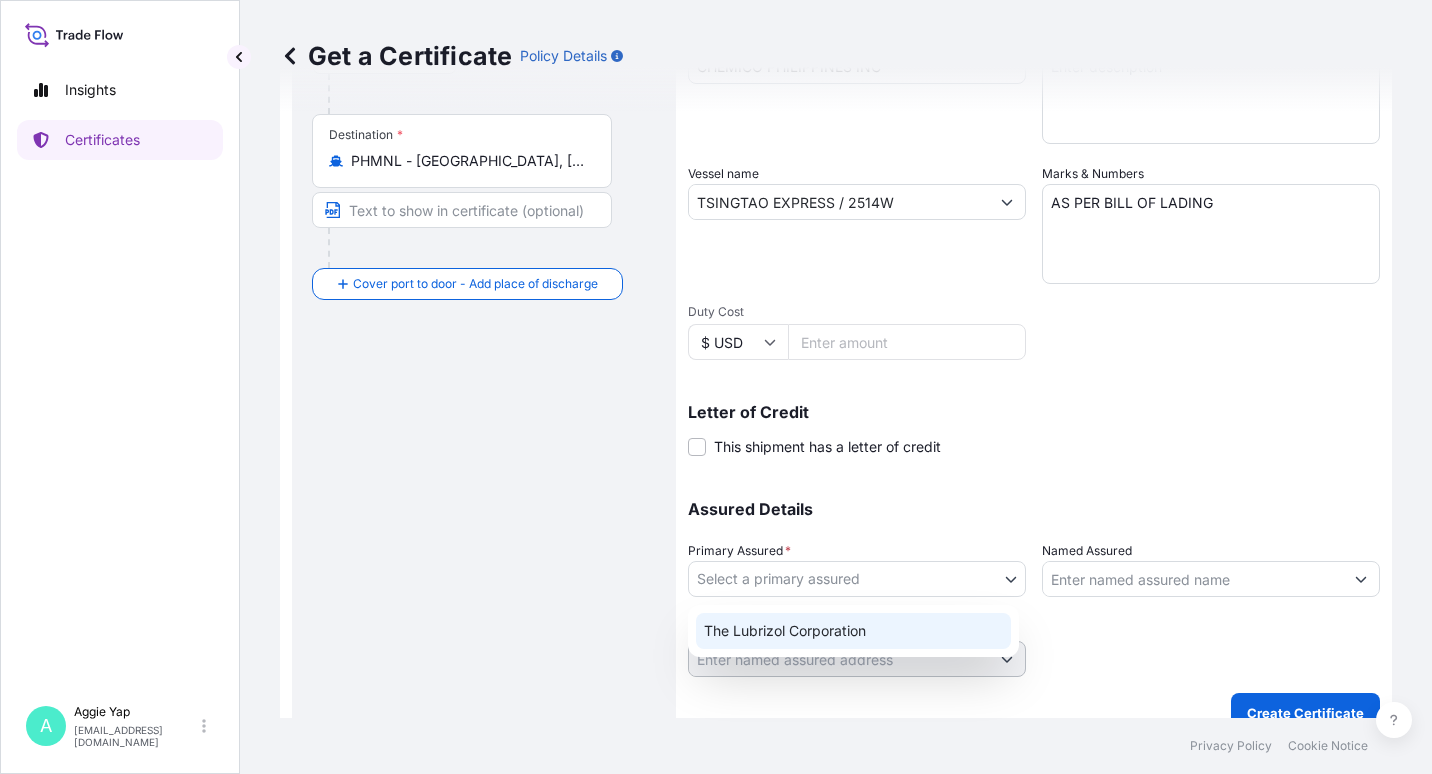 click on "The Lubrizol Corporation" at bounding box center (853, 631) 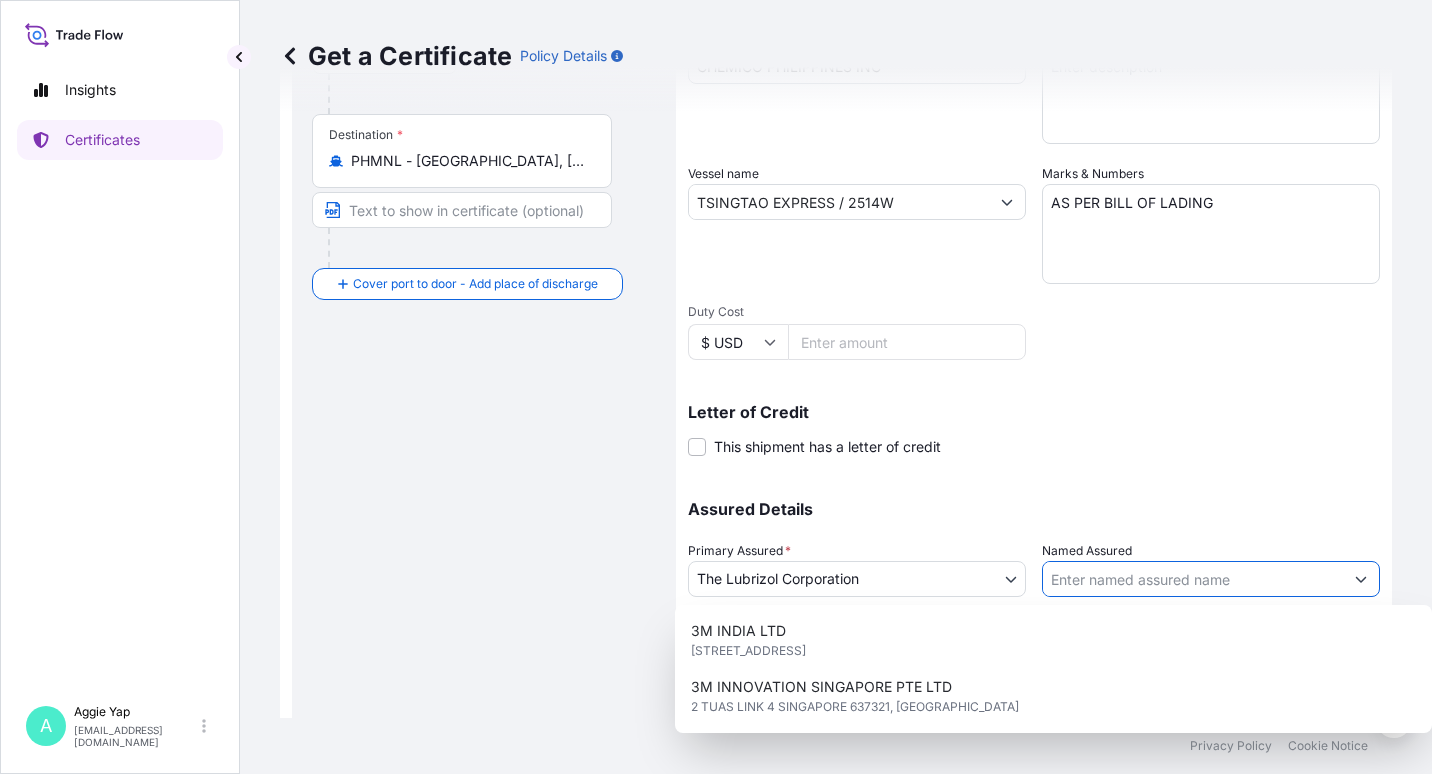 click on "Named Assured" at bounding box center [1193, 579] 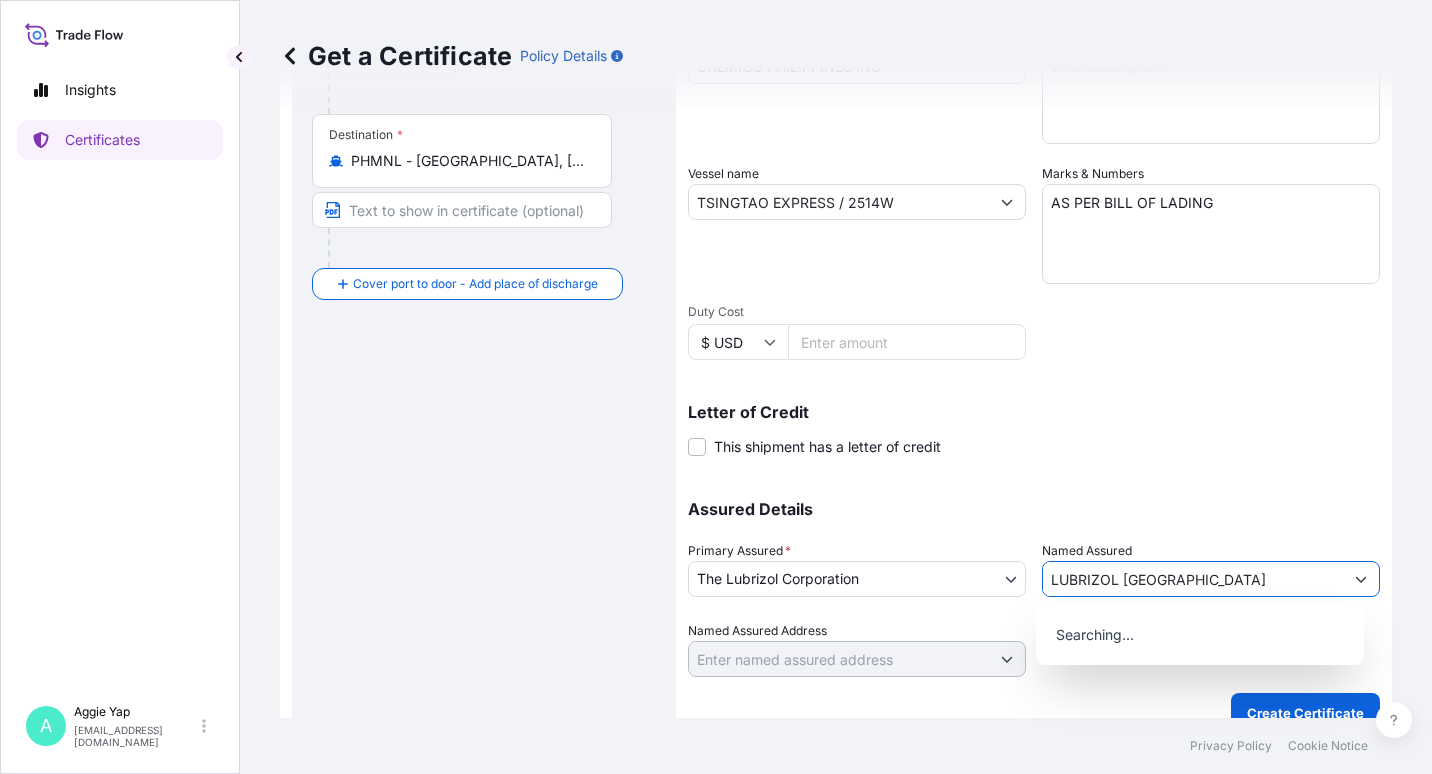 click at bounding box center [1361, 579] 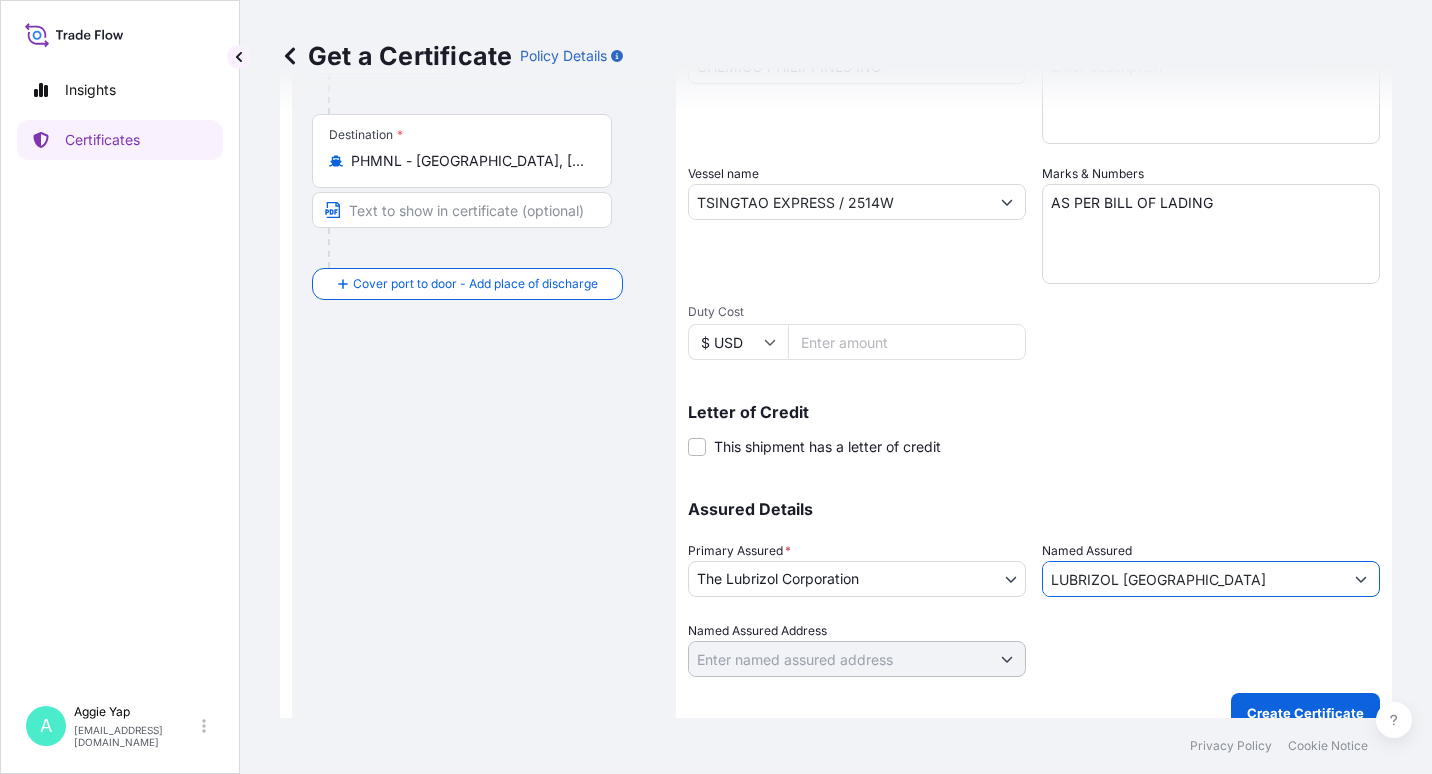 click 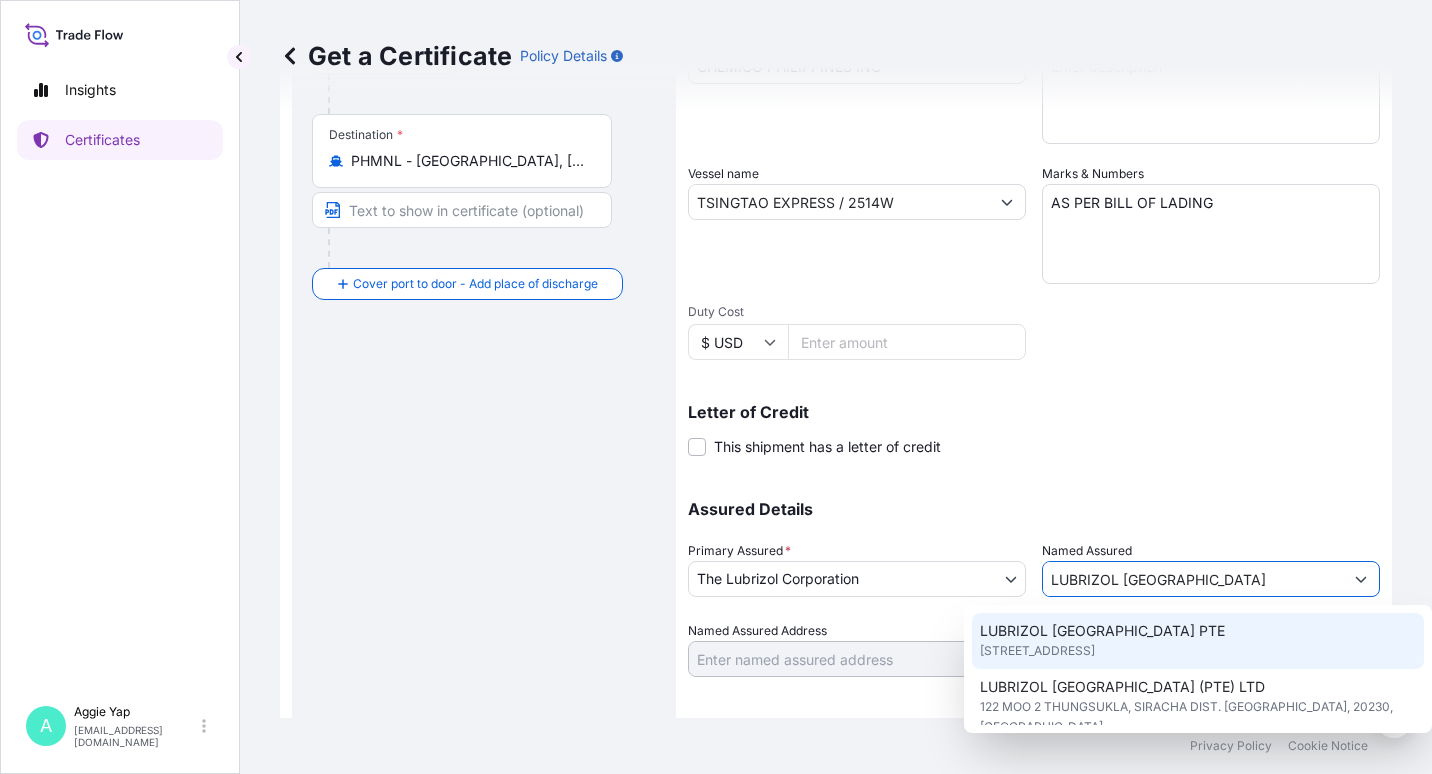 click on "[STREET_ADDRESS]" at bounding box center [1037, 651] 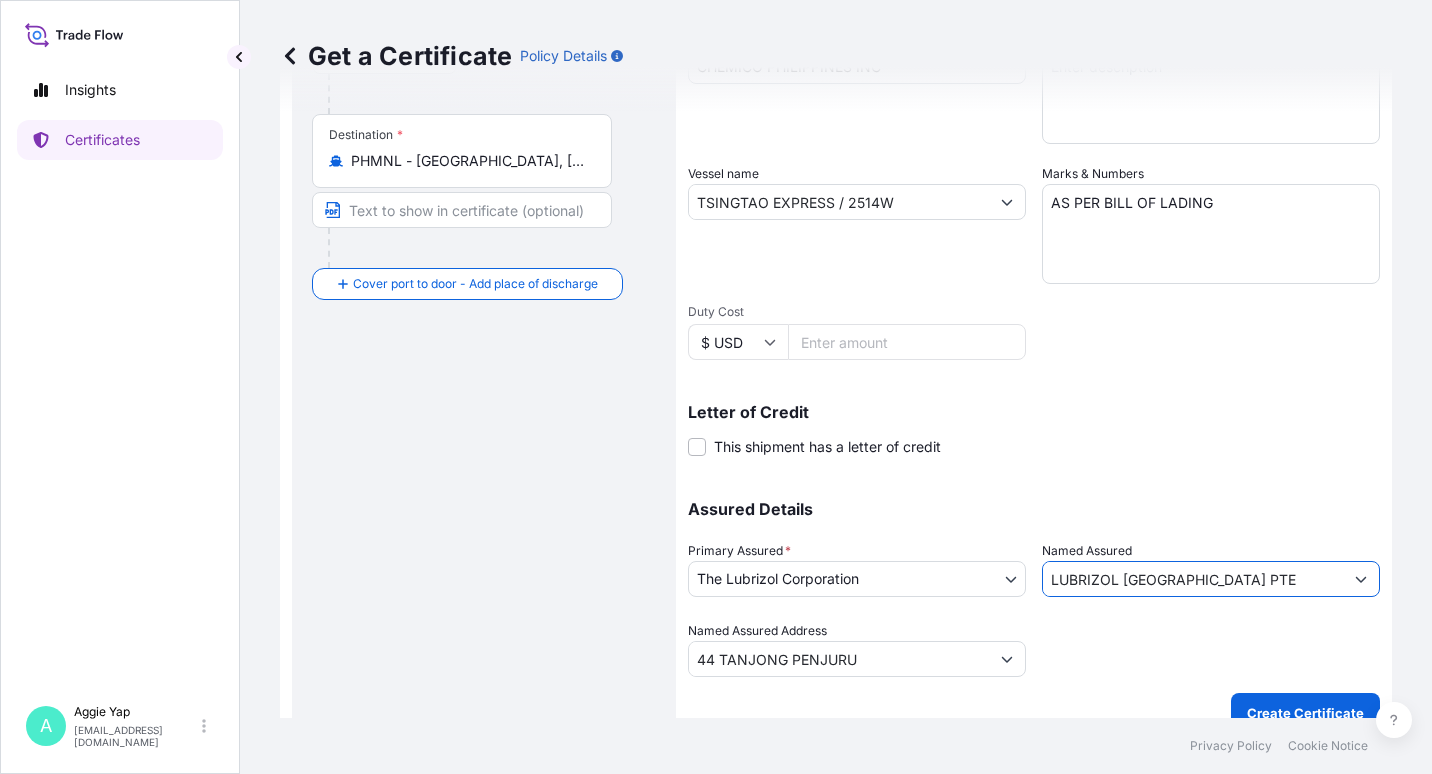 type on "LUBRIZOL [GEOGRAPHIC_DATA] PTE" 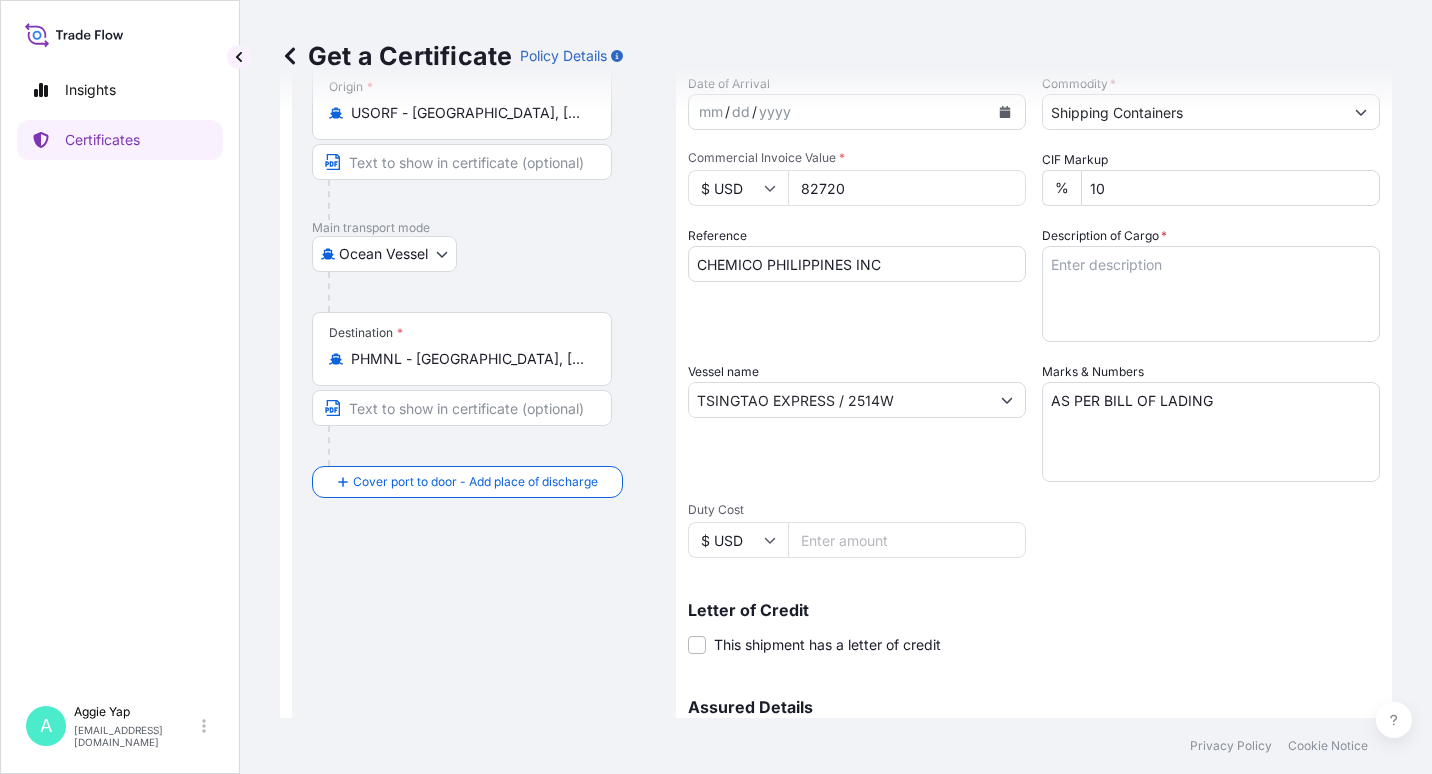 scroll, scrollTop: 200, scrollLeft: 0, axis: vertical 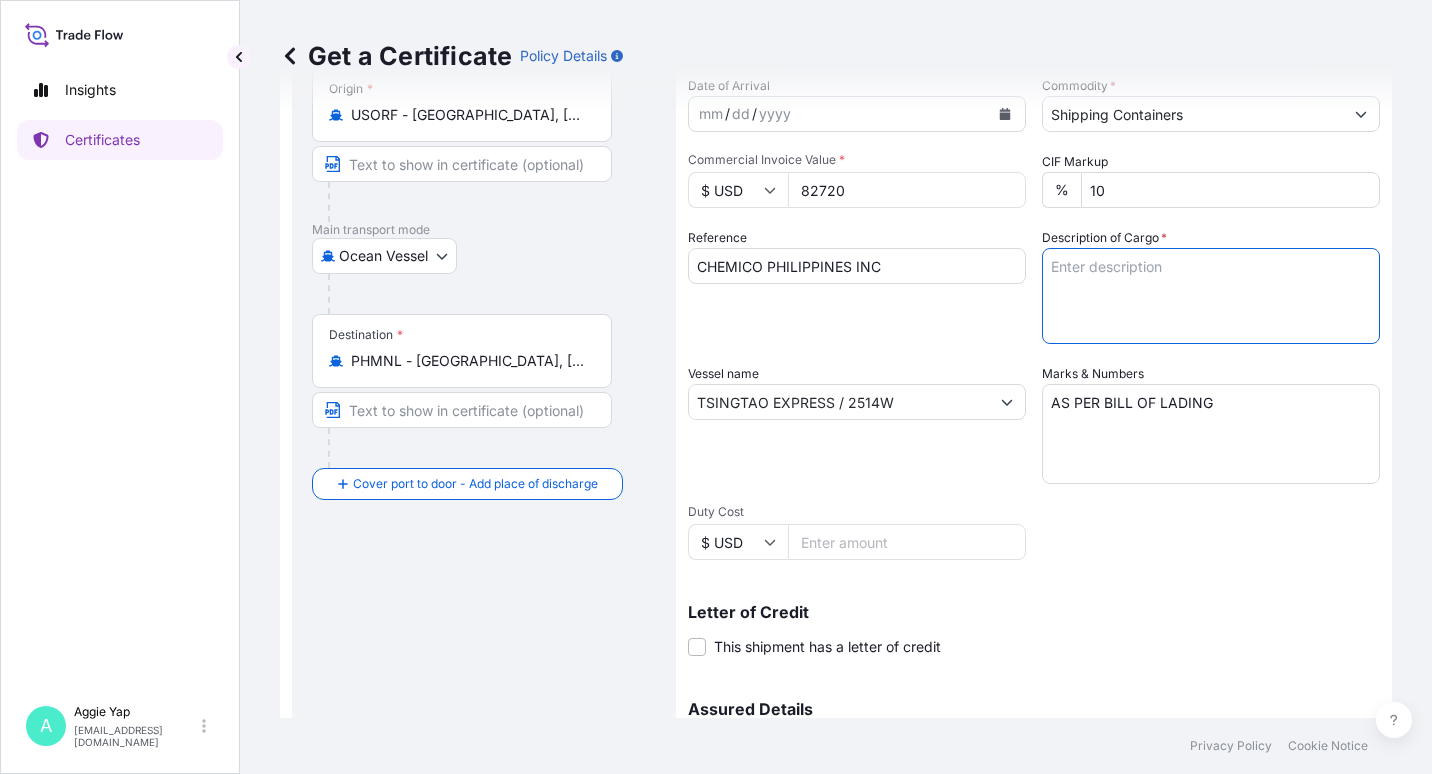 click on "Description of Cargo *" at bounding box center (1211, 296) 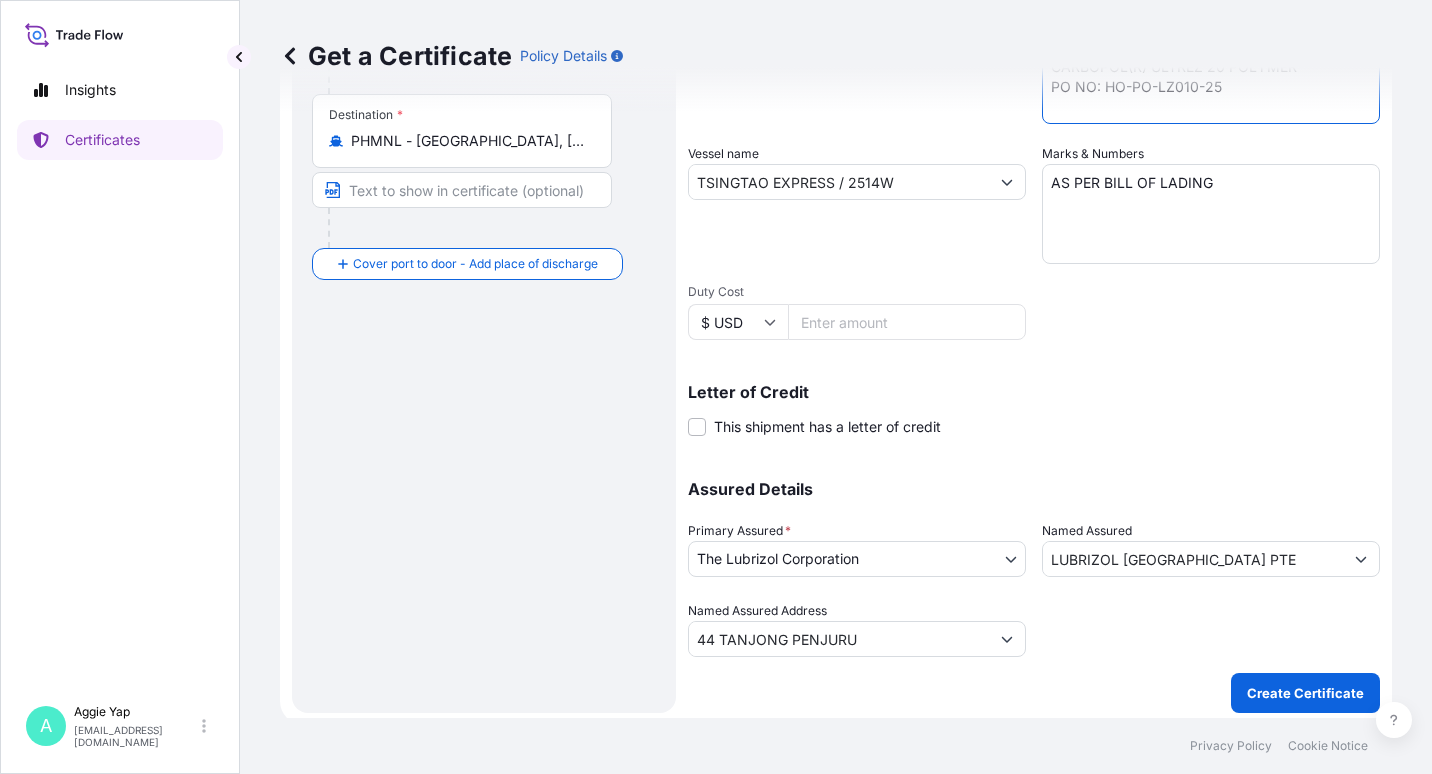 scroll, scrollTop: 427, scrollLeft: 0, axis: vertical 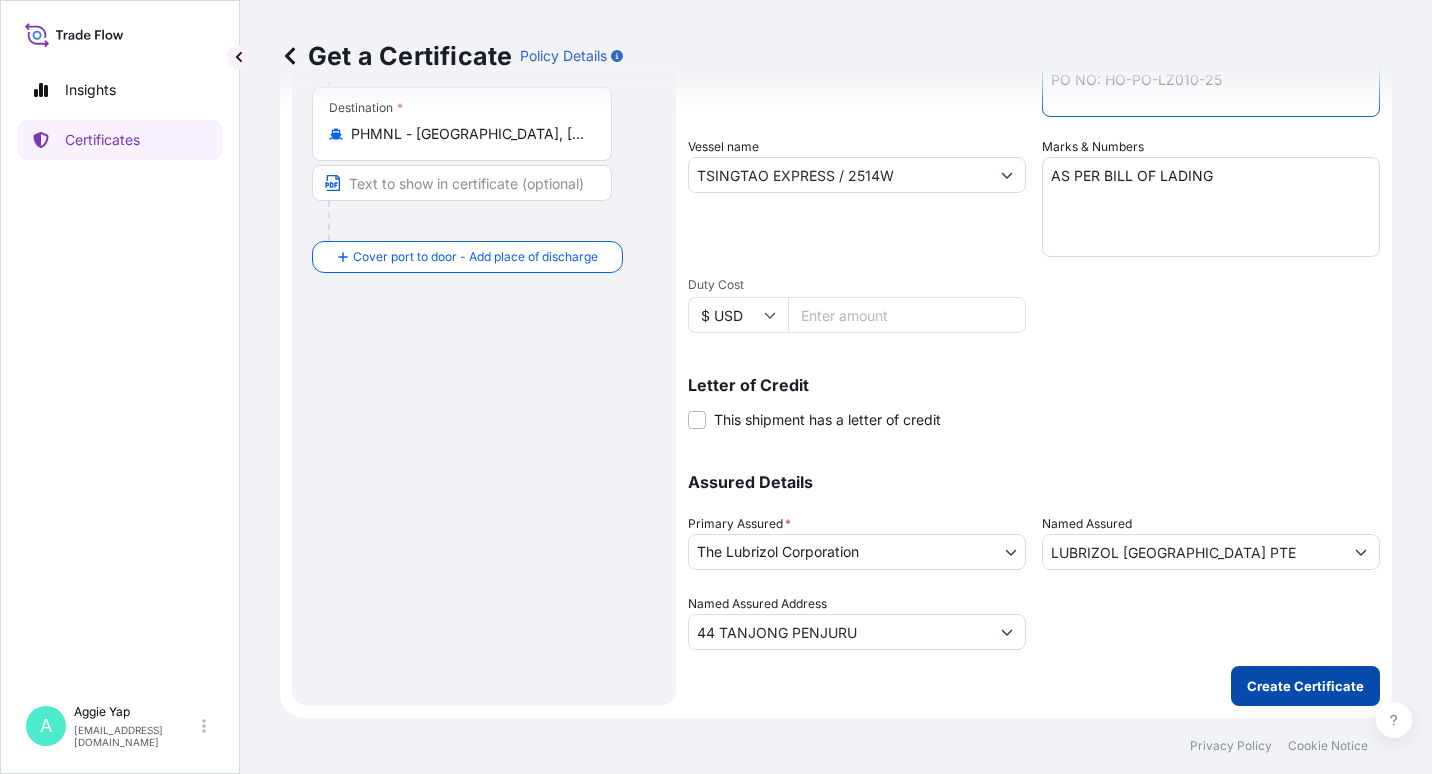 type on "TOTAL: 8 PALLETS (100 CARTONS)
CARBOPOL(R) ULTREZ 20 POLYMER
PO NO: HO-PO-LZ010-25" 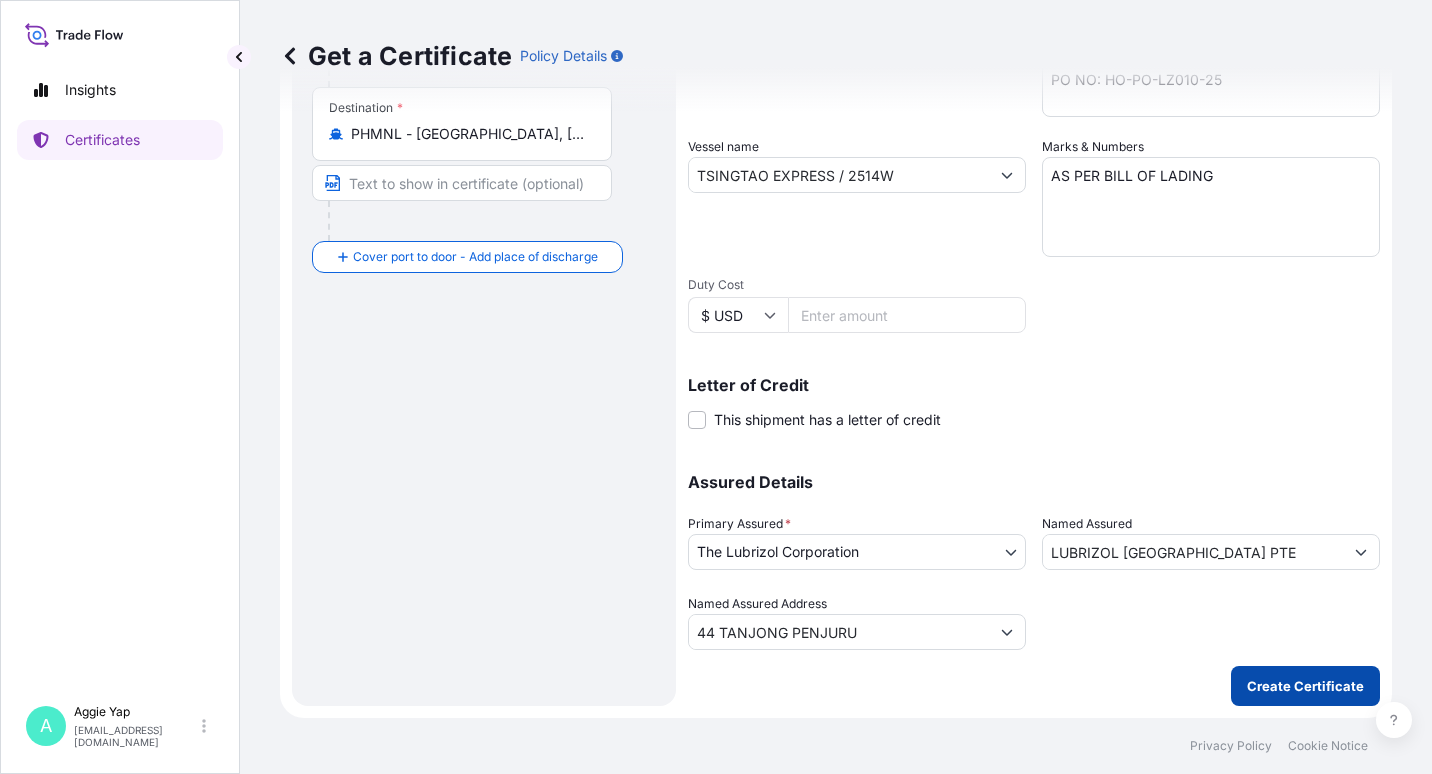 click on "Create Certificate" at bounding box center [1305, 686] 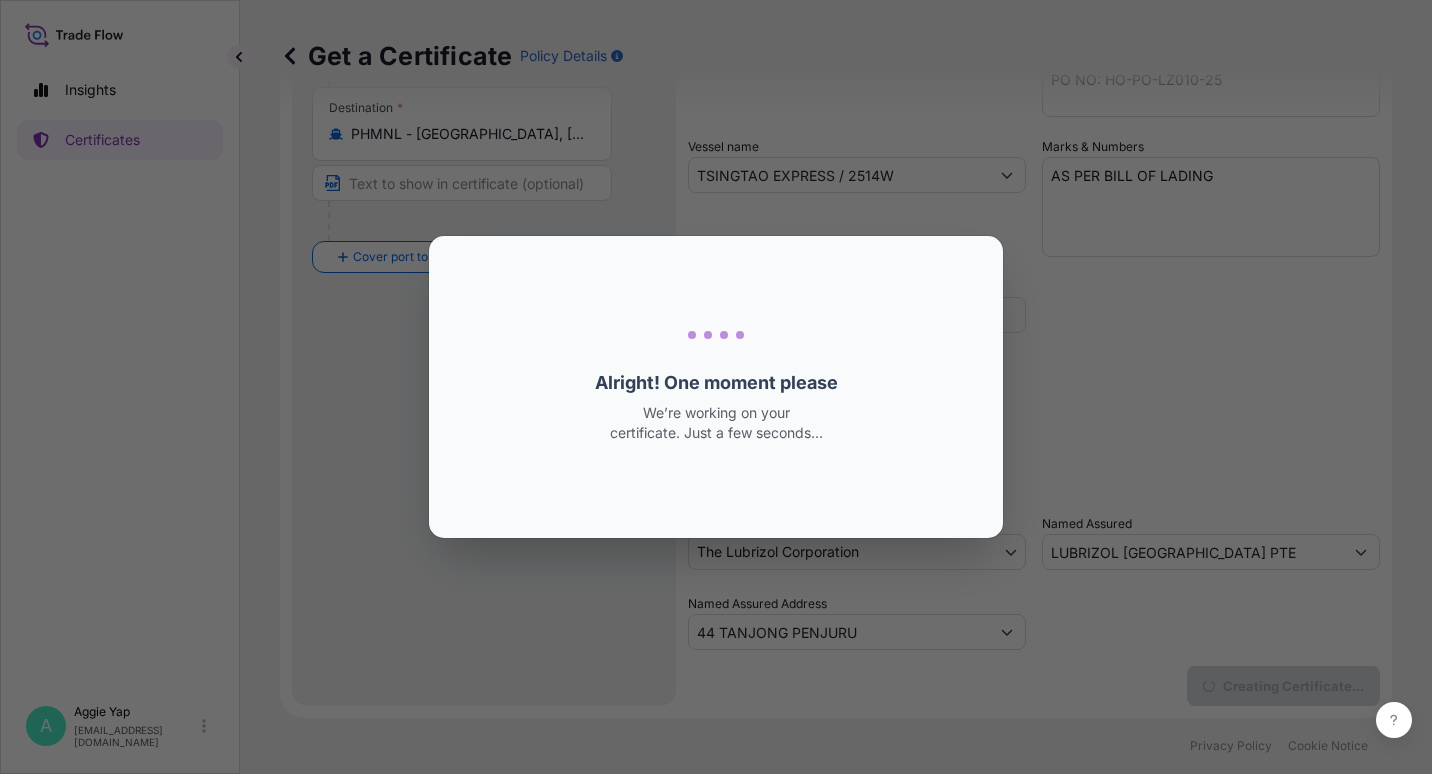 scroll, scrollTop: 0, scrollLeft: 0, axis: both 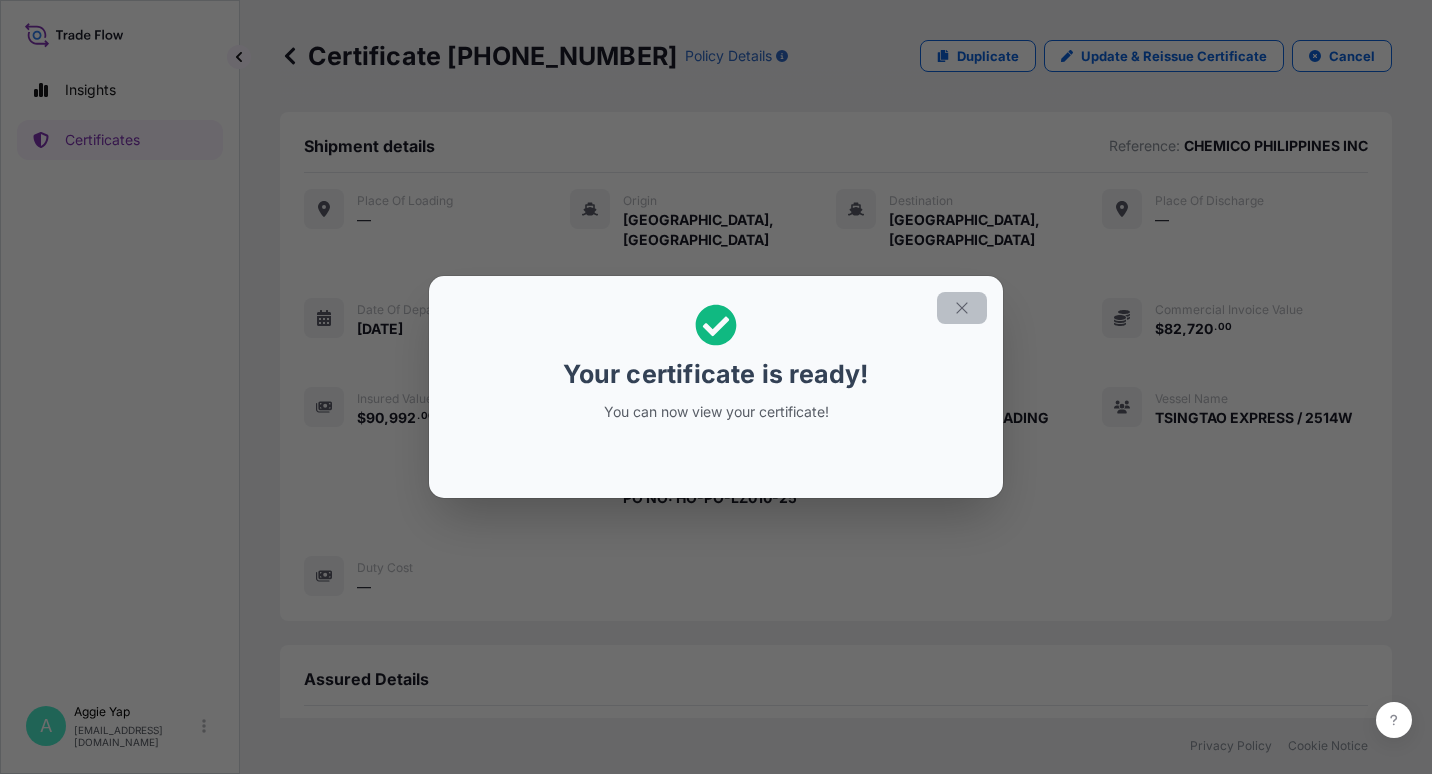 click 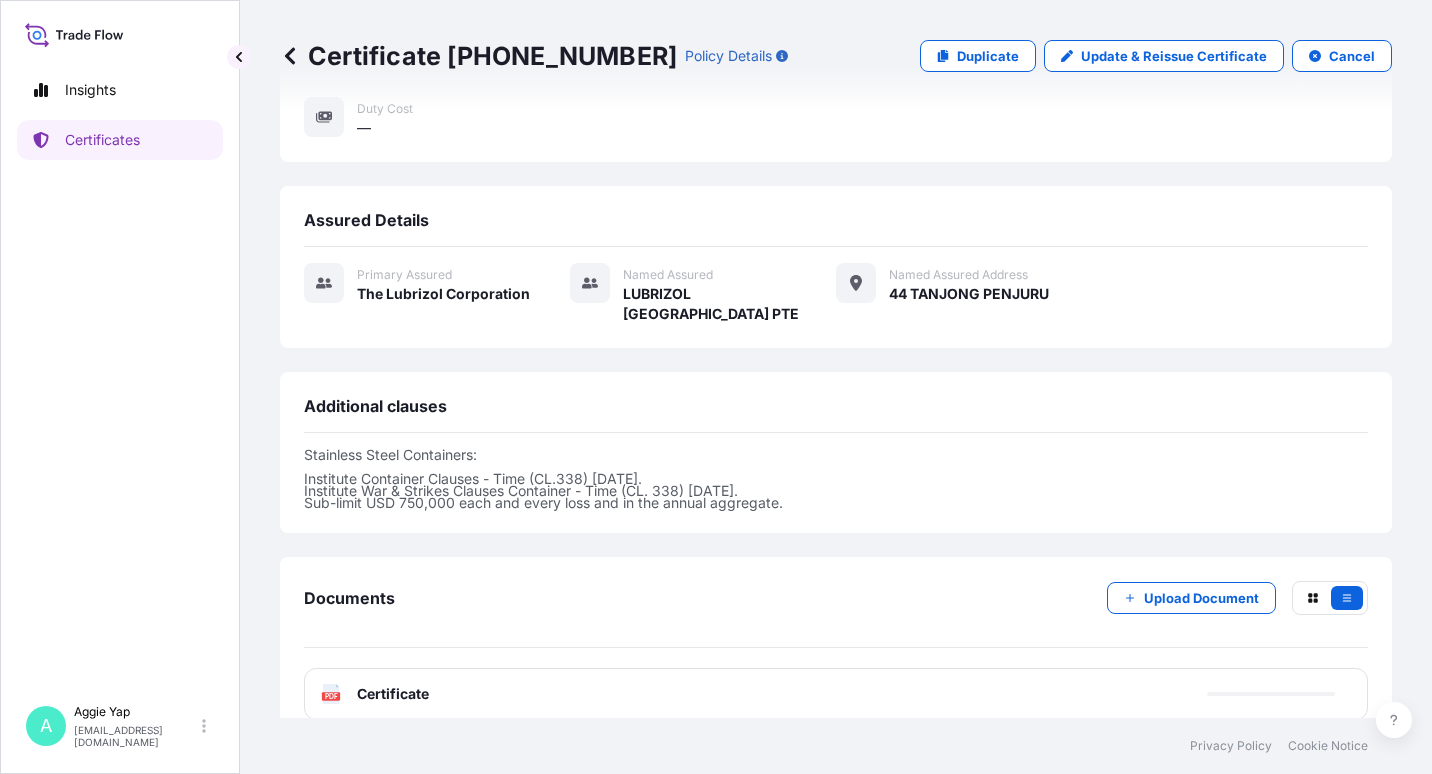 scroll, scrollTop: 465, scrollLeft: 0, axis: vertical 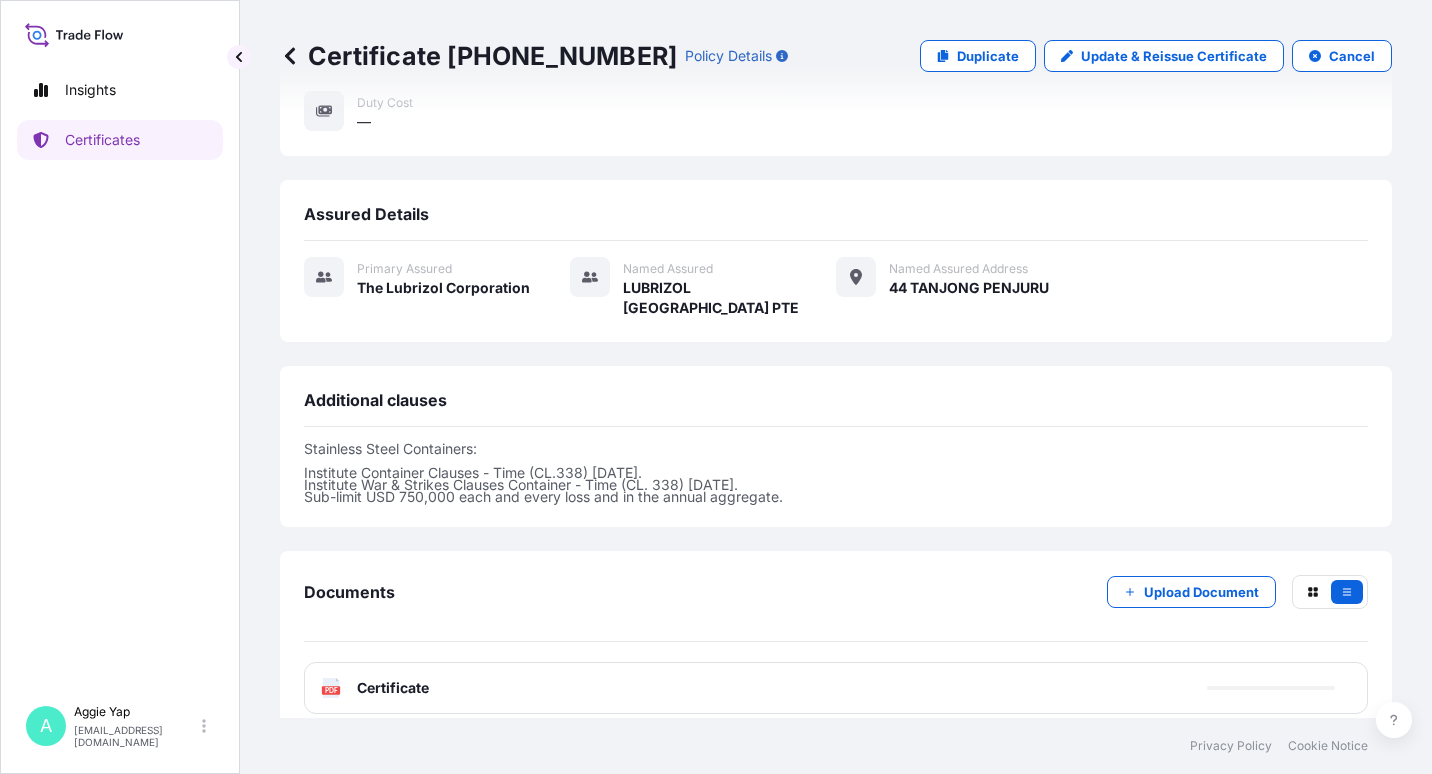 click on "PDF Certificate" at bounding box center [836, 688] 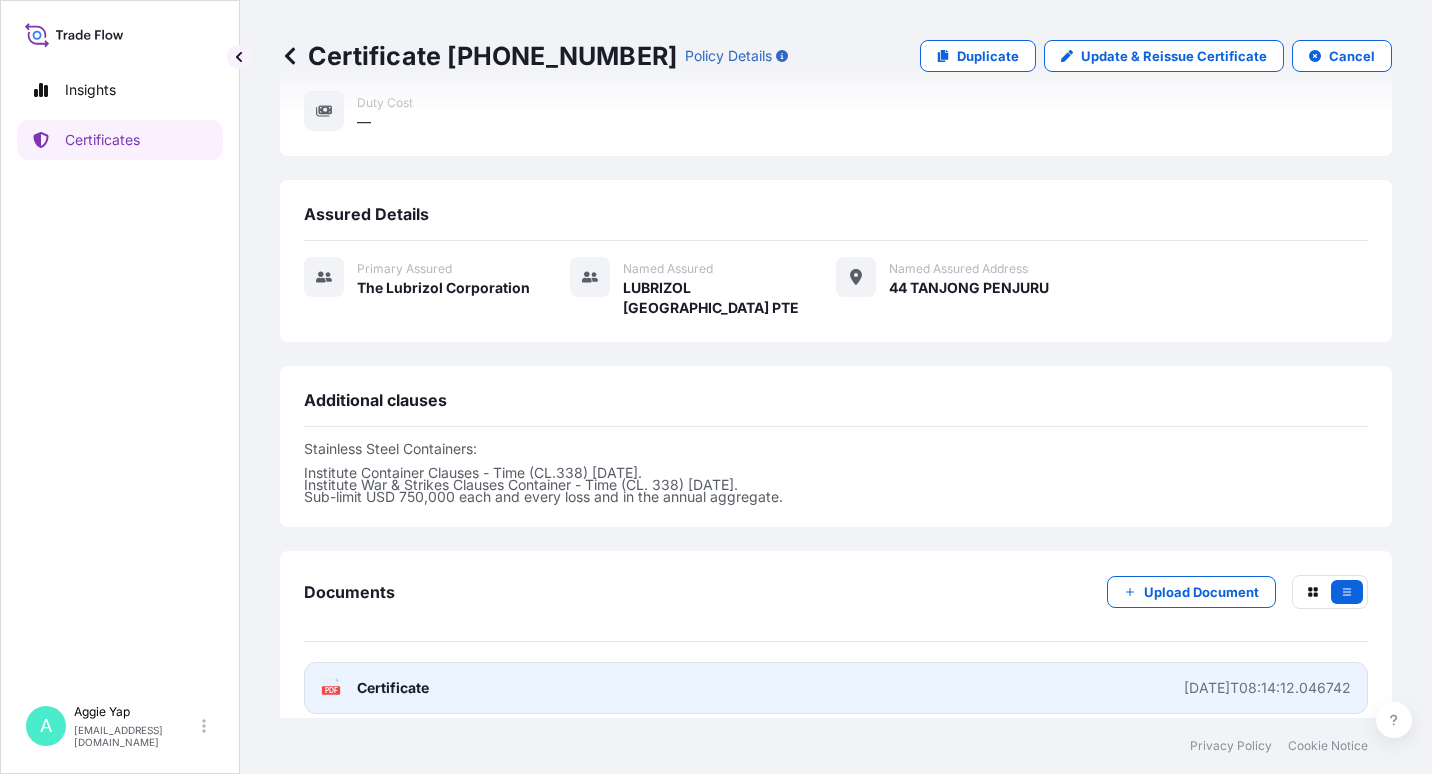 click on "PDF Certificate [DATE]T08:14:12.046742" at bounding box center (836, 688) 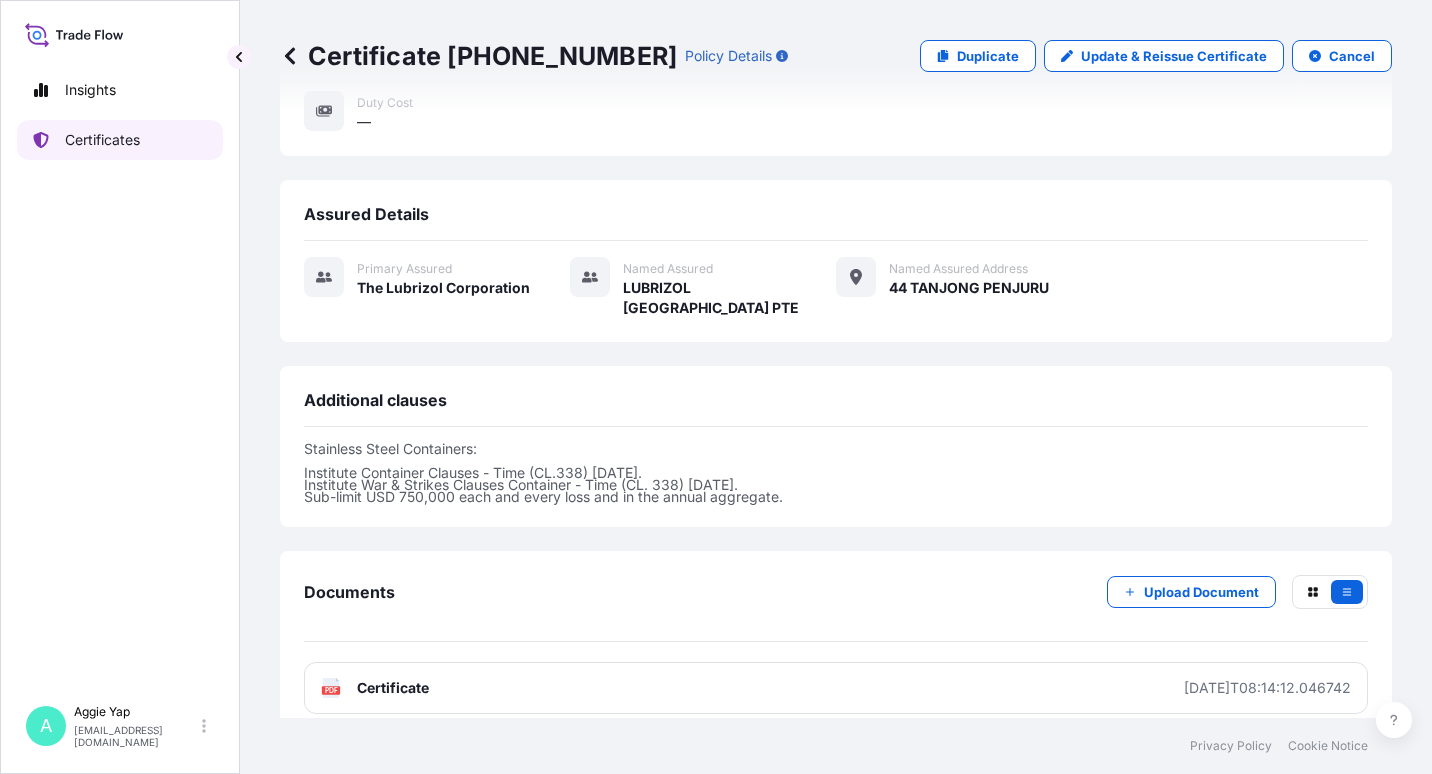 click on "Certificates" at bounding box center (120, 140) 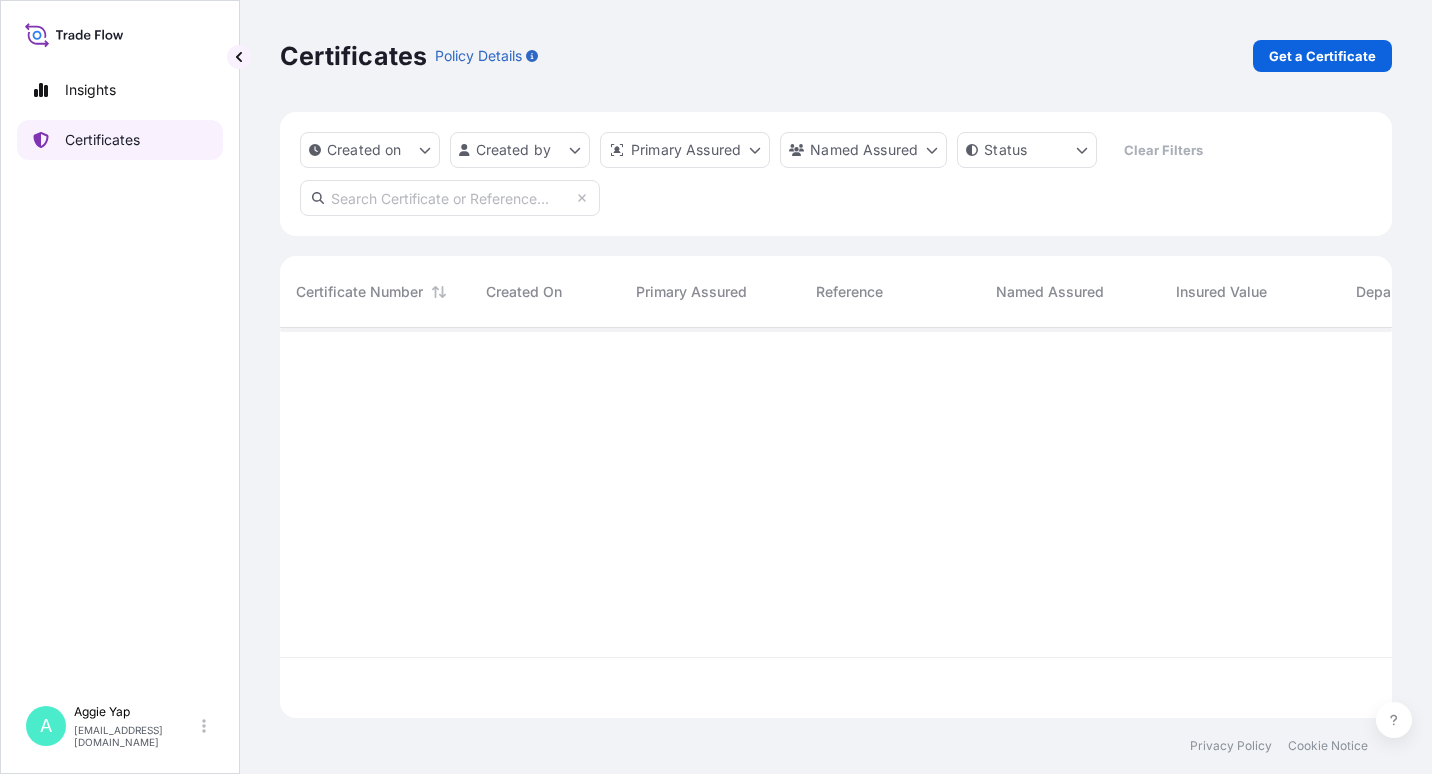 scroll, scrollTop: 16, scrollLeft: 16, axis: both 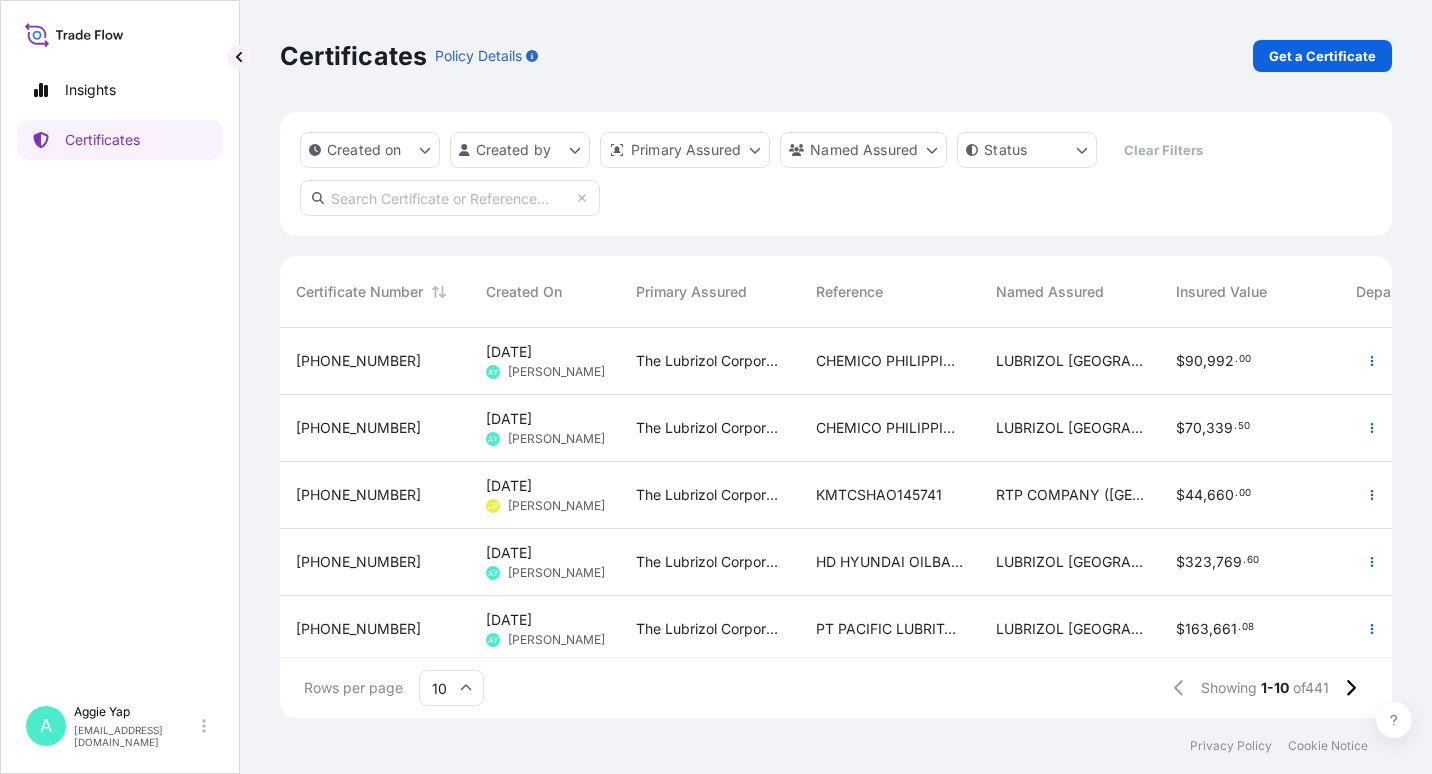 click on "[DATE] AY [PERSON_NAME]" at bounding box center (545, 428) 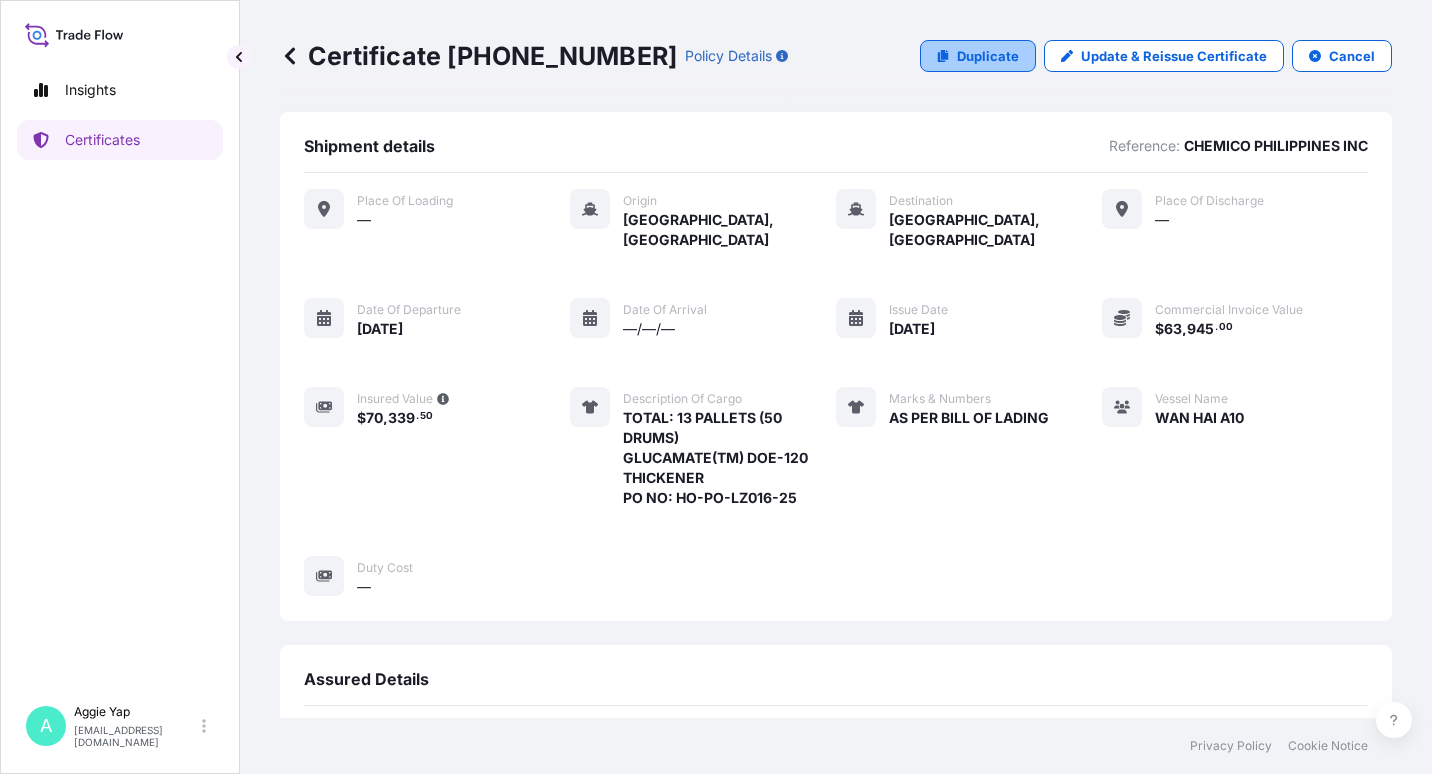 click on "Duplicate" at bounding box center (988, 56) 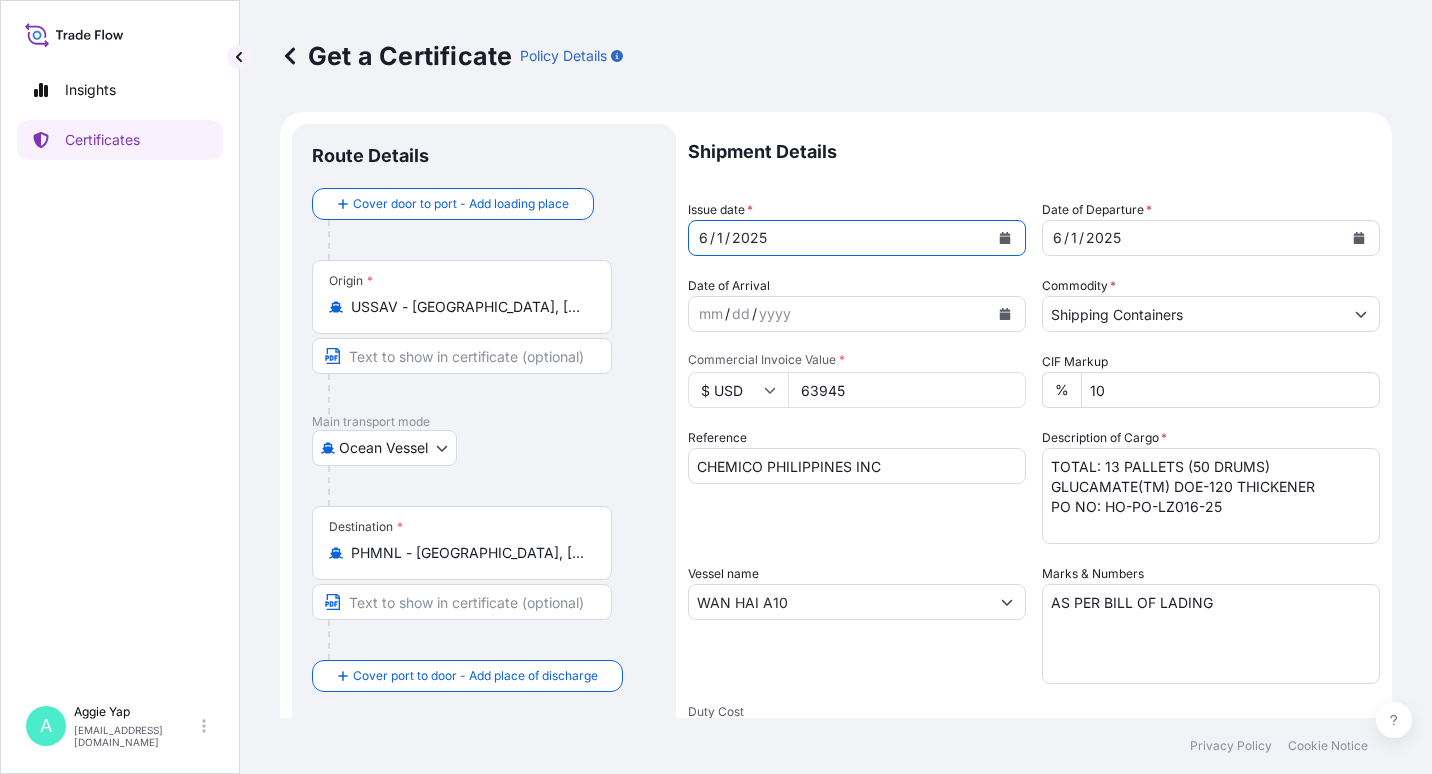 click 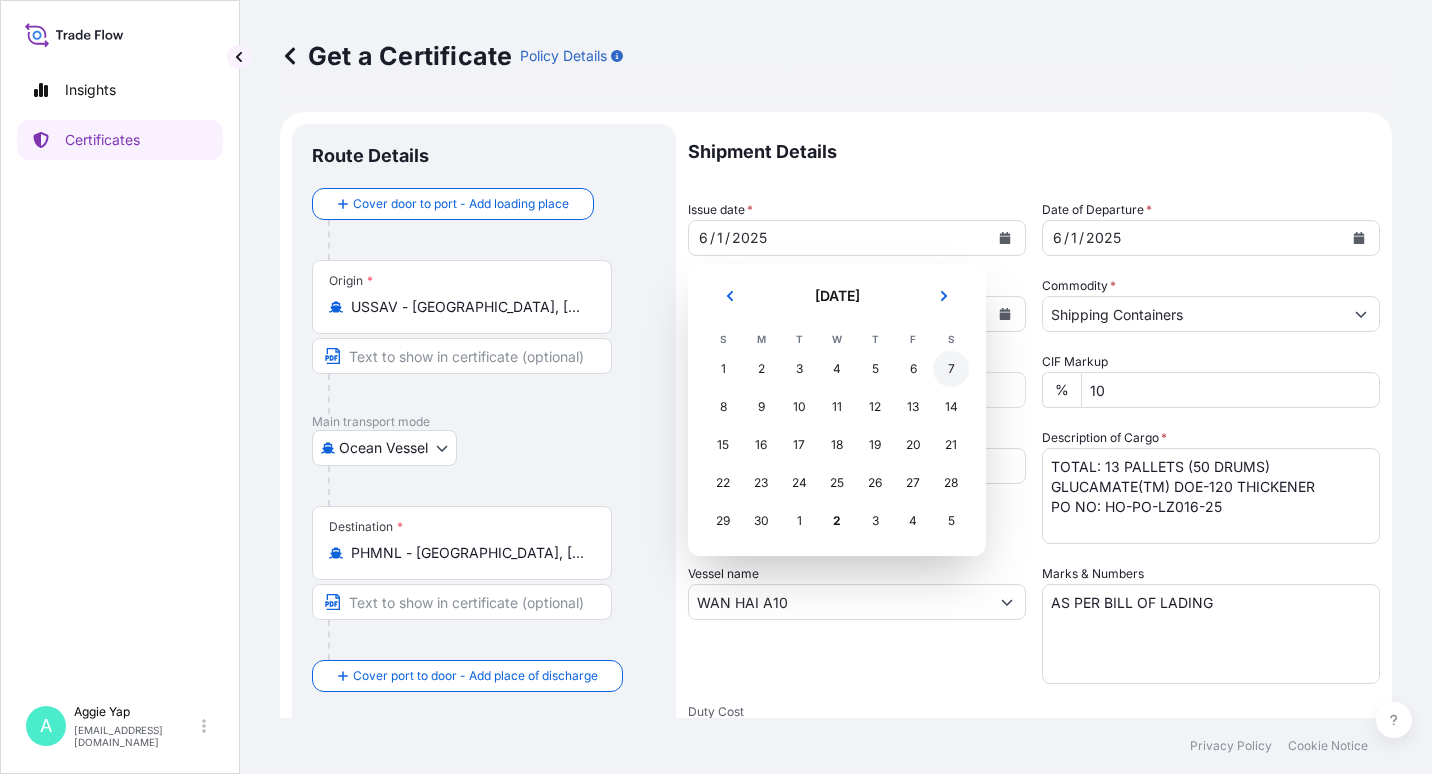 click on "7" at bounding box center (951, 369) 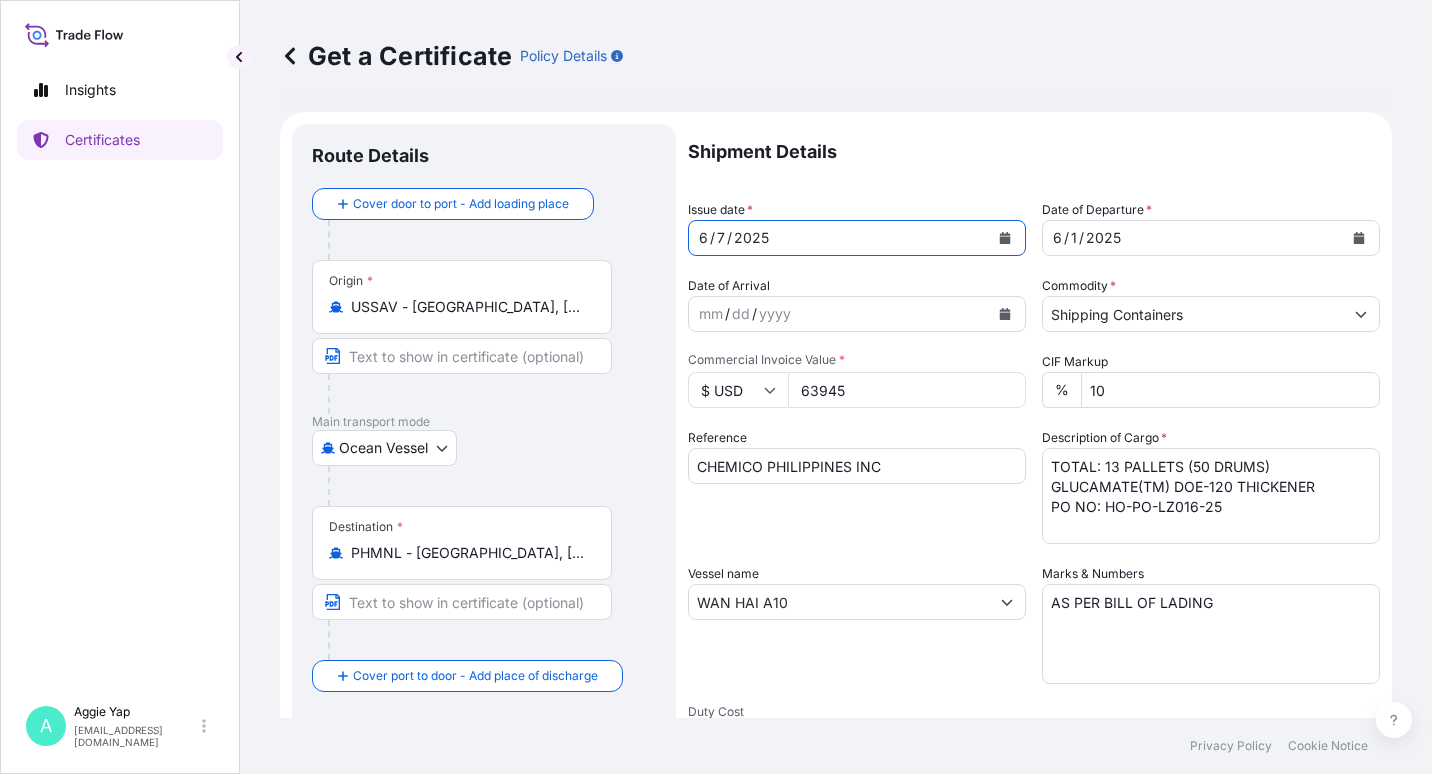 click 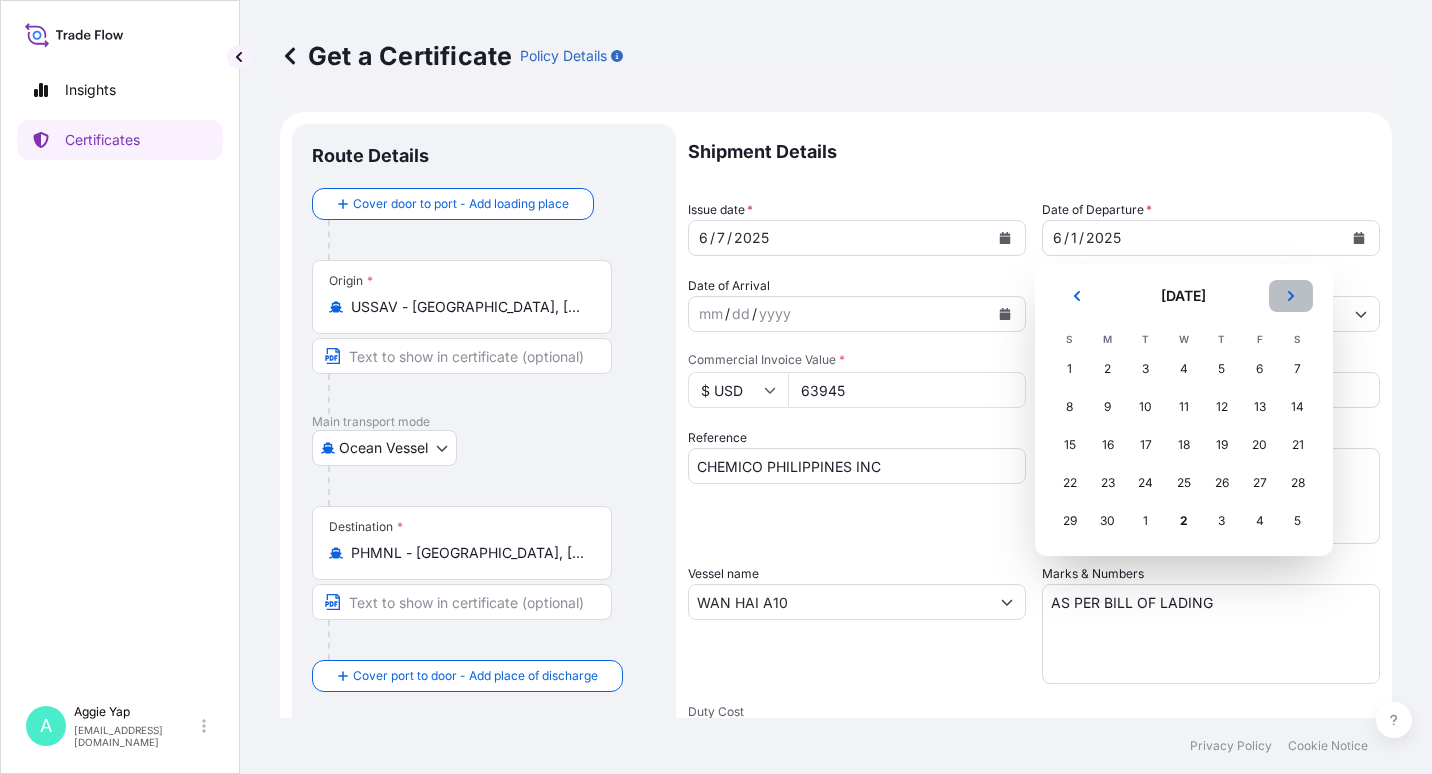 click 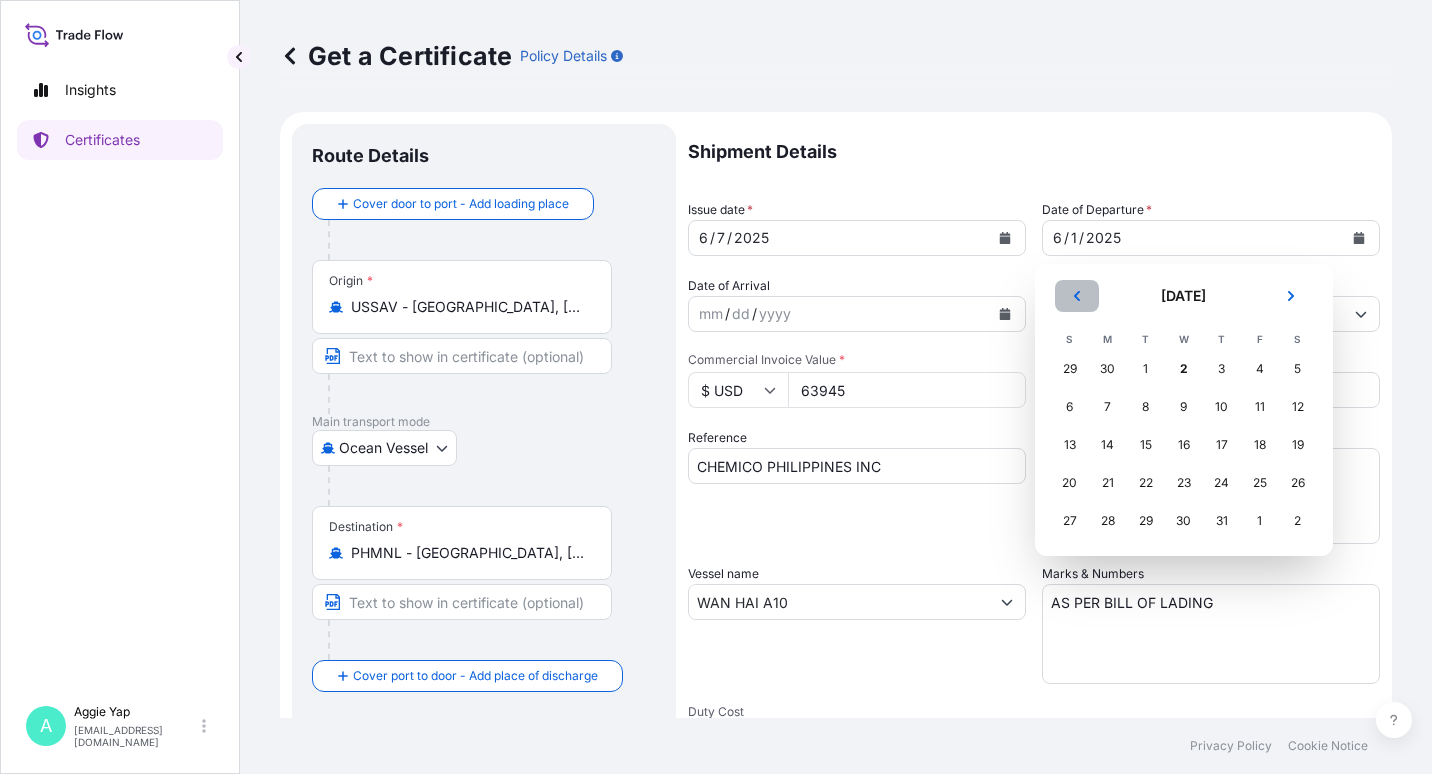 click at bounding box center [1077, 296] 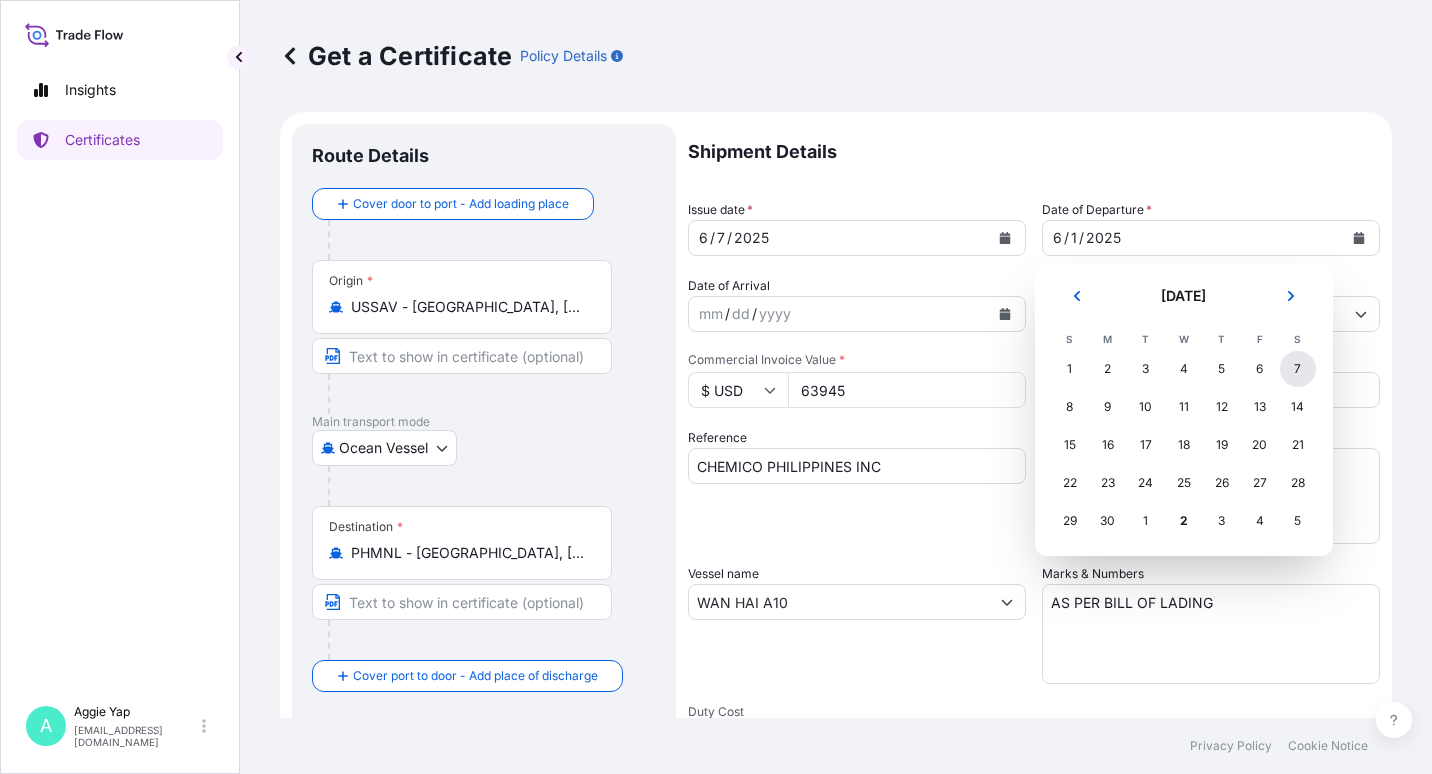click on "7" at bounding box center [1298, 369] 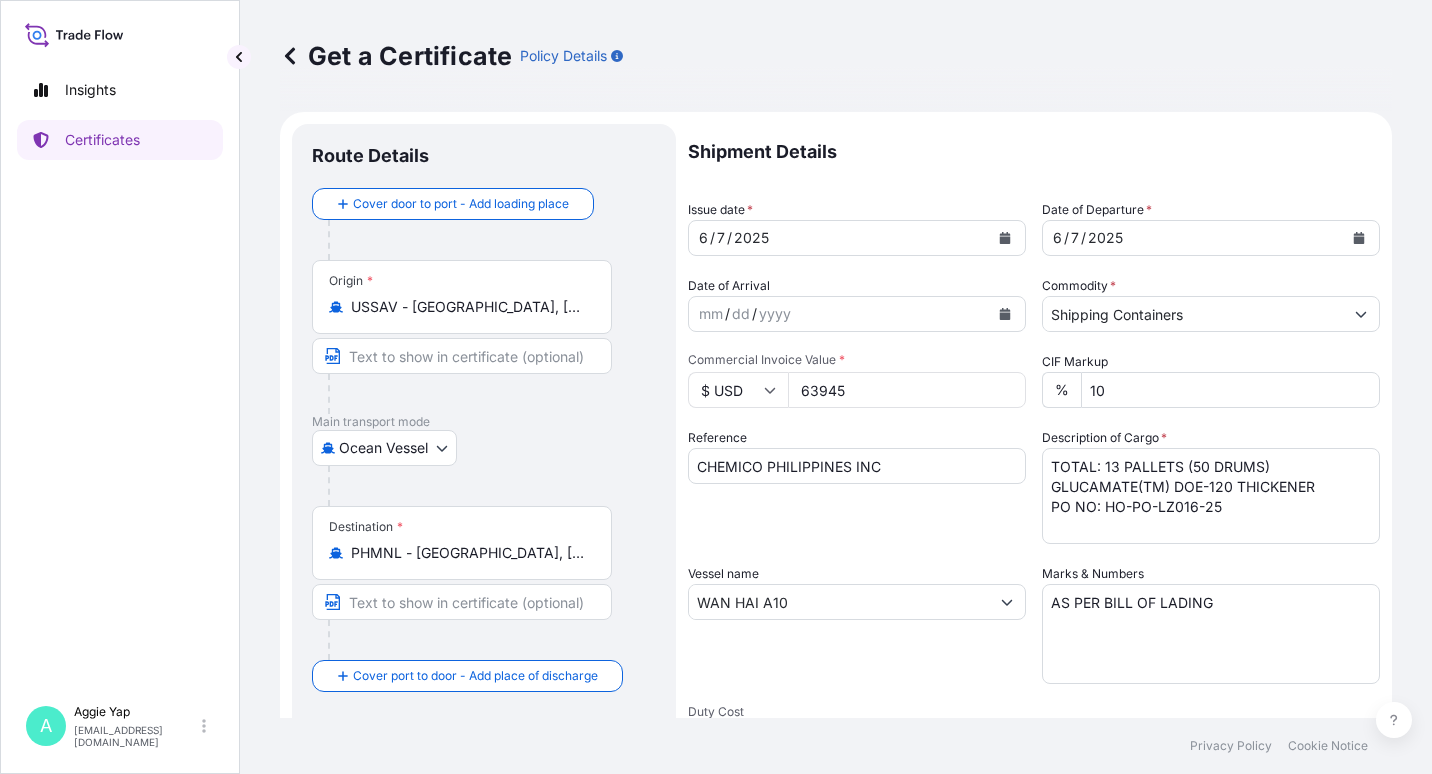 drag, startPoint x: 851, startPoint y: 399, endPoint x: 662, endPoint y: 396, distance: 189.0238 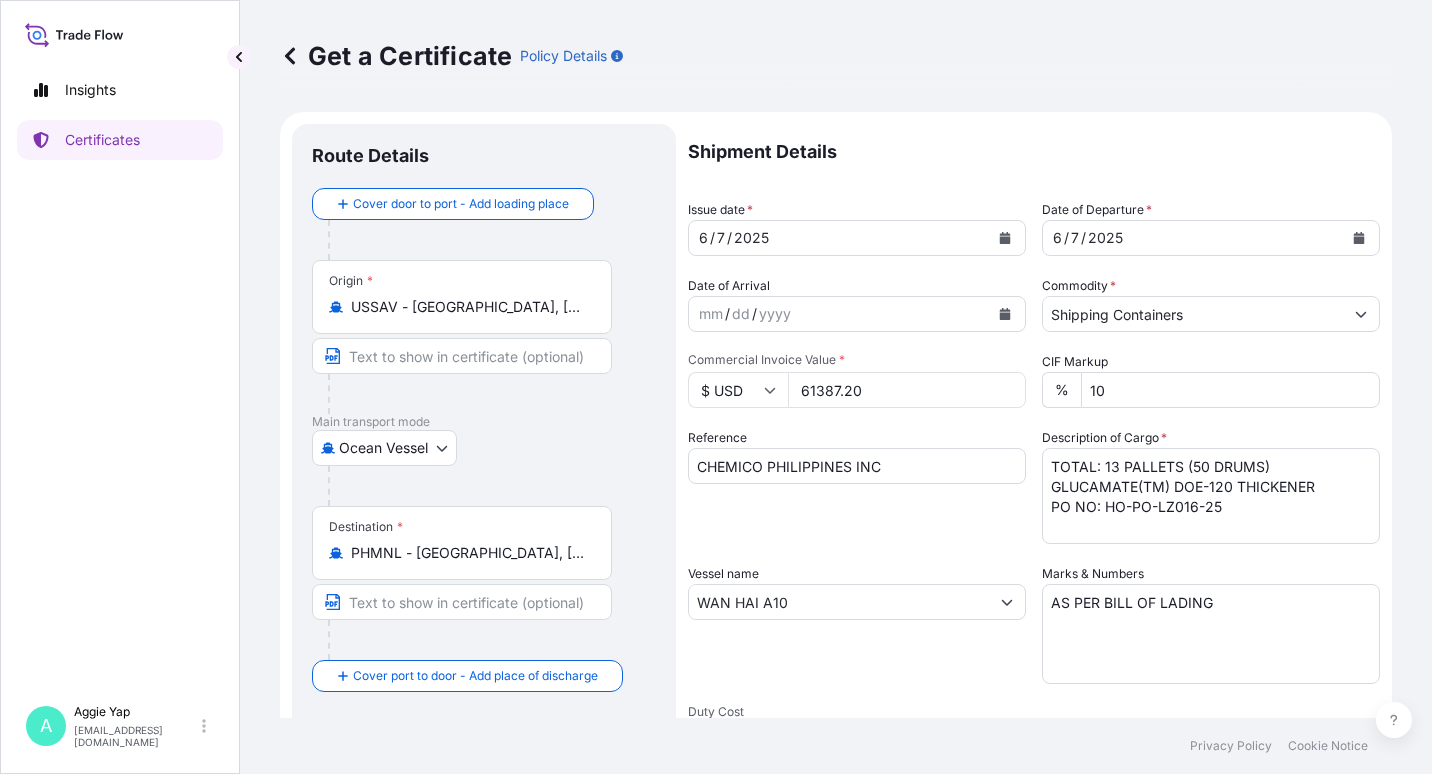 type on "61387.20" 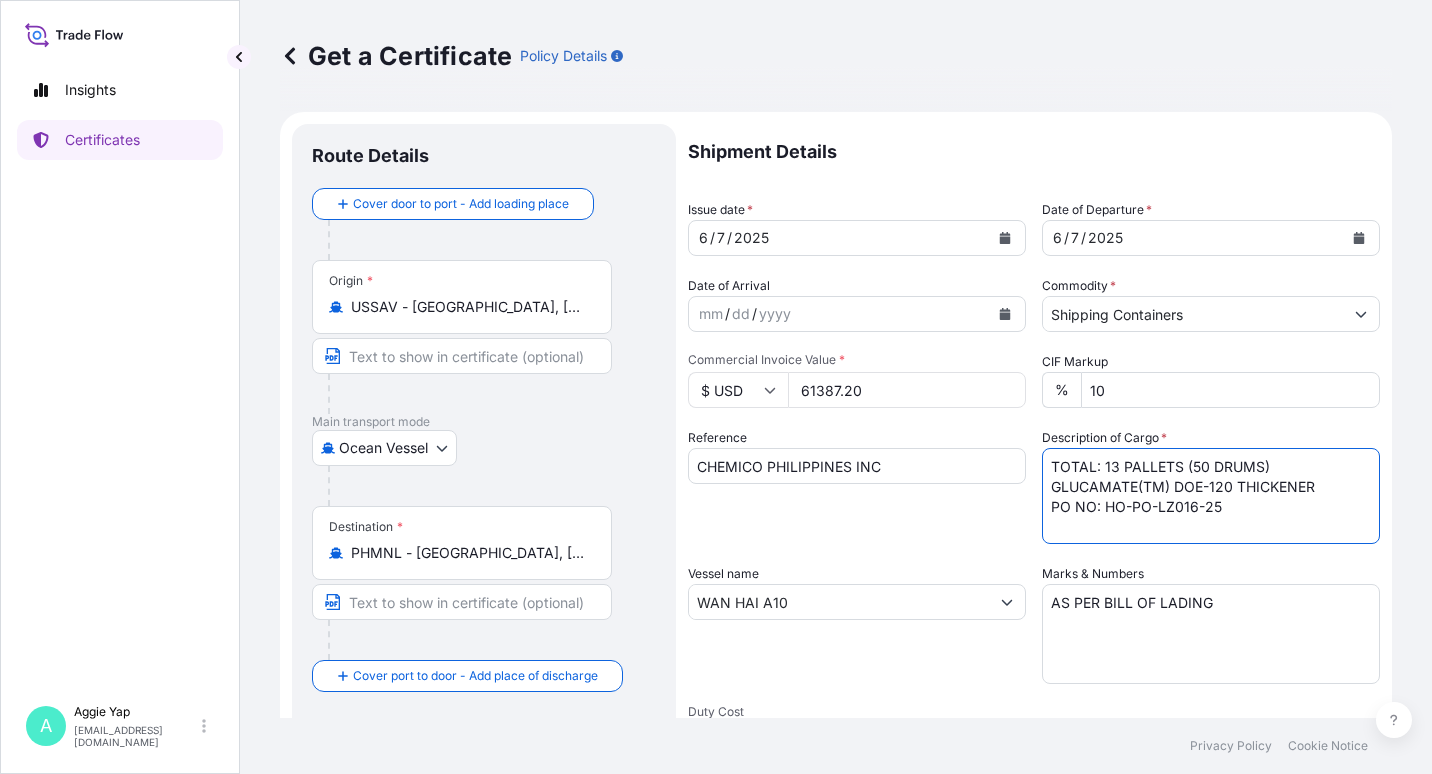 drag, startPoint x: 1109, startPoint y: 469, endPoint x: 1094, endPoint y: 473, distance: 15.524175 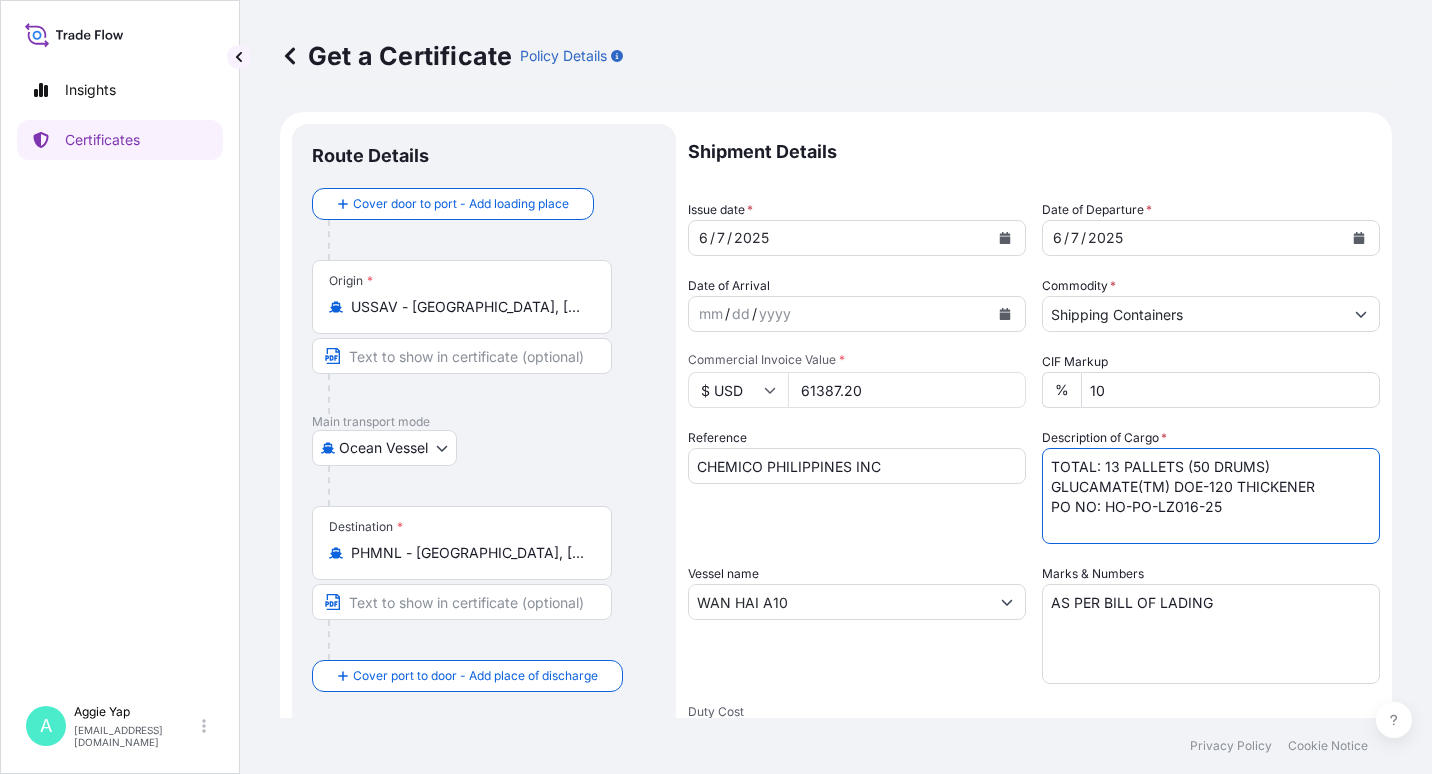 click on "TOTAL: 13 PALLETS (50 DRUMS)
GLUCAMATE(TM) DOE-120 THICKENER
PO NO: HO-PO-LZ016-25" at bounding box center [1211, 496] 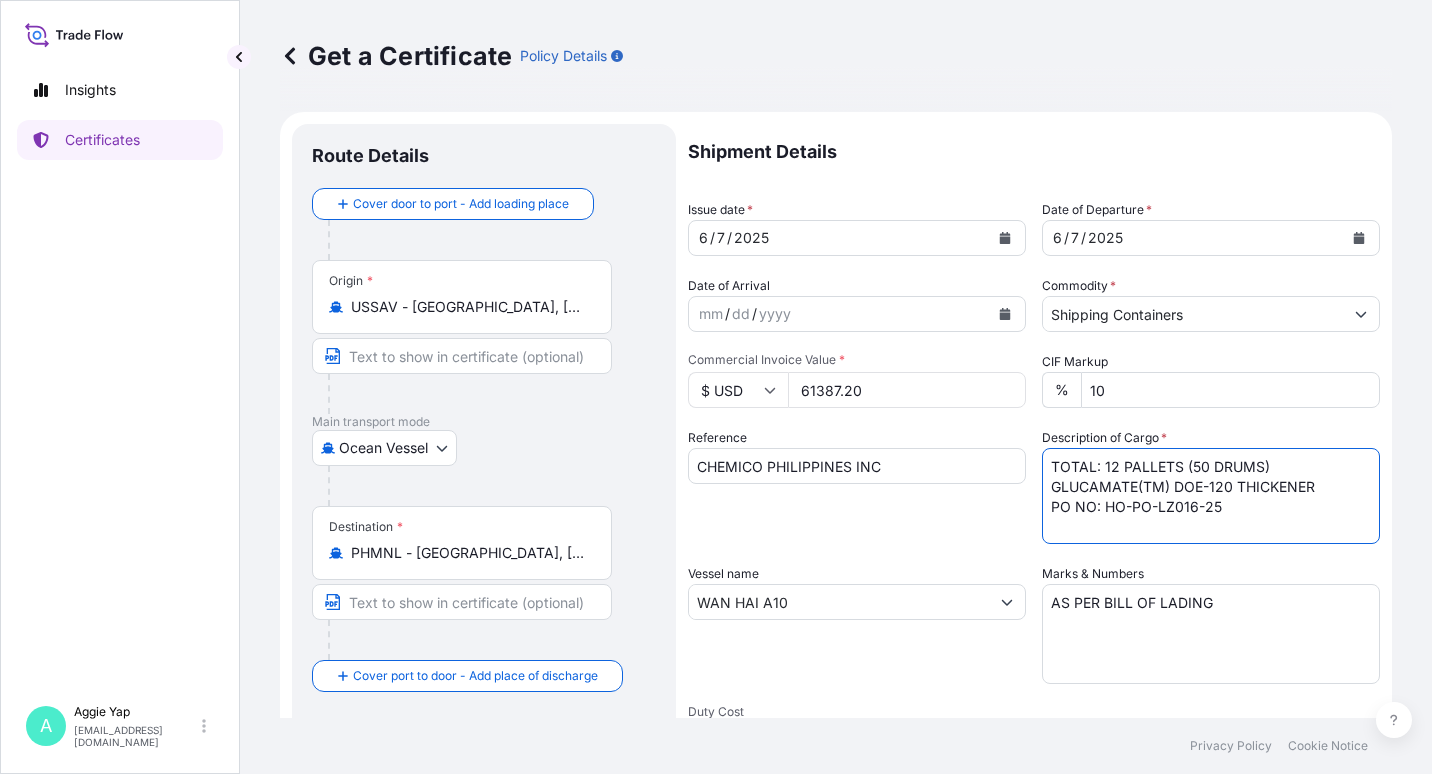 drag, startPoint x: 1198, startPoint y: 466, endPoint x: 1185, endPoint y: 472, distance: 14.3178215 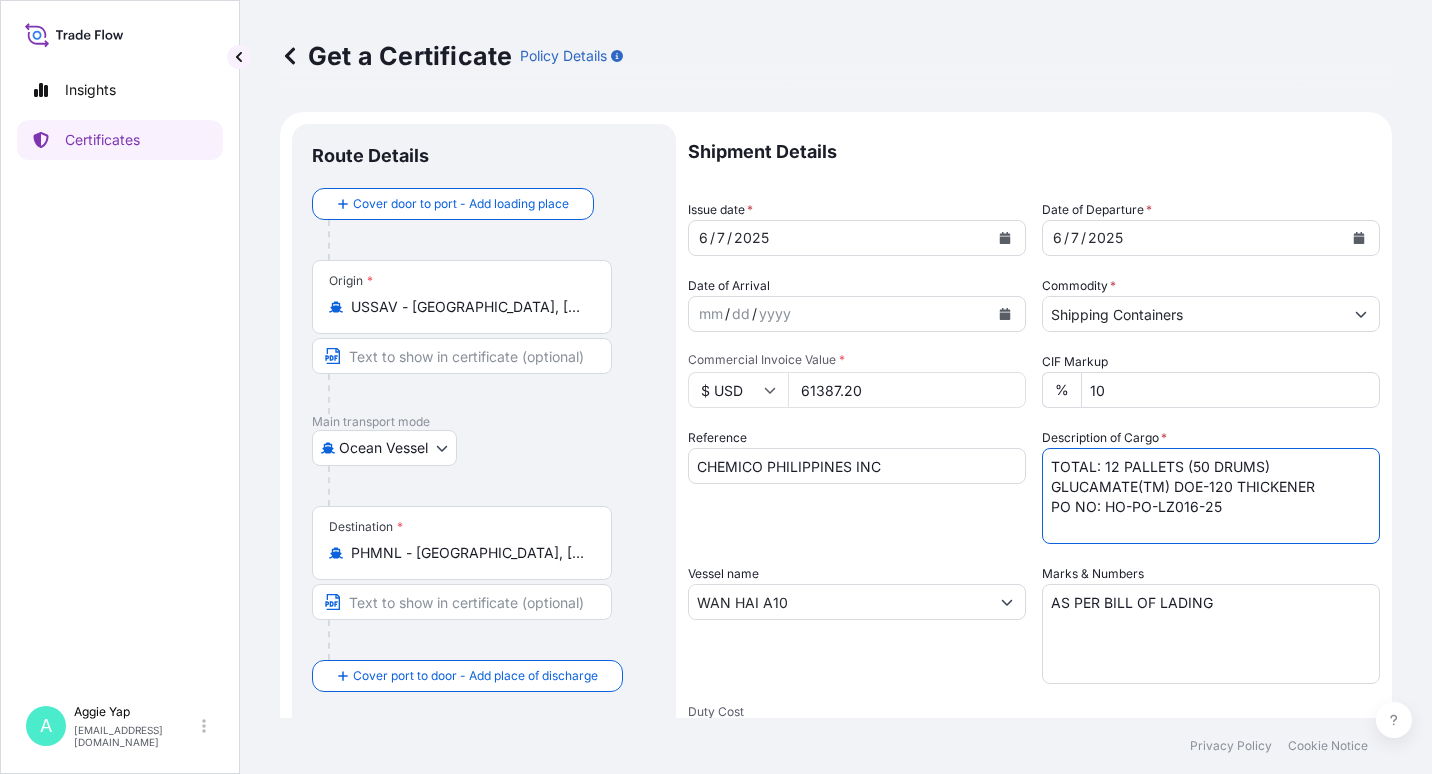 click on "TOTAL: 13 PALLETS (50 DRUMS)
GLUCAMATE(TM) DOE-120 THICKENER
PO NO: HO-PO-LZ016-25" at bounding box center (1211, 496) 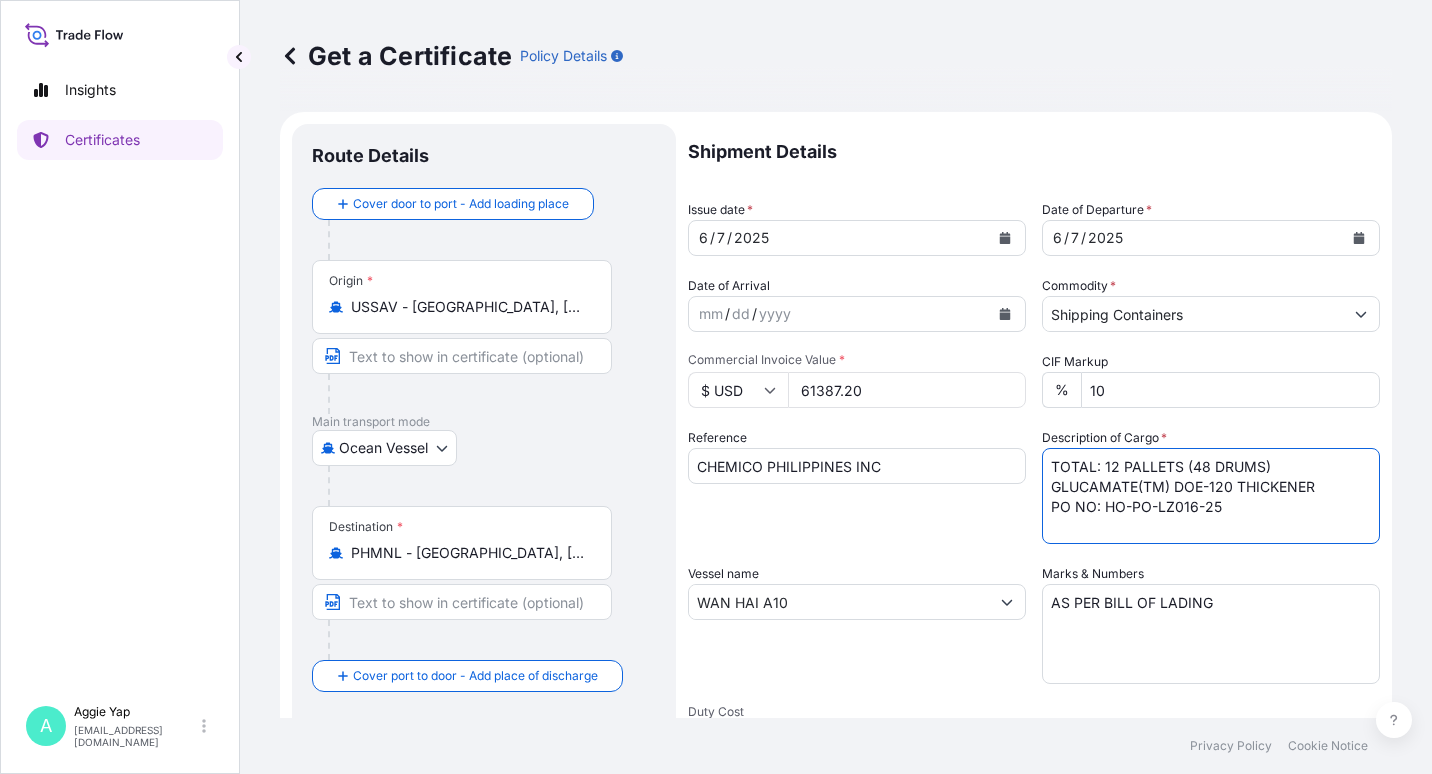 click on "TOTAL: 13 PALLETS (50 DRUMS)
GLUCAMATE(TM) DOE-120 THICKENER
PO NO: HO-PO-LZ016-25" at bounding box center [1211, 496] 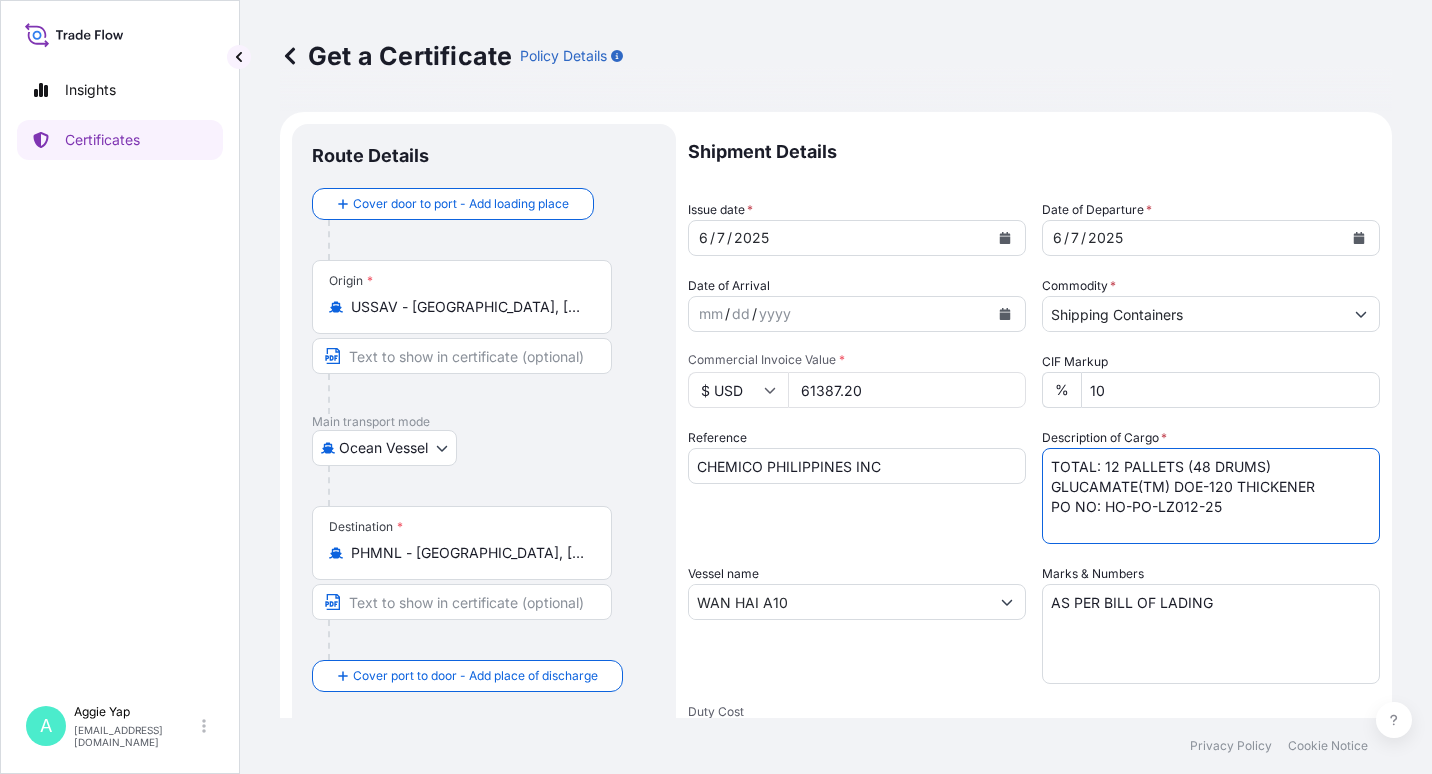 type on "TOTAL: 12 PALLETS (48 DRUMS)
GLUCAMATE(TM) DOE-120 THICKENER
PO NO: HO-PO-LZ012-25" 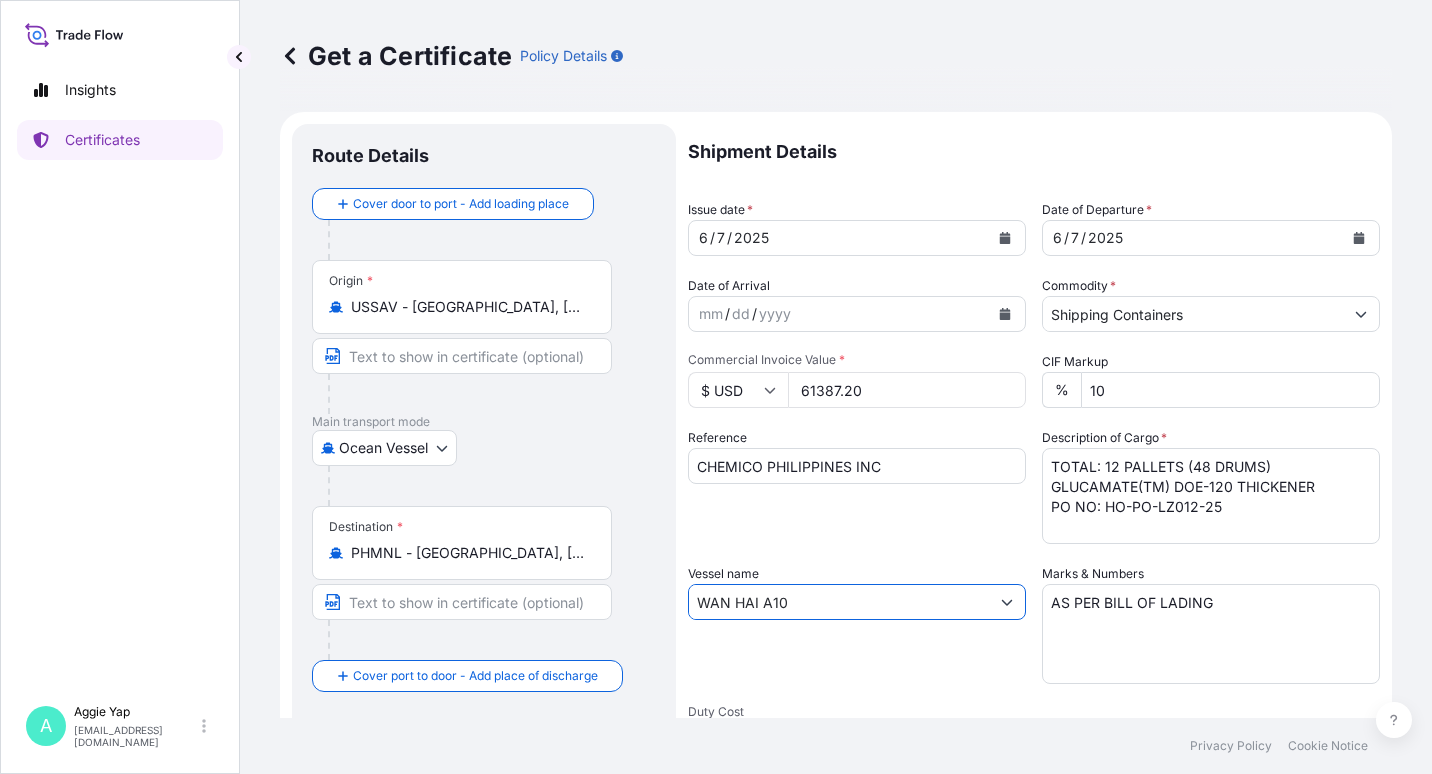 drag, startPoint x: 786, startPoint y: 604, endPoint x: 585, endPoint y: 605, distance: 201.00249 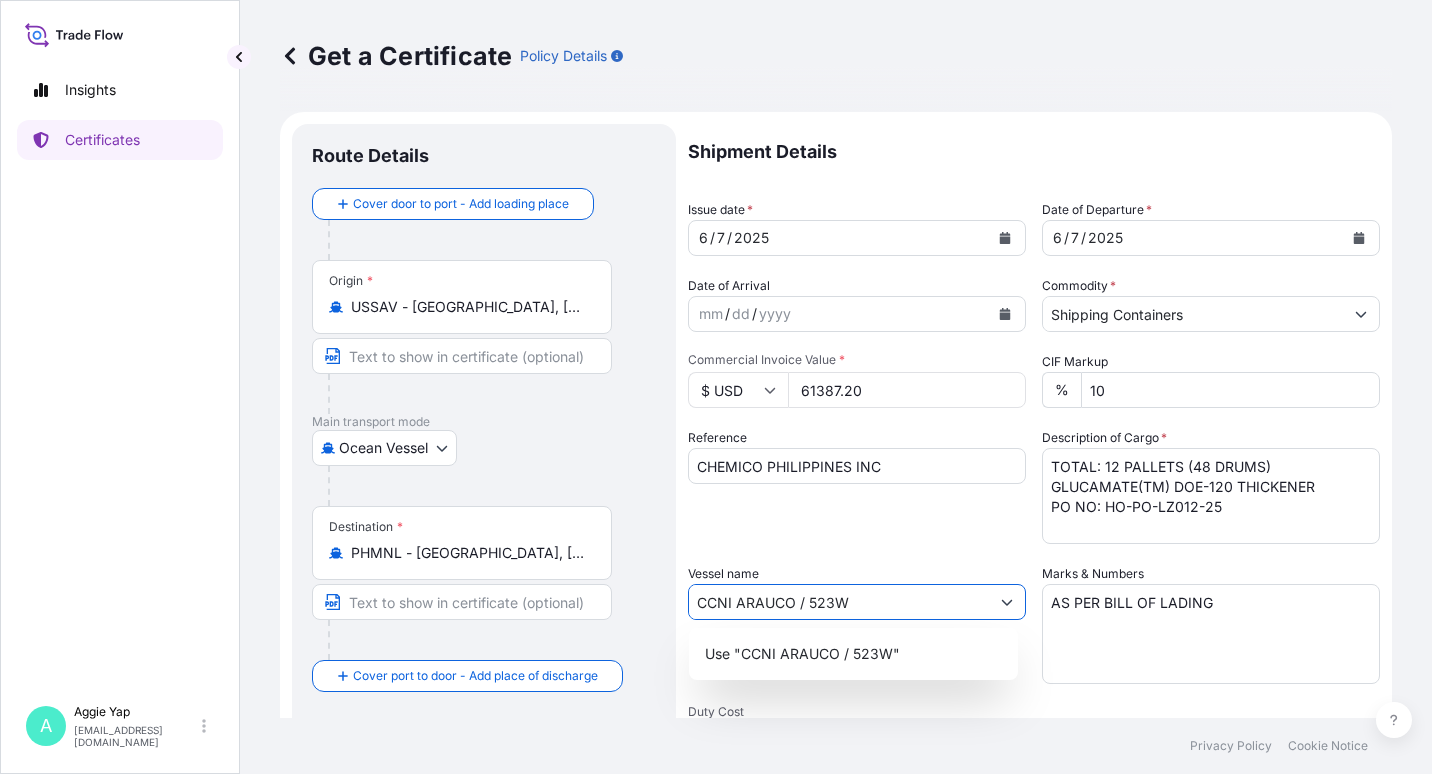type on "CCNI ARAUCO / 523W" 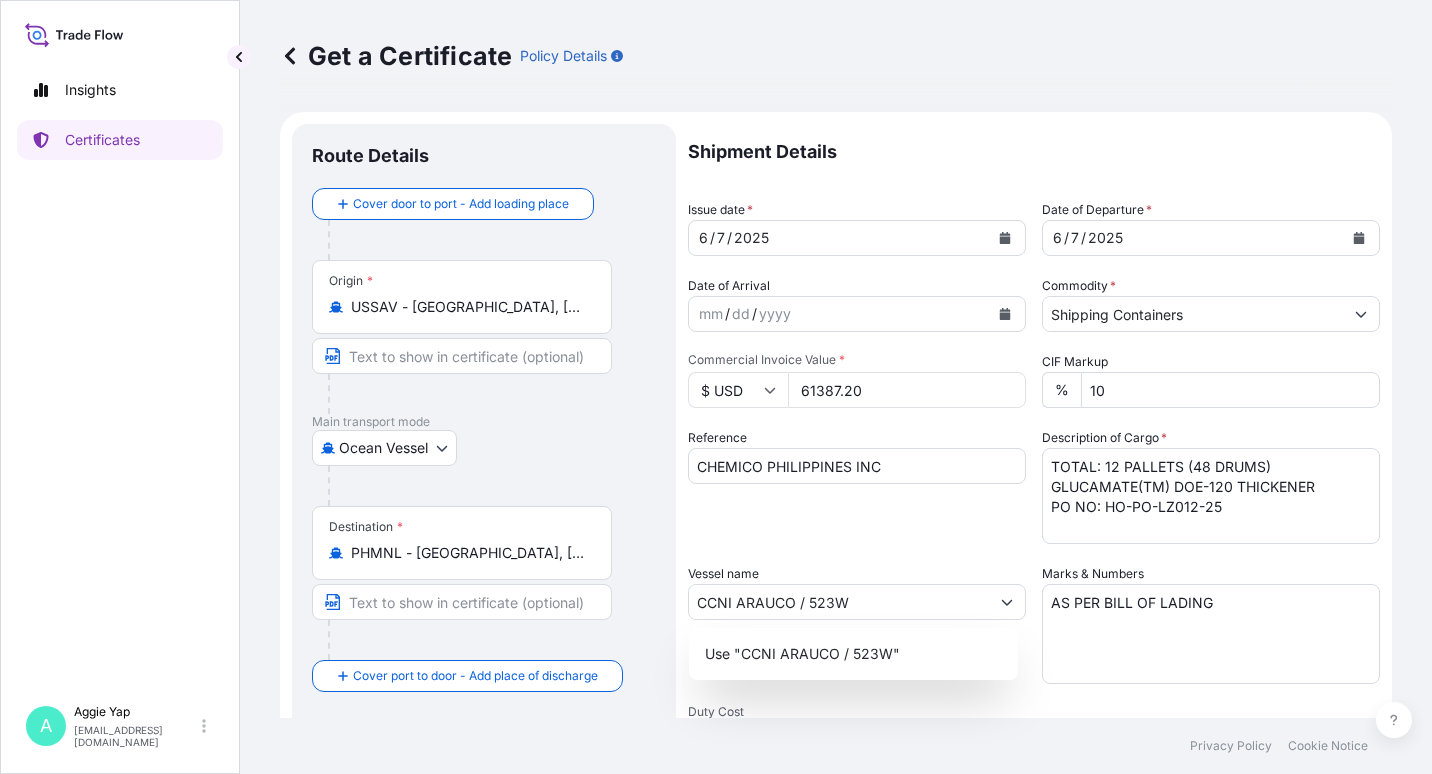 click on "Vessel name CCNI ARAUCO / 523W" at bounding box center [857, 624] 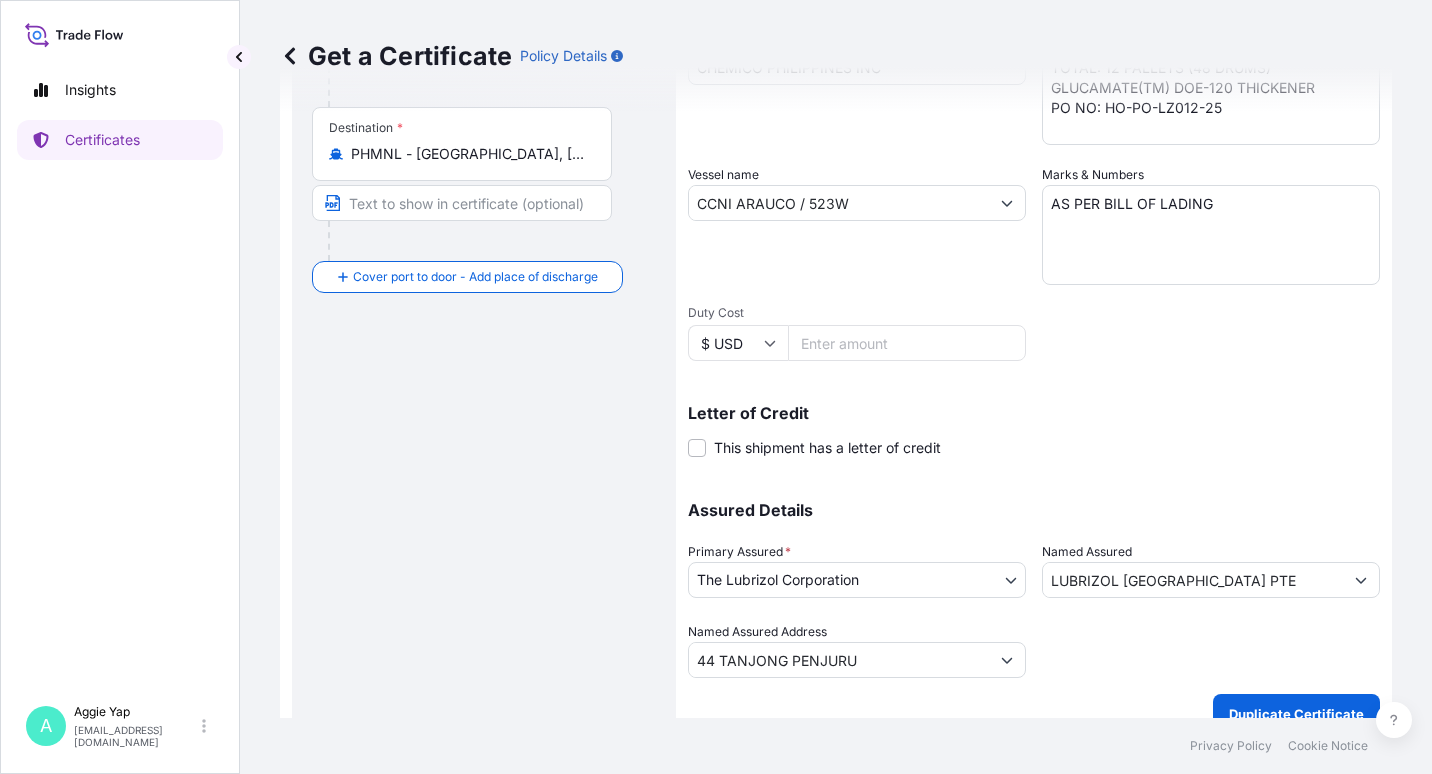 scroll, scrollTop: 427, scrollLeft: 0, axis: vertical 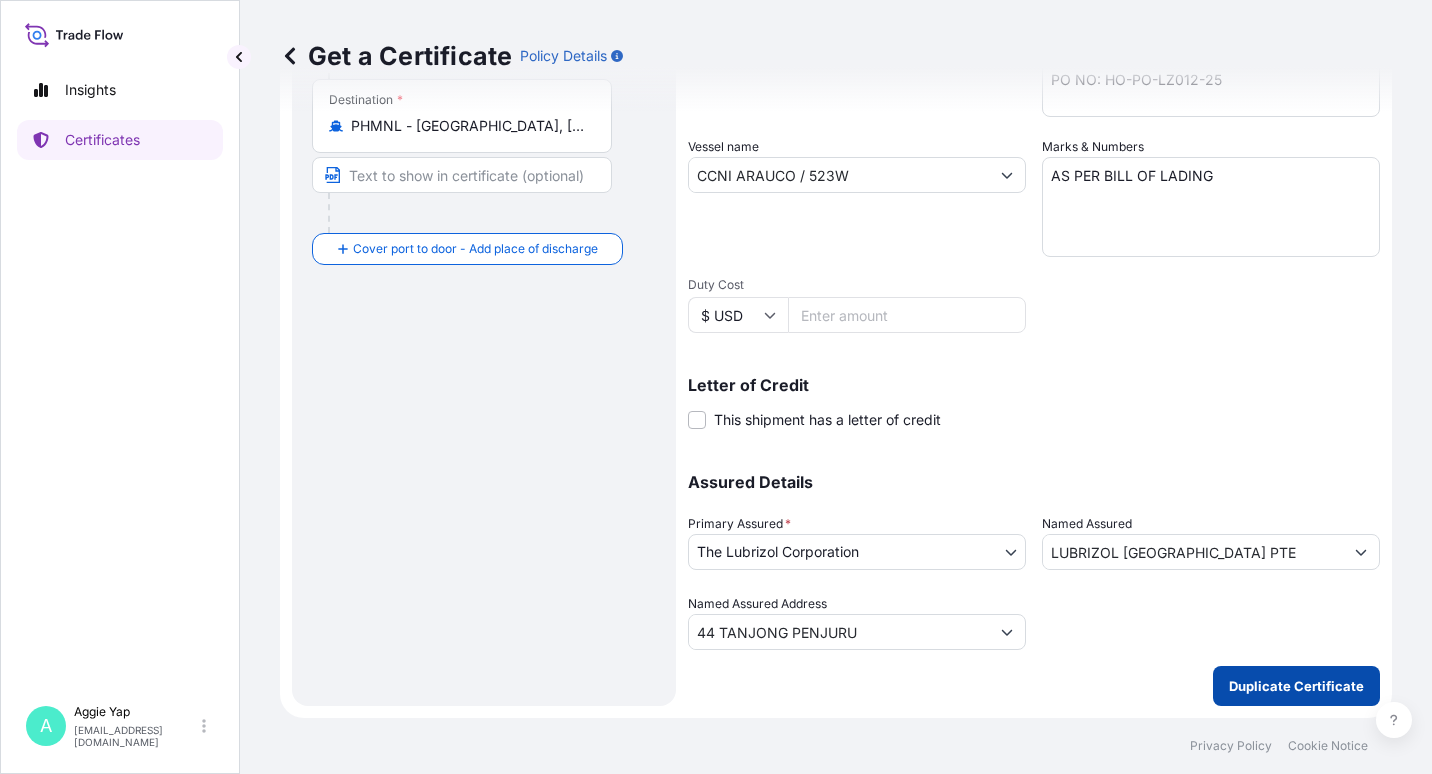 click on "Duplicate Certificate" at bounding box center [1296, 686] 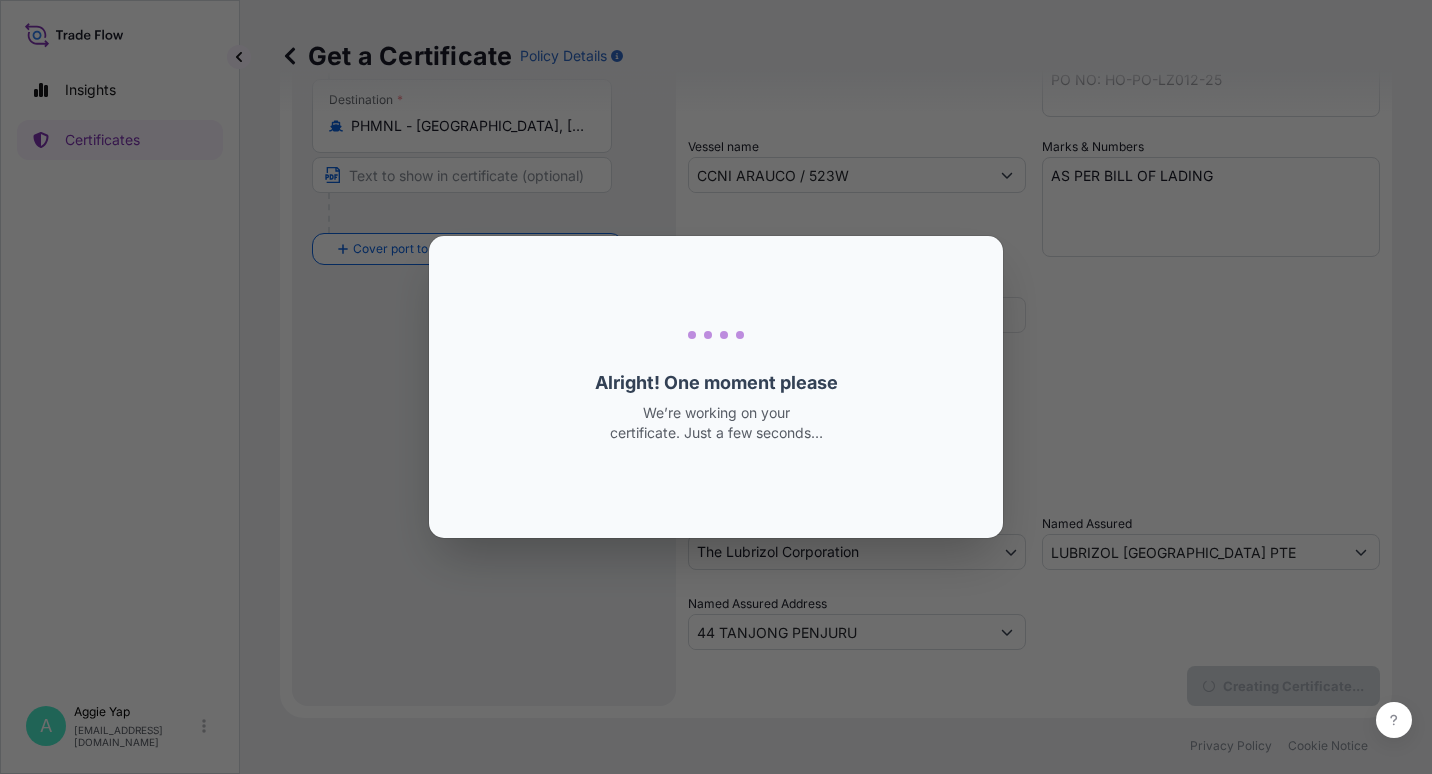 scroll, scrollTop: 0, scrollLeft: 0, axis: both 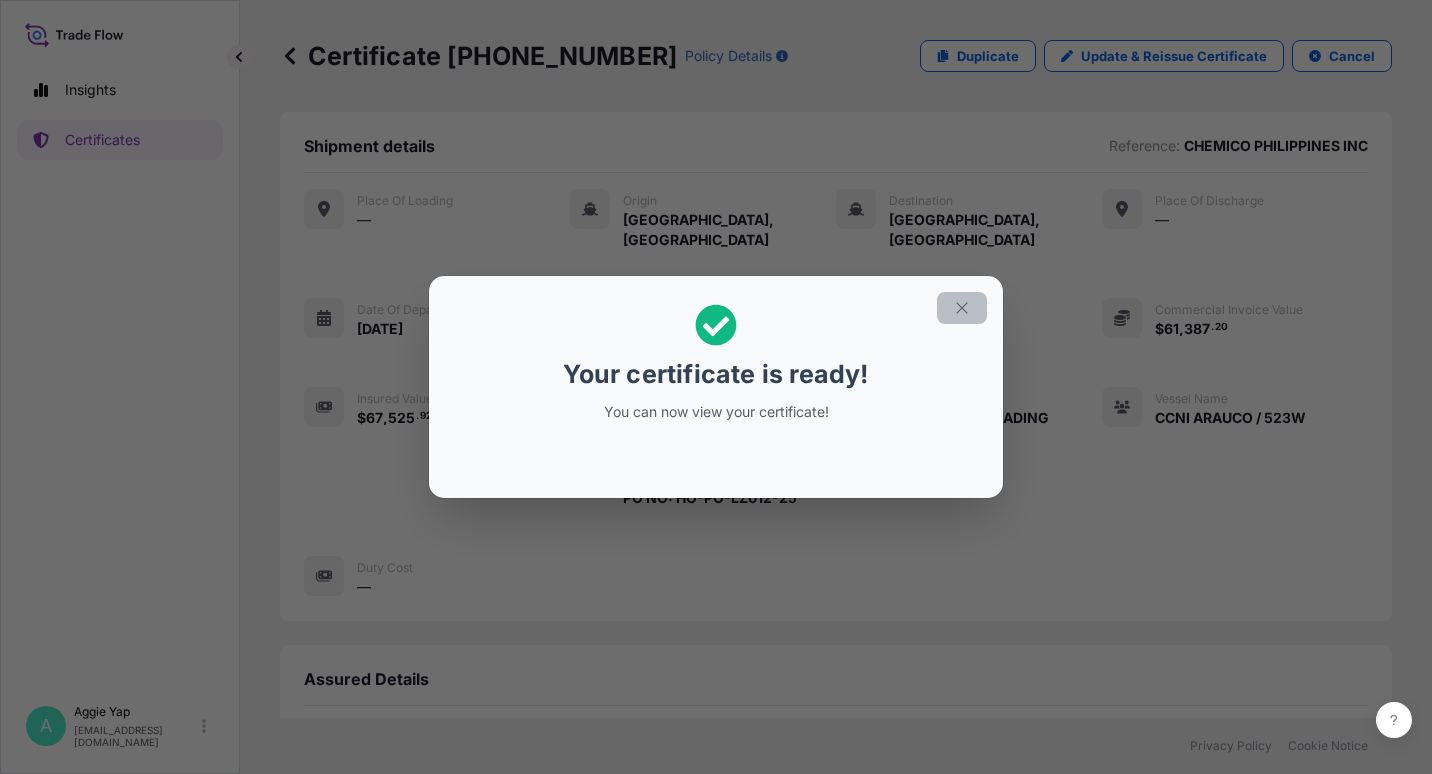 click 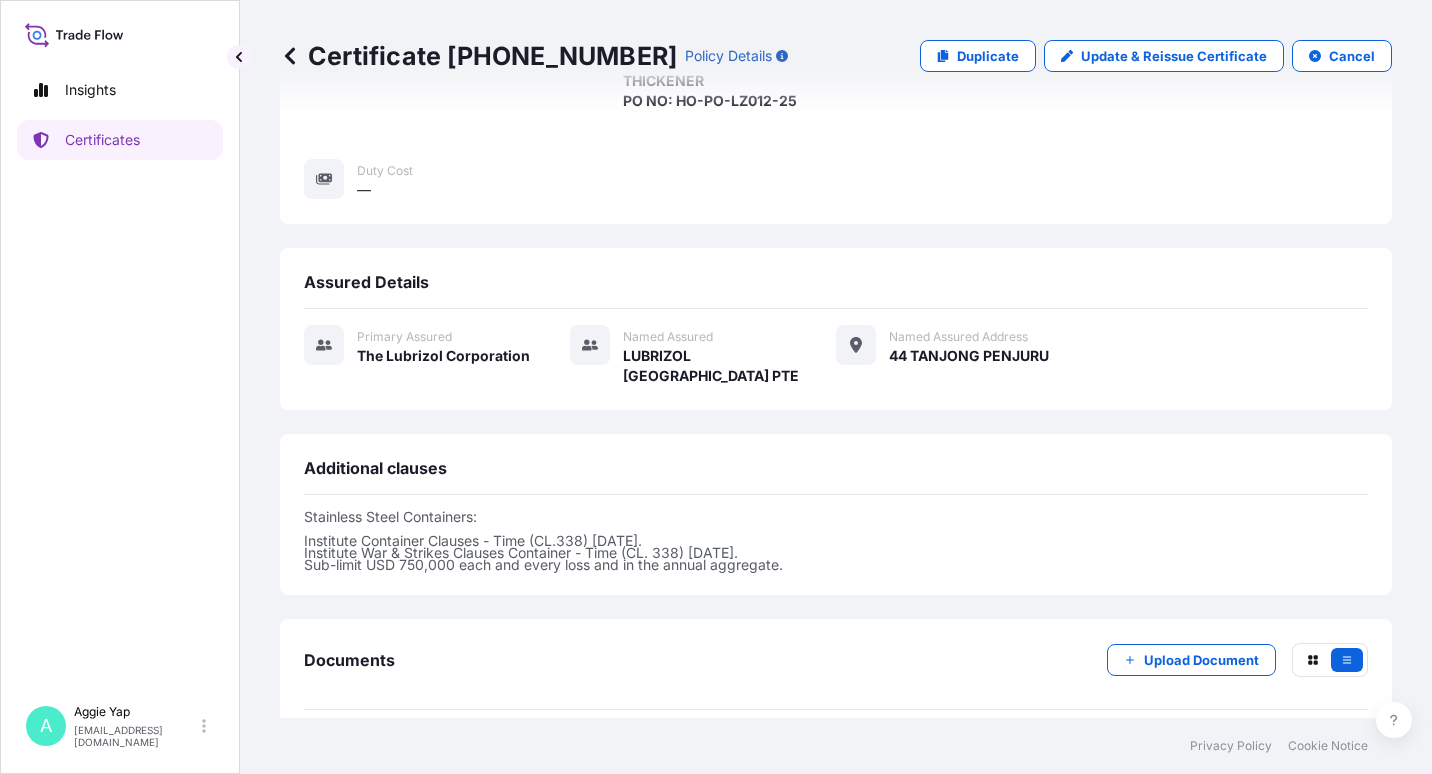 scroll, scrollTop: 465, scrollLeft: 0, axis: vertical 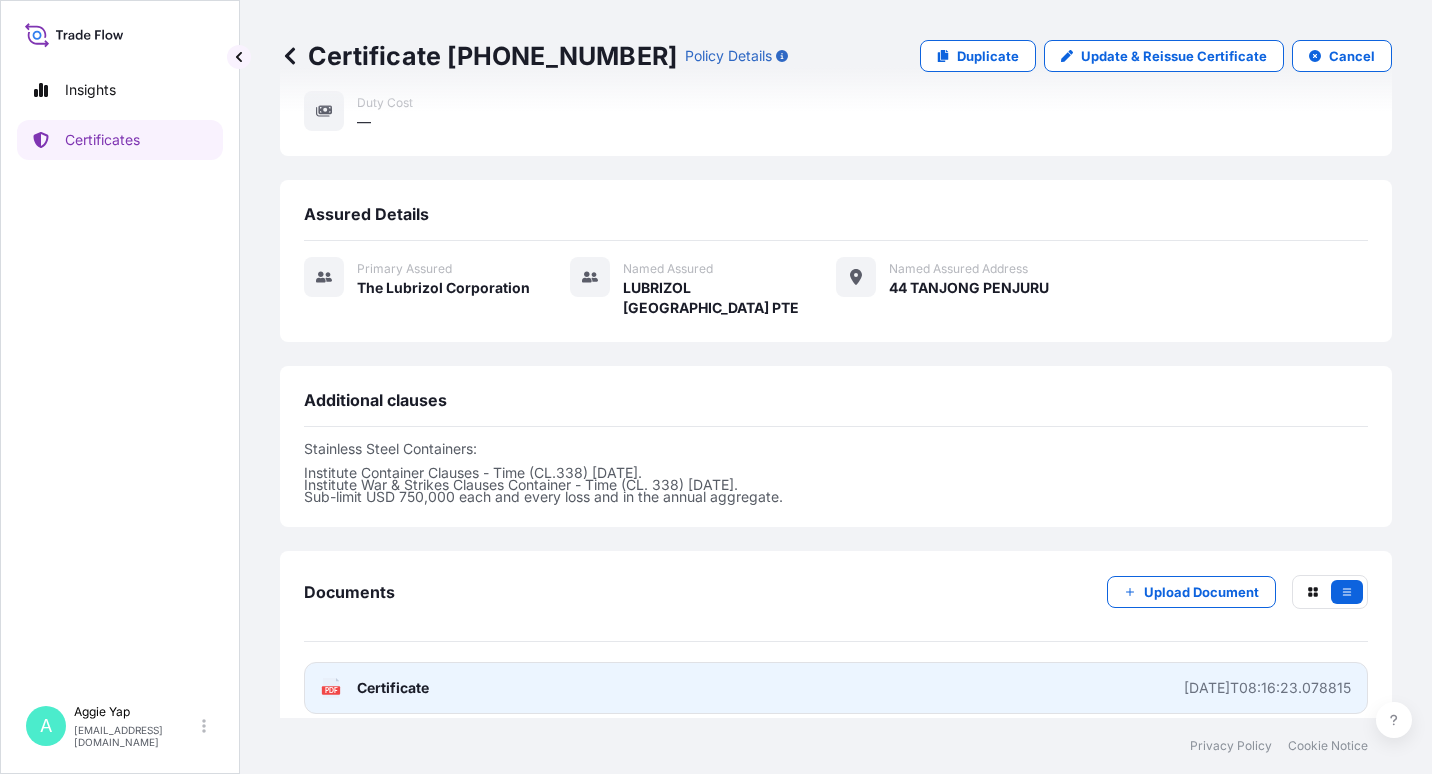 click on "PDF Certificate [DATE]T08:16:23.078815" at bounding box center (836, 688) 